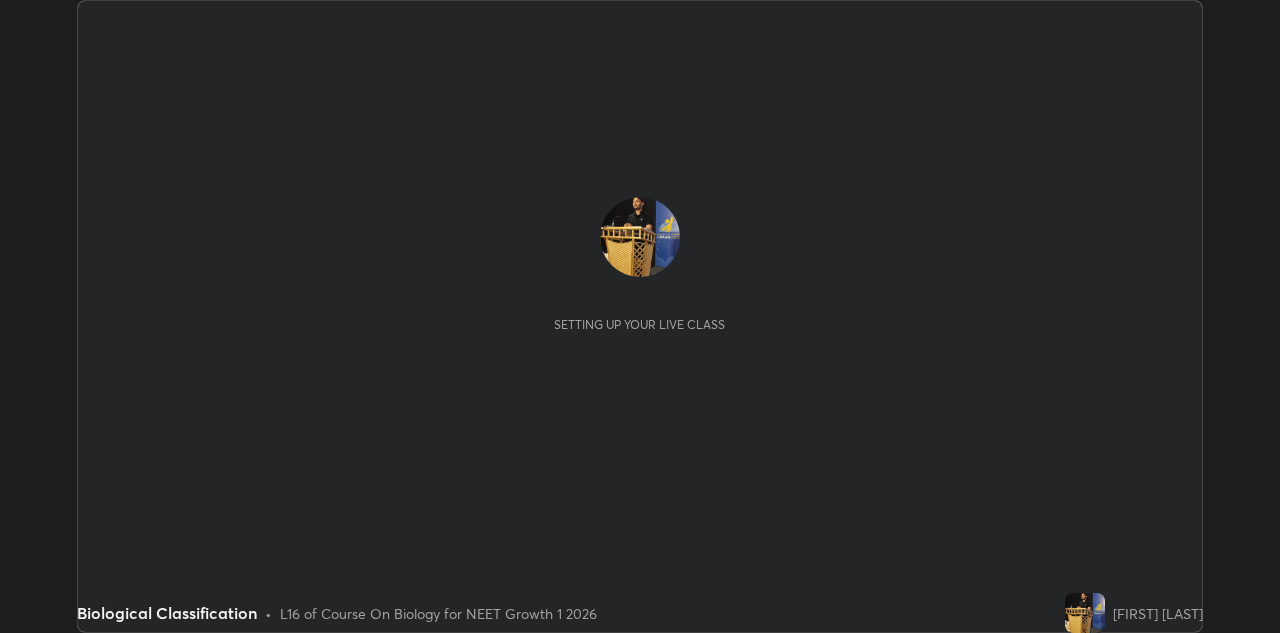 scroll, scrollTop: 0, scrollLeft: 0, axis: both 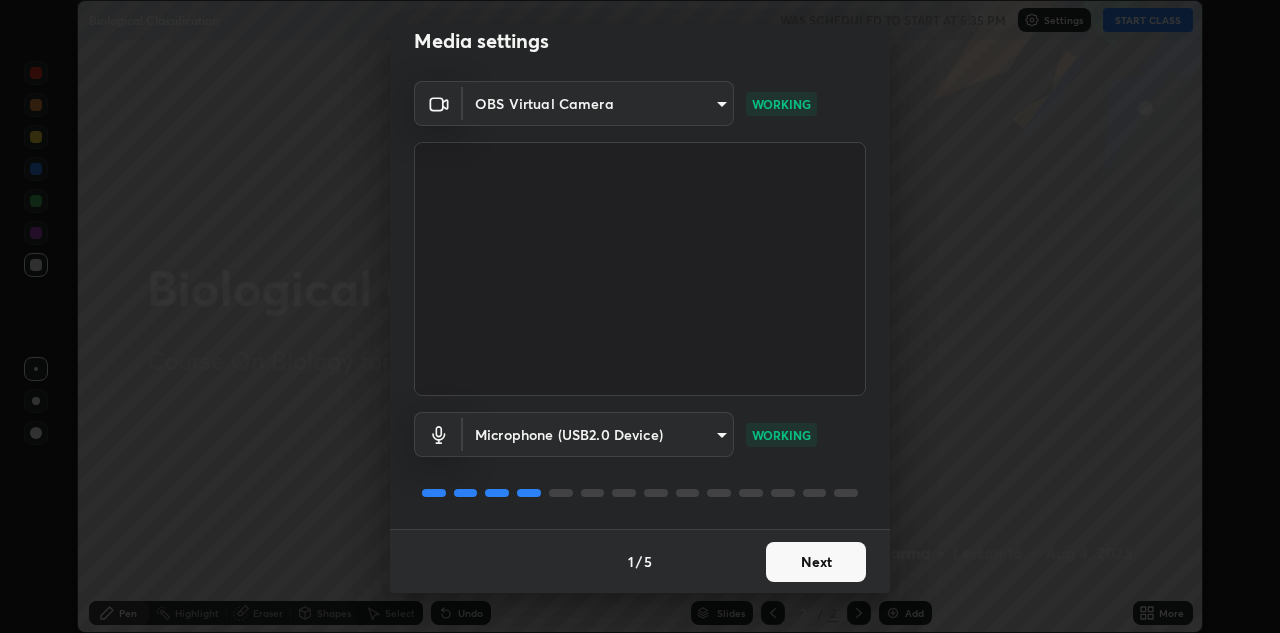 click on "Next" at bounding box center (816, 562) 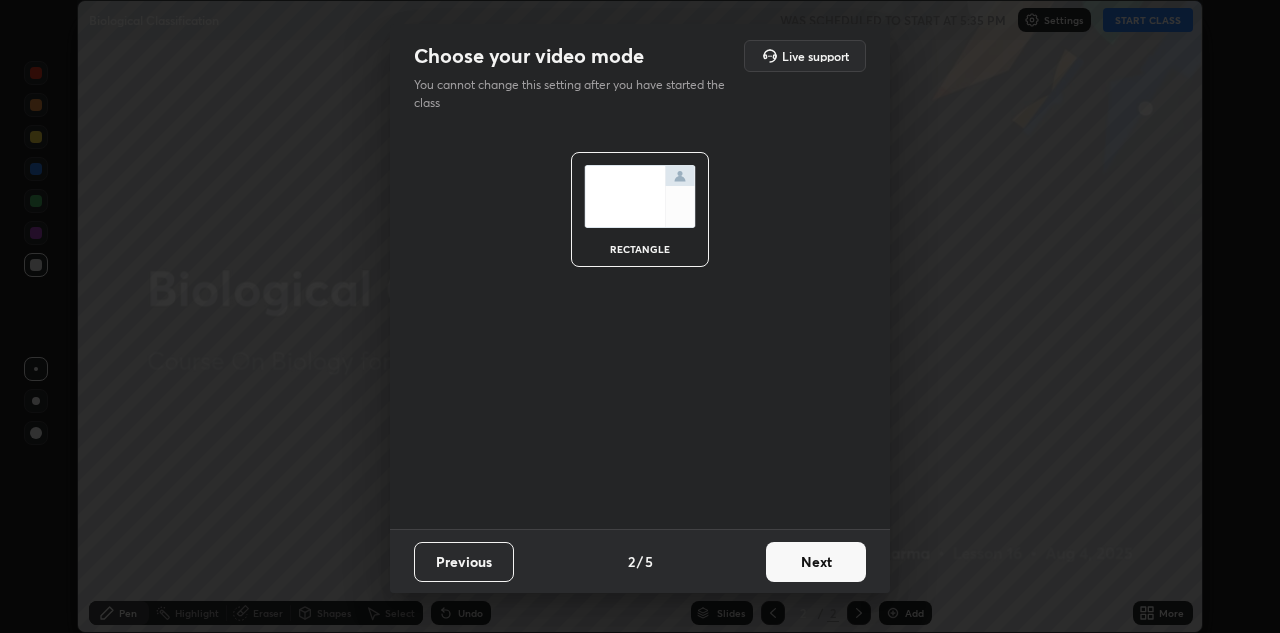 scroll, scrollTop: 0, scrollLeft: 0, axis: both 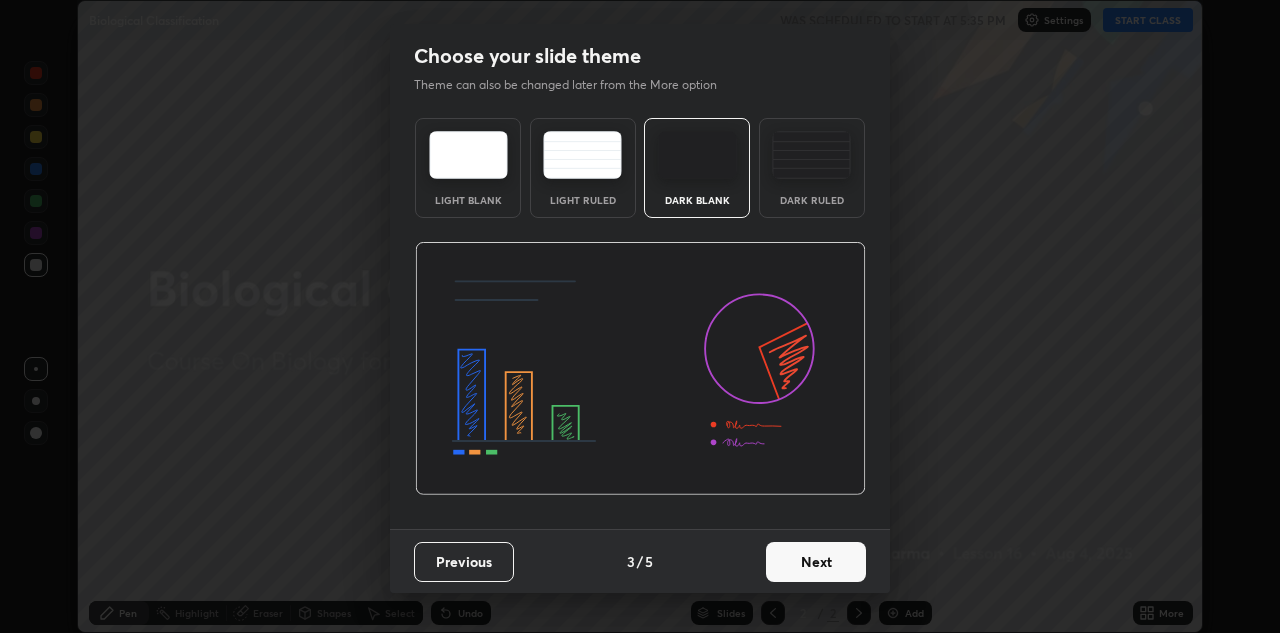 click on "Next" at bounding box center (816, 562) 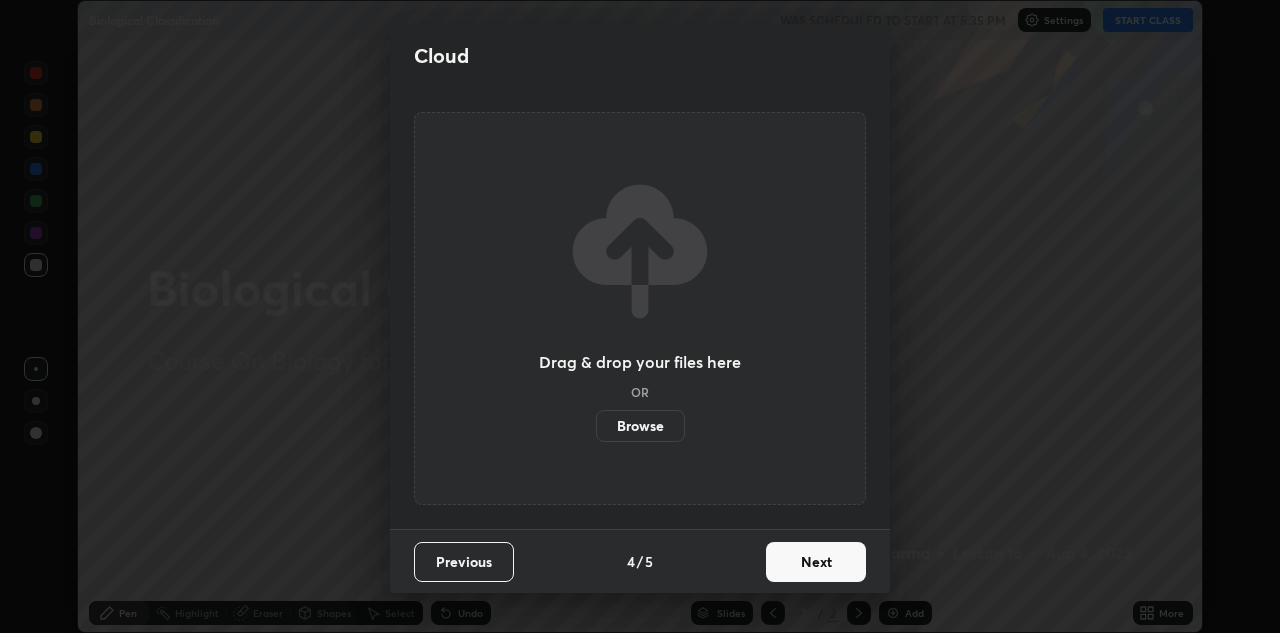 click on "Next" at bounding box center (816, 562) 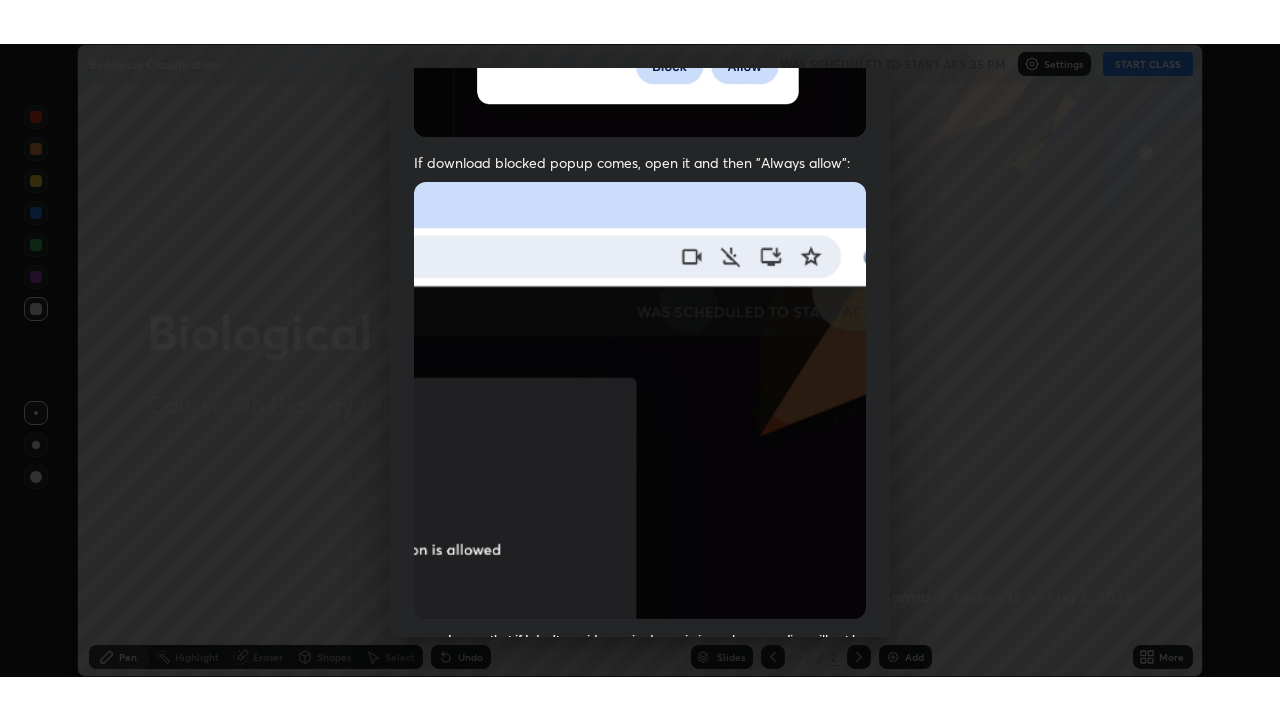 scroll, scrollTop: 431, scrollLeft: 0, axis: vertical 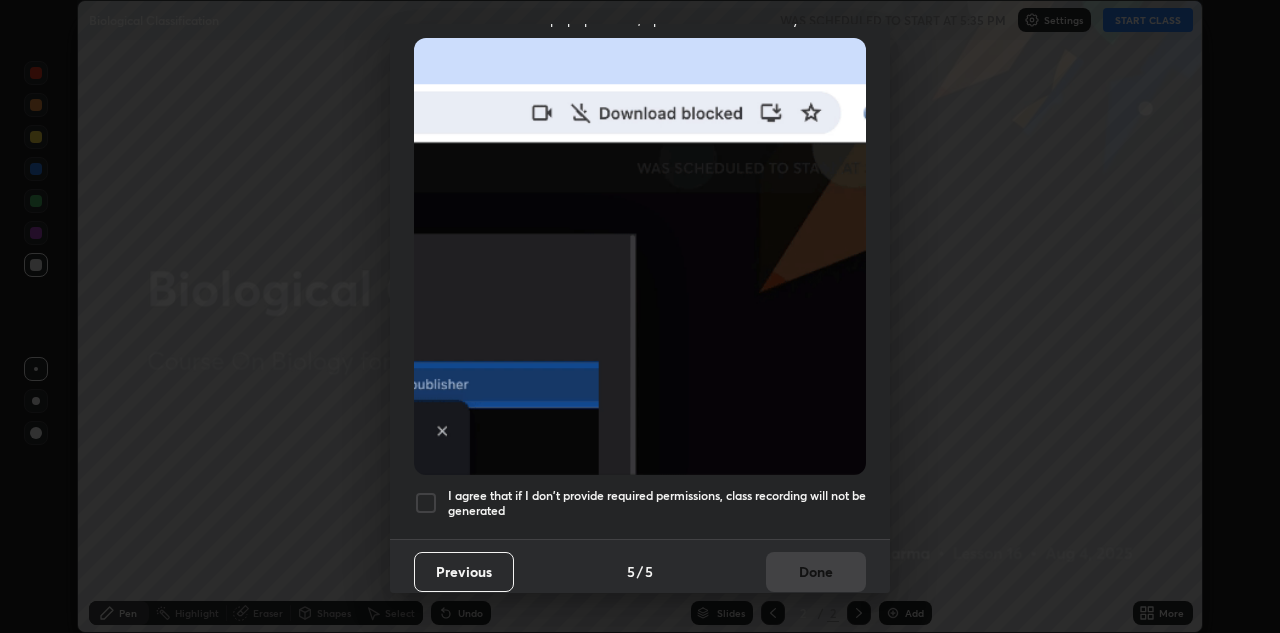 click at bounding box center [426, 503] 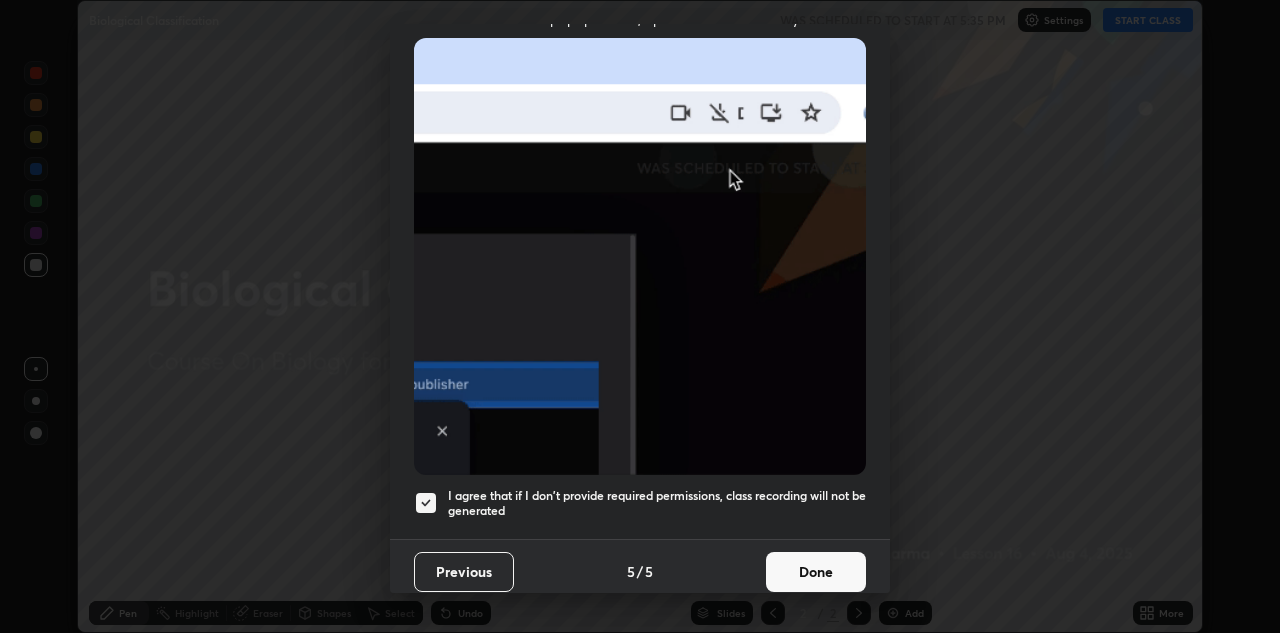 click on "Done" at bounding box center (816, 572) 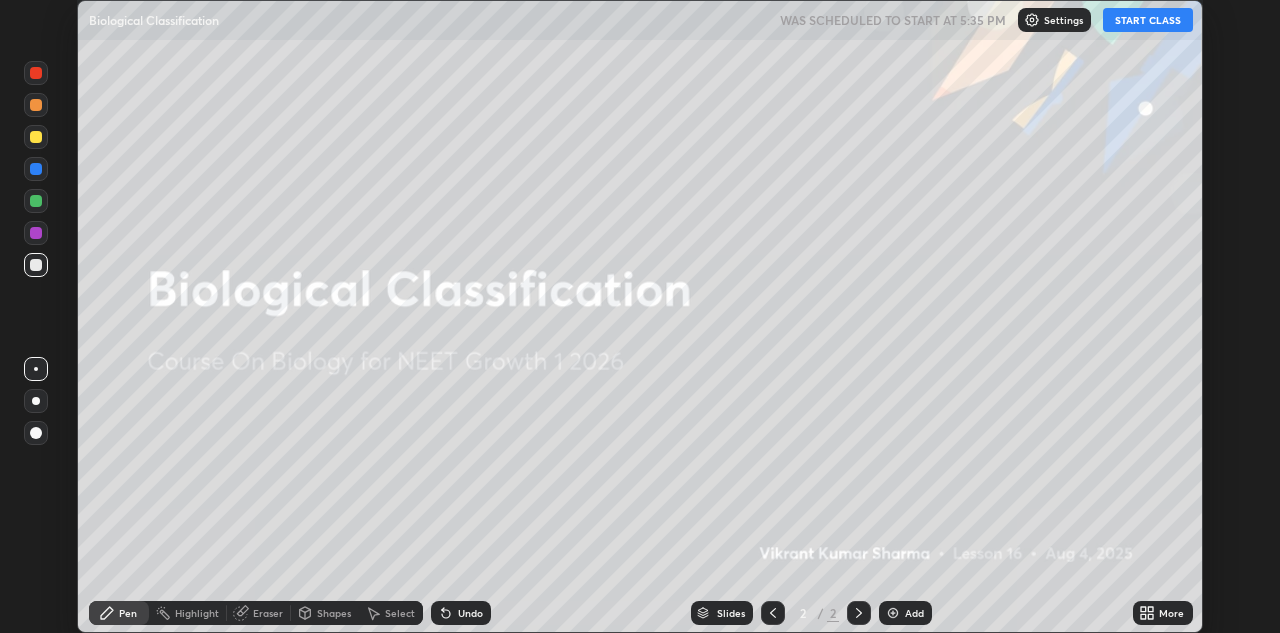 click at bounding box center (893, 613) 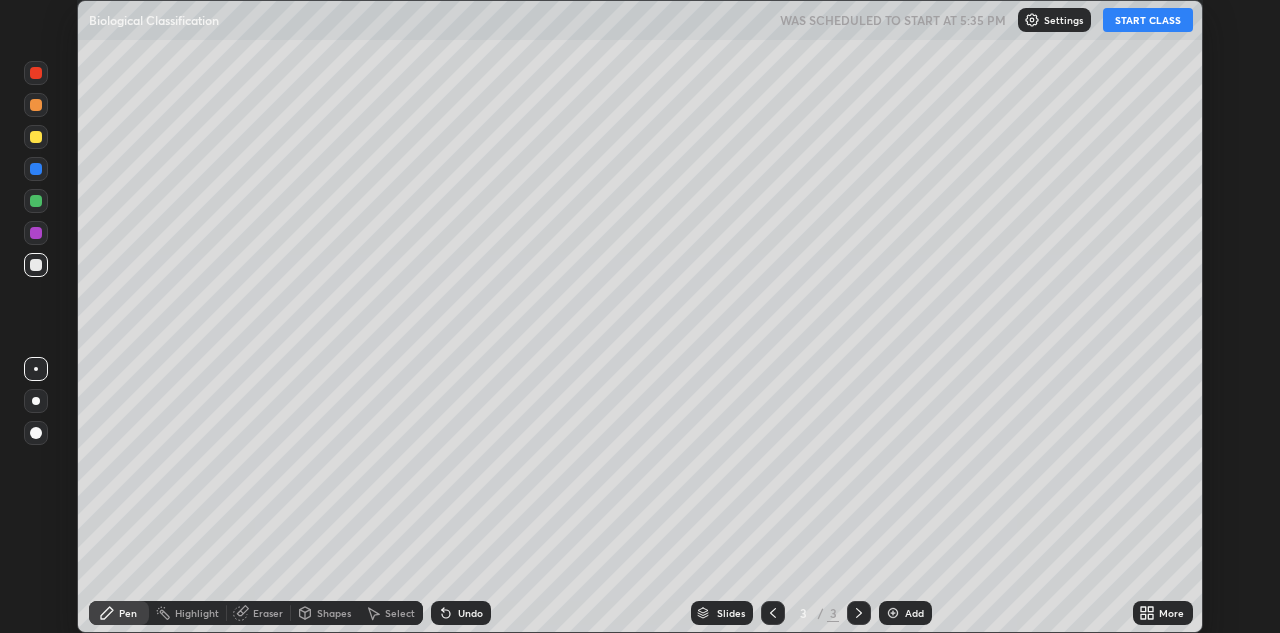 click 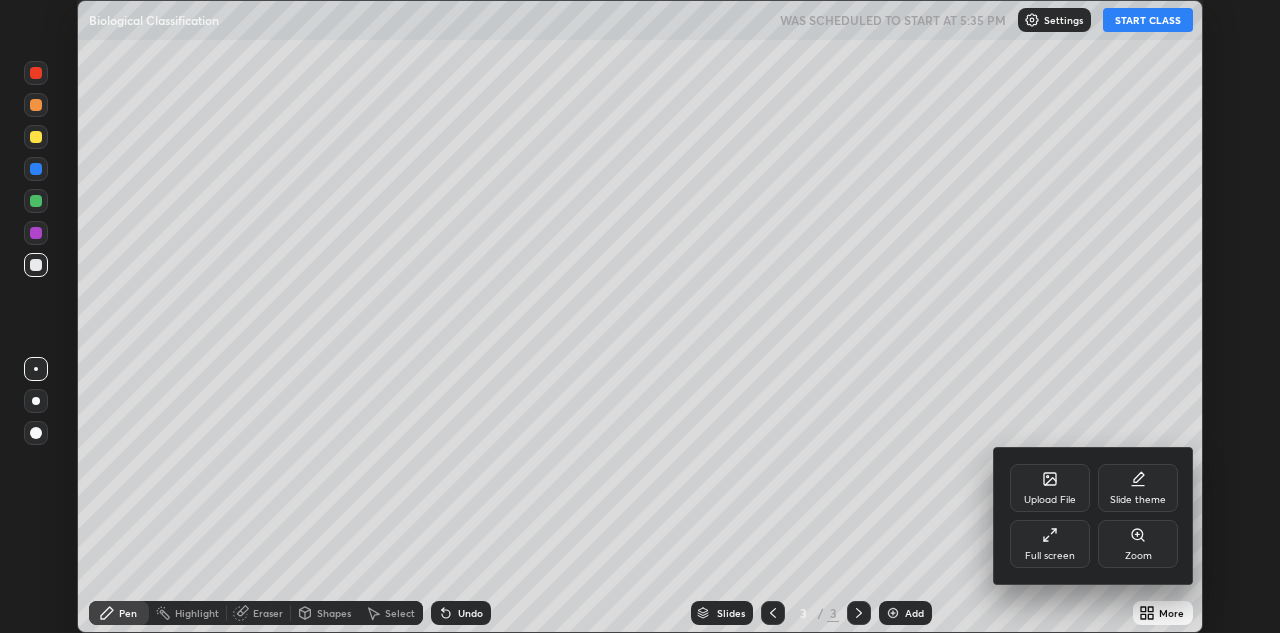 click on "Full screen" at bounding box center (1050, 544) 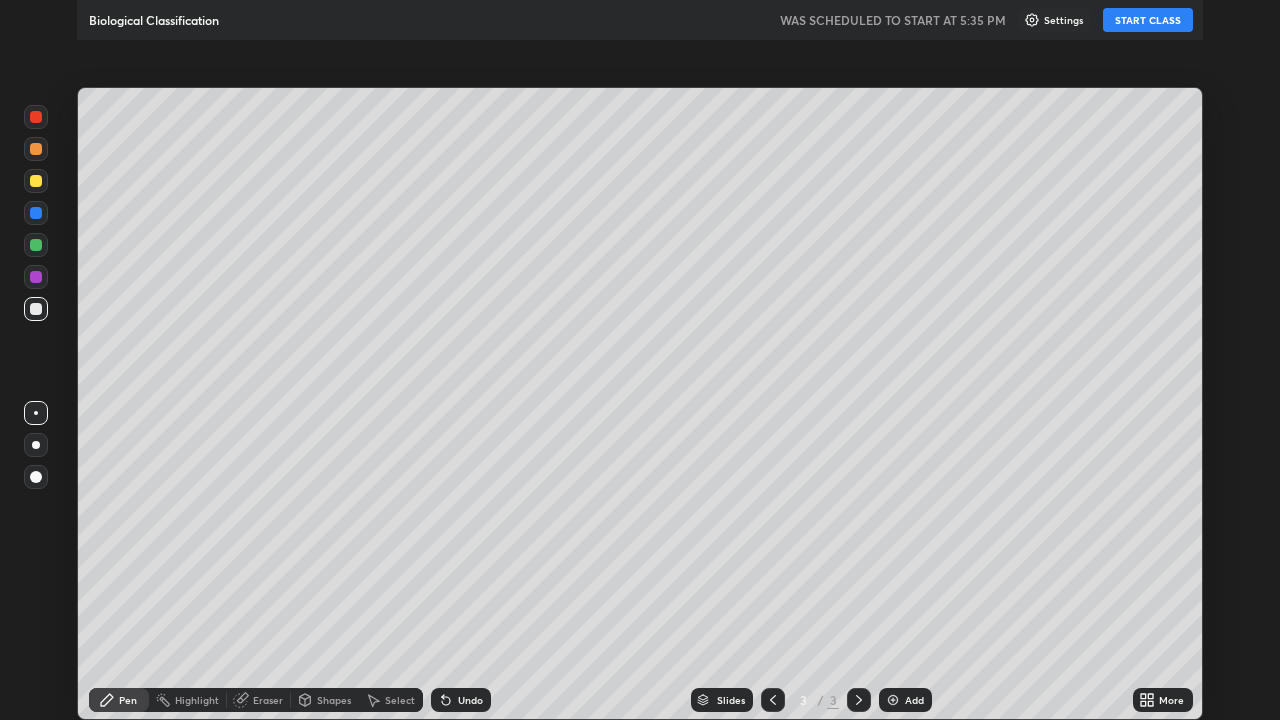 scroll, scrollTop: 99280, scrollLeft: 98720, axis: both 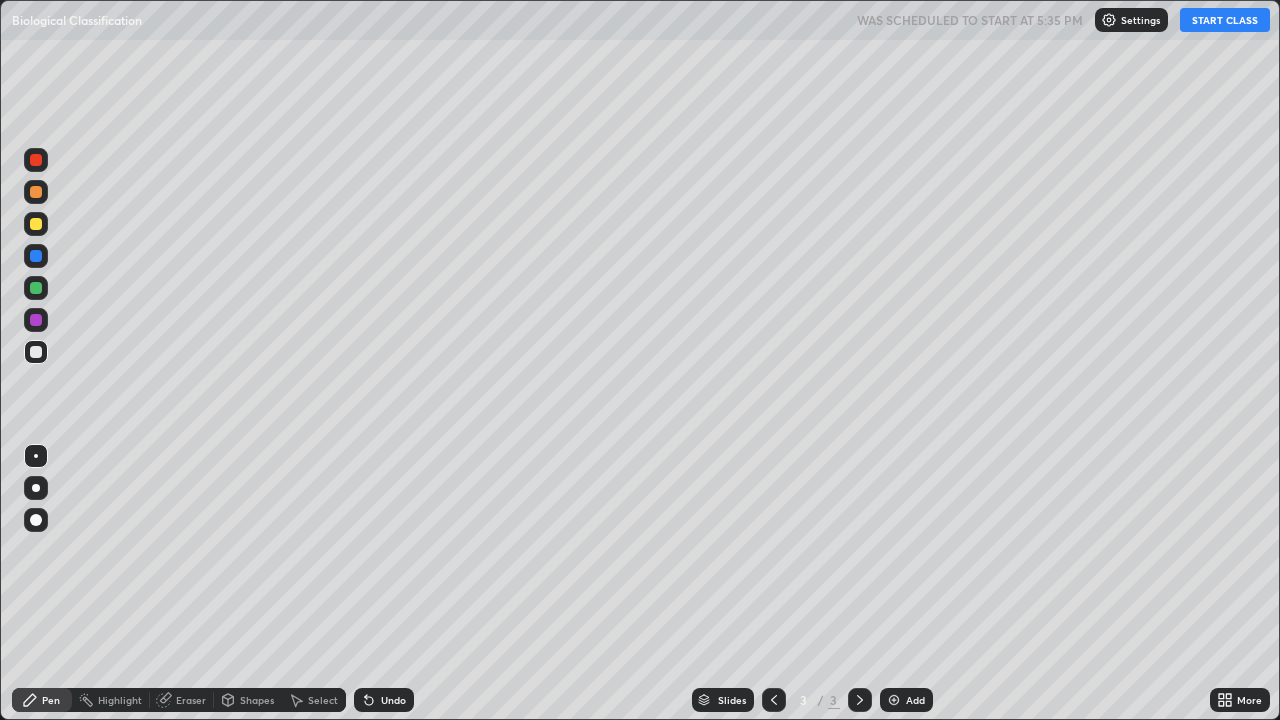 click on "START CLASS" at bounding box center [1225, 20] 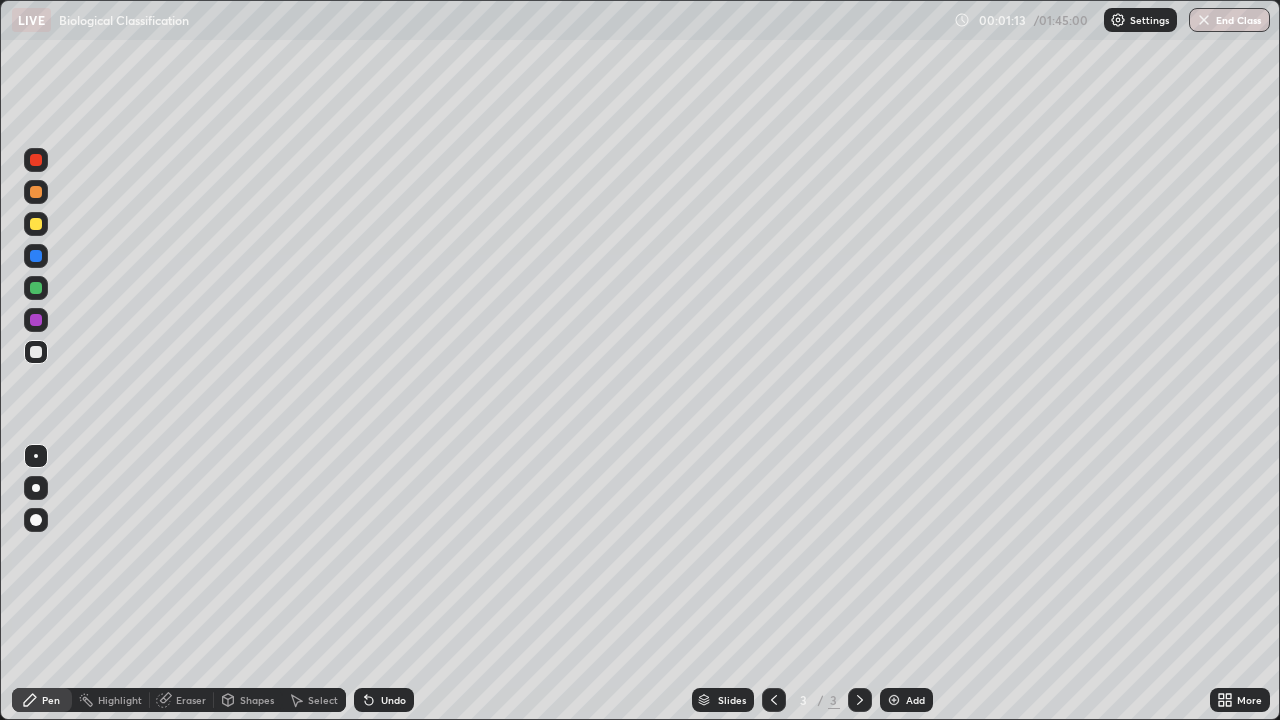 click 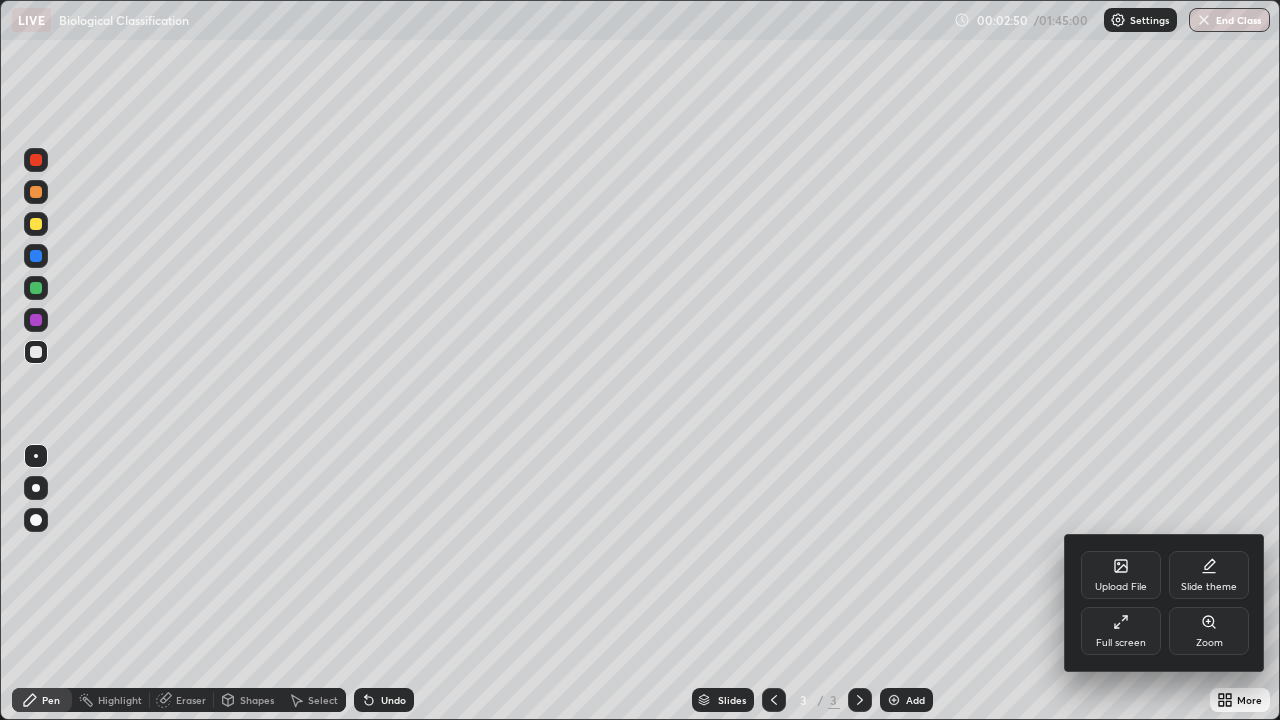 click on "Upload File" at bounding box center (1121, 575) 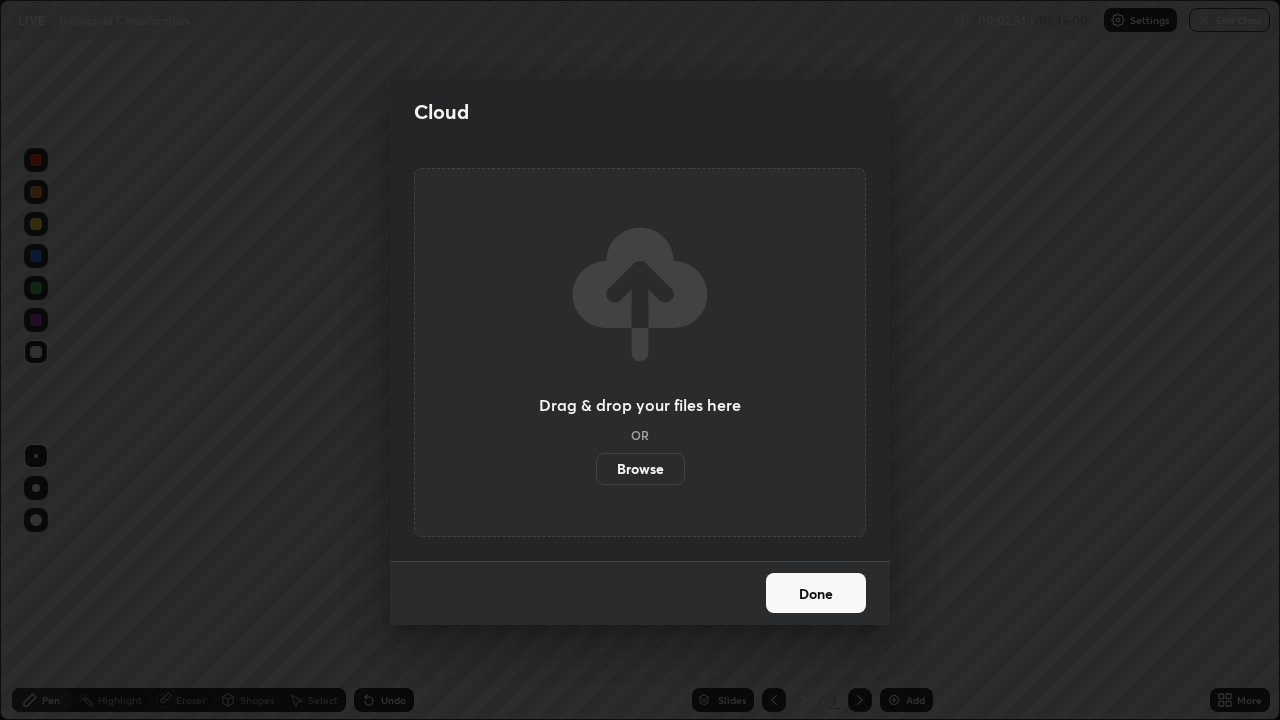 click on "Browse" at bounding box center (640, 469) 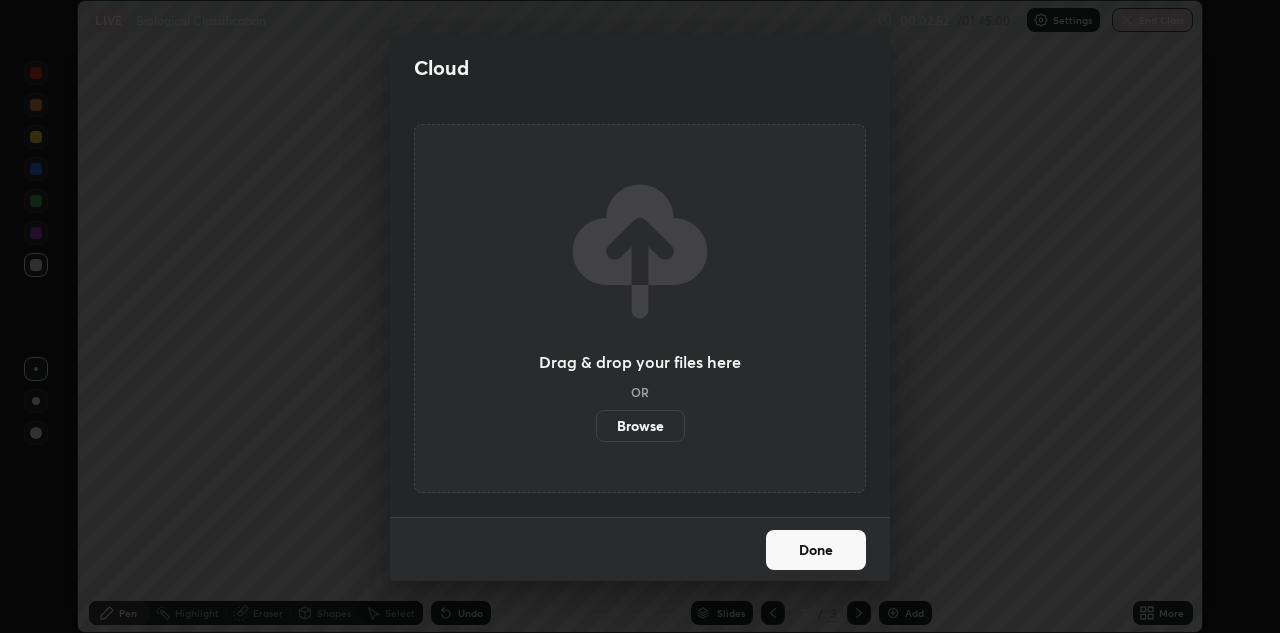 scroll, scrollTop: 633, scrollLeft: 1280, axis: both 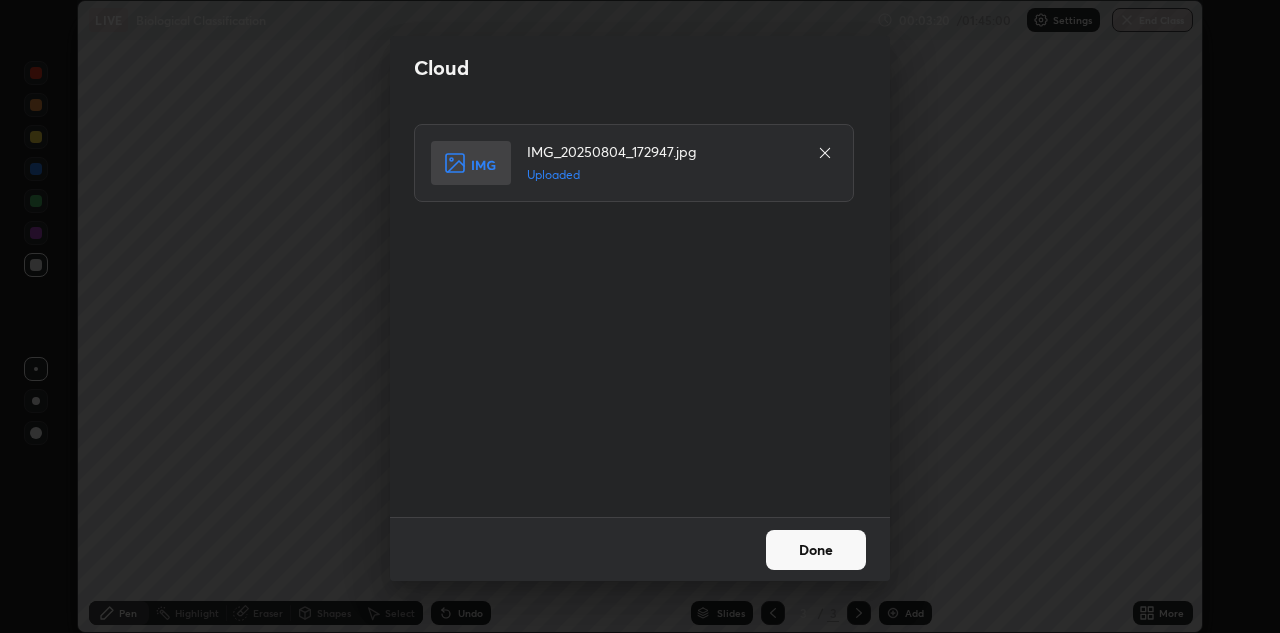 click on "Done" at bounding box center [816, 550] 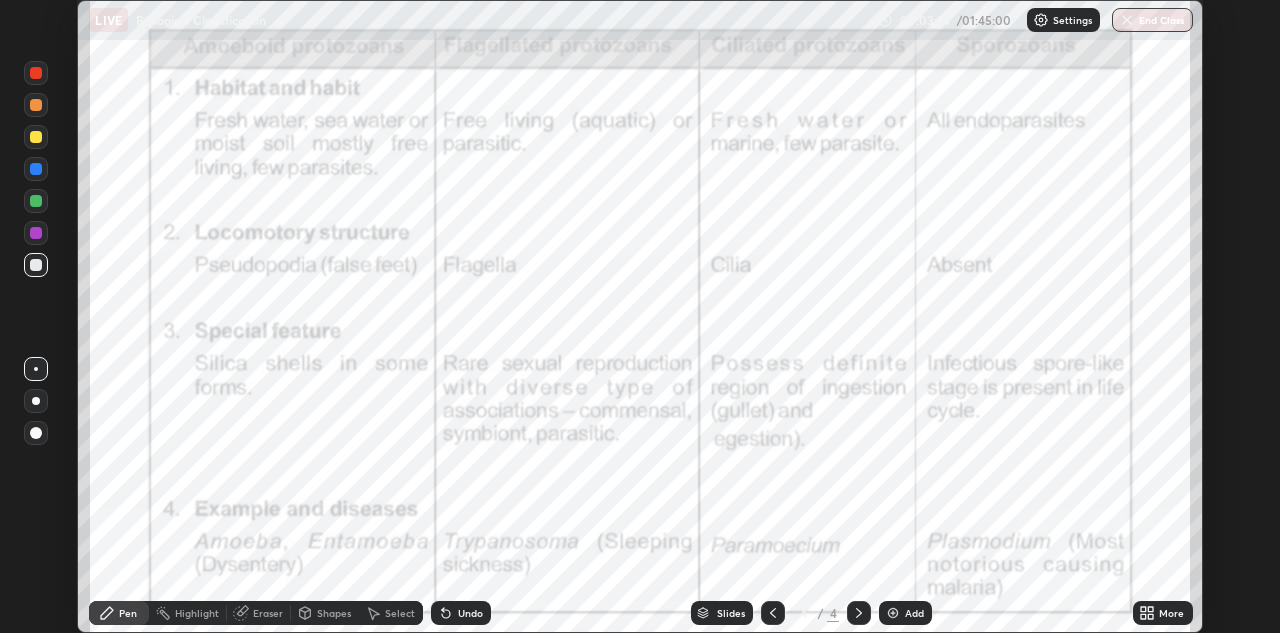 click 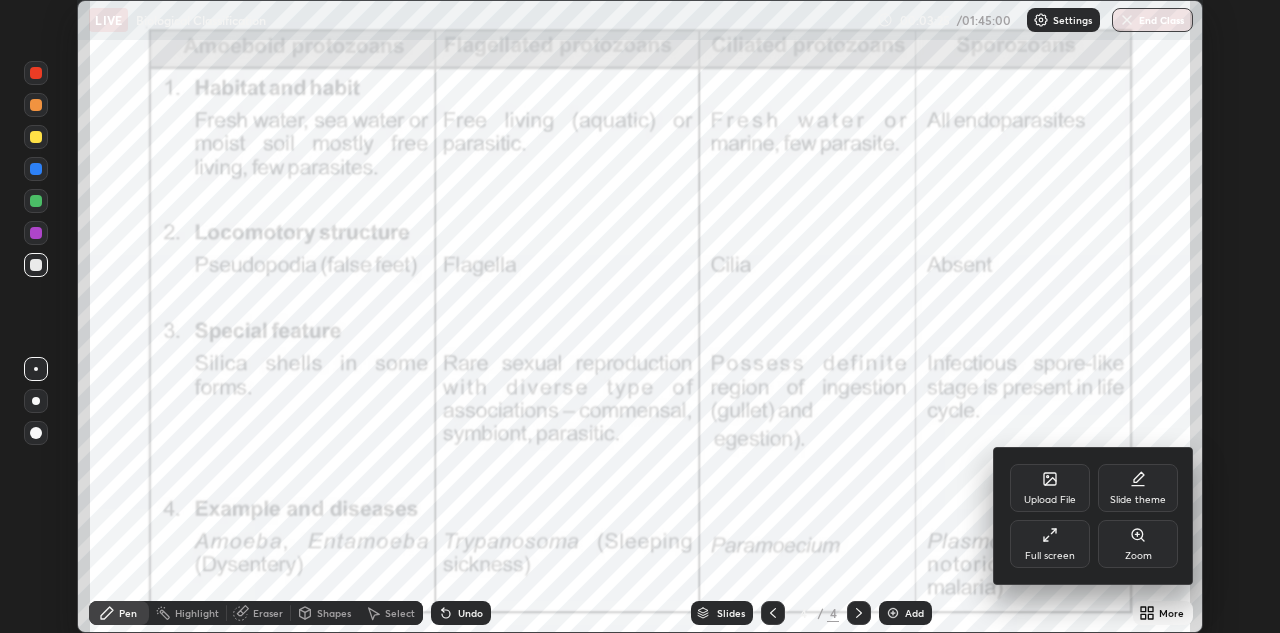 click 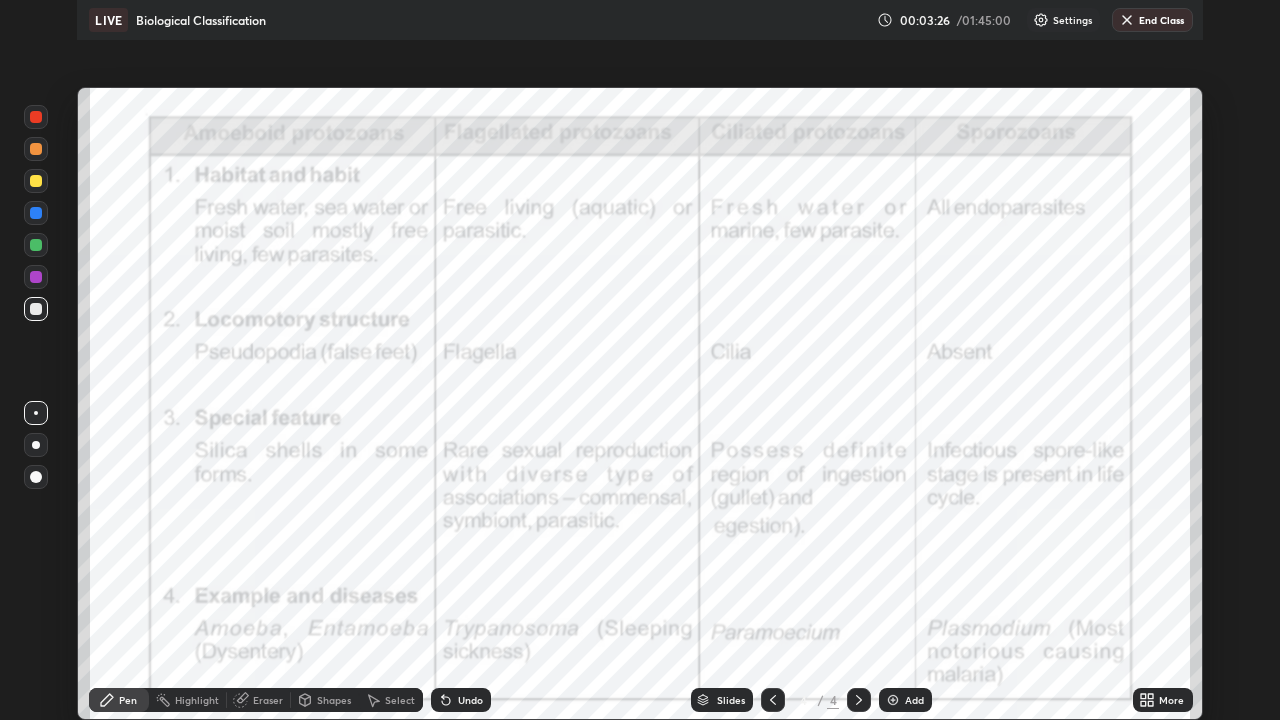 scroll, scrollTop: 99280, scrollLeft: 98720, axis: both 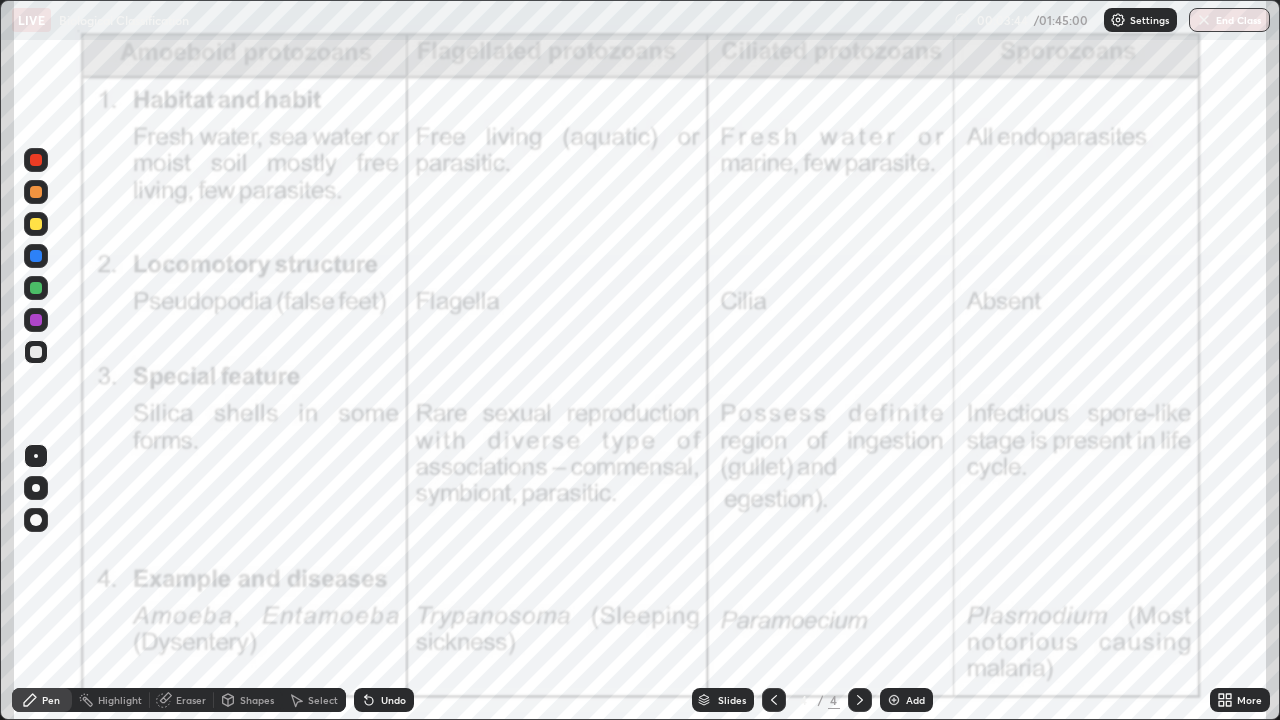 click at bounding box center (36, 192) 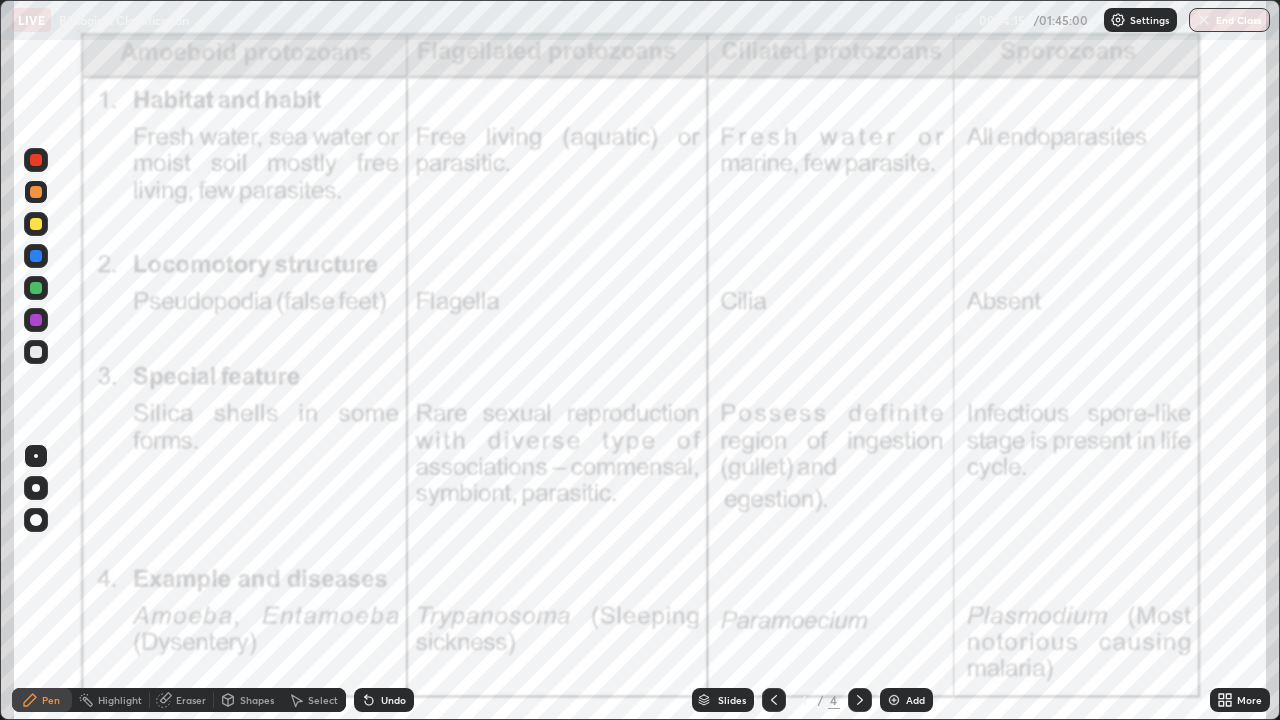 click at bounding box center [894, 700] 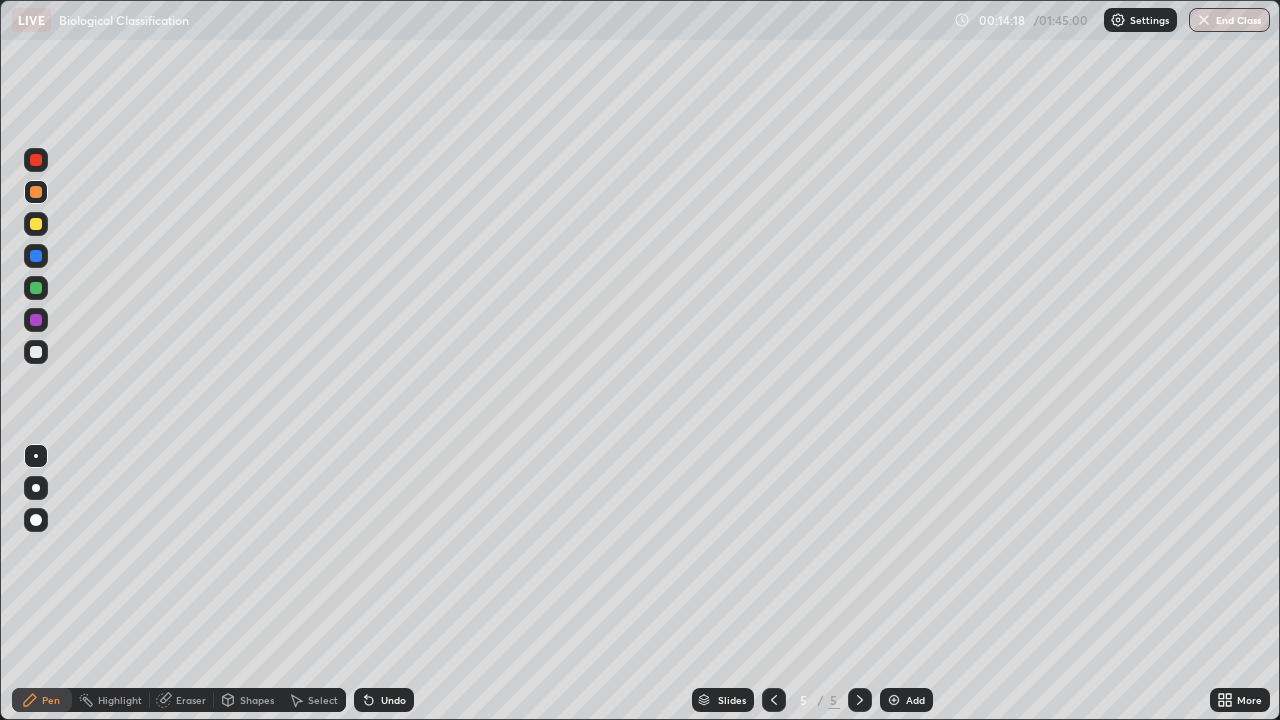 click at bounding box center [36, 288] 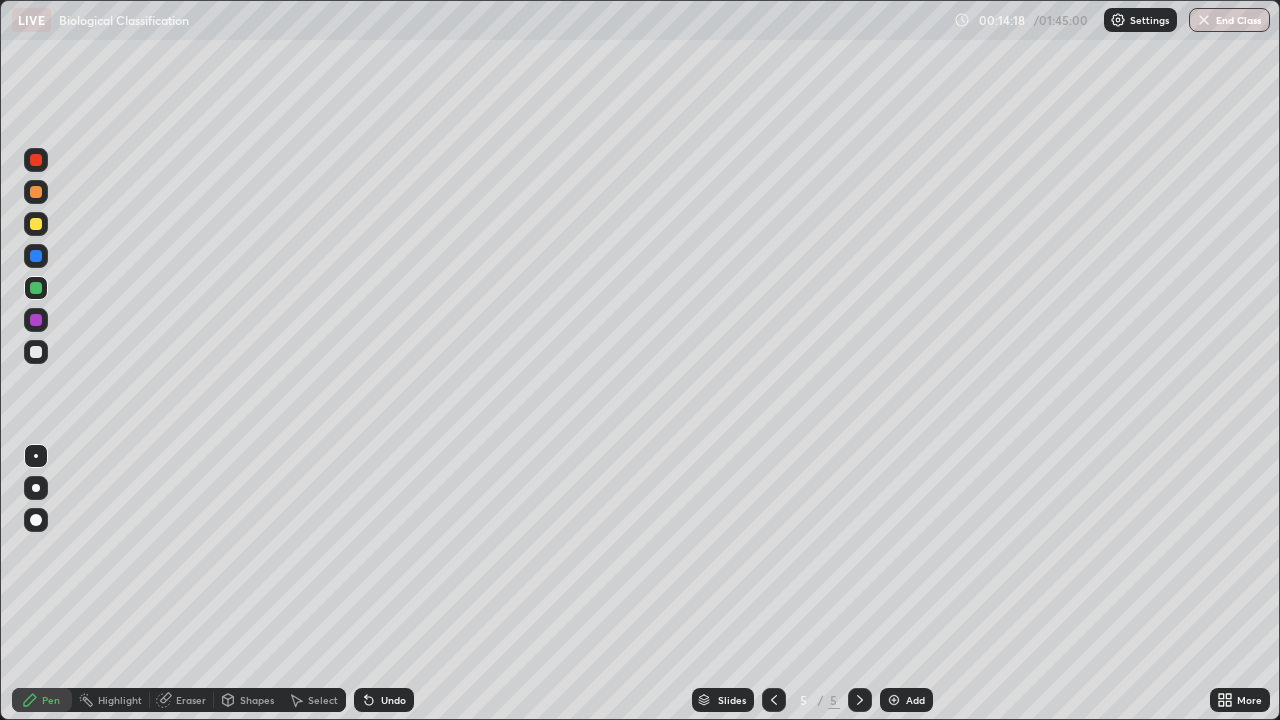 click at bounding box center (36, 256) 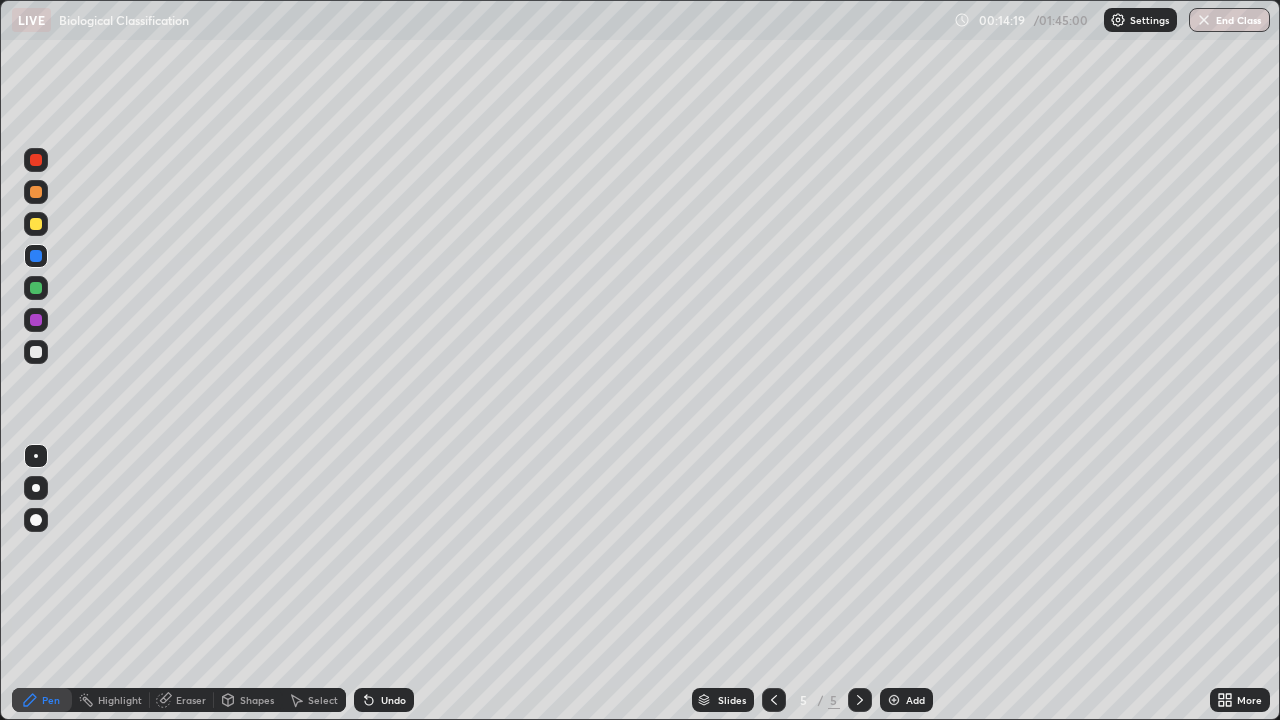 click at bounding box center (36, 488) 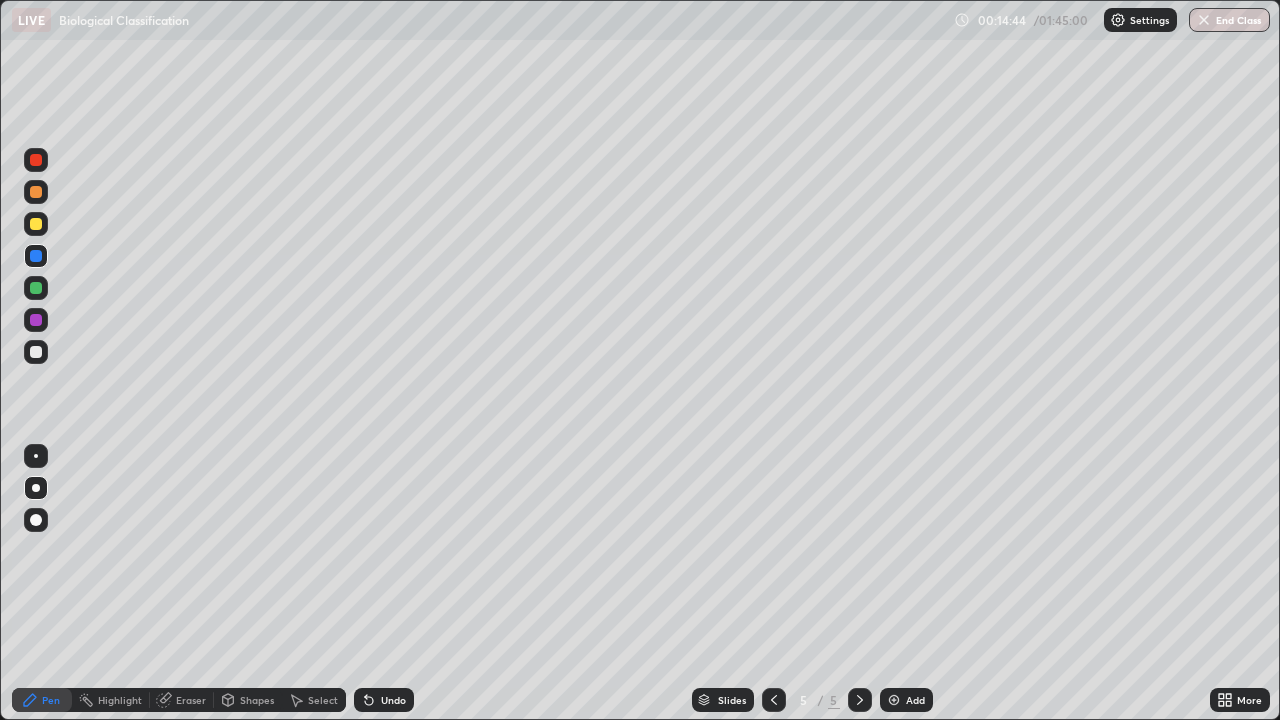 click at bounding box center [36, 256] 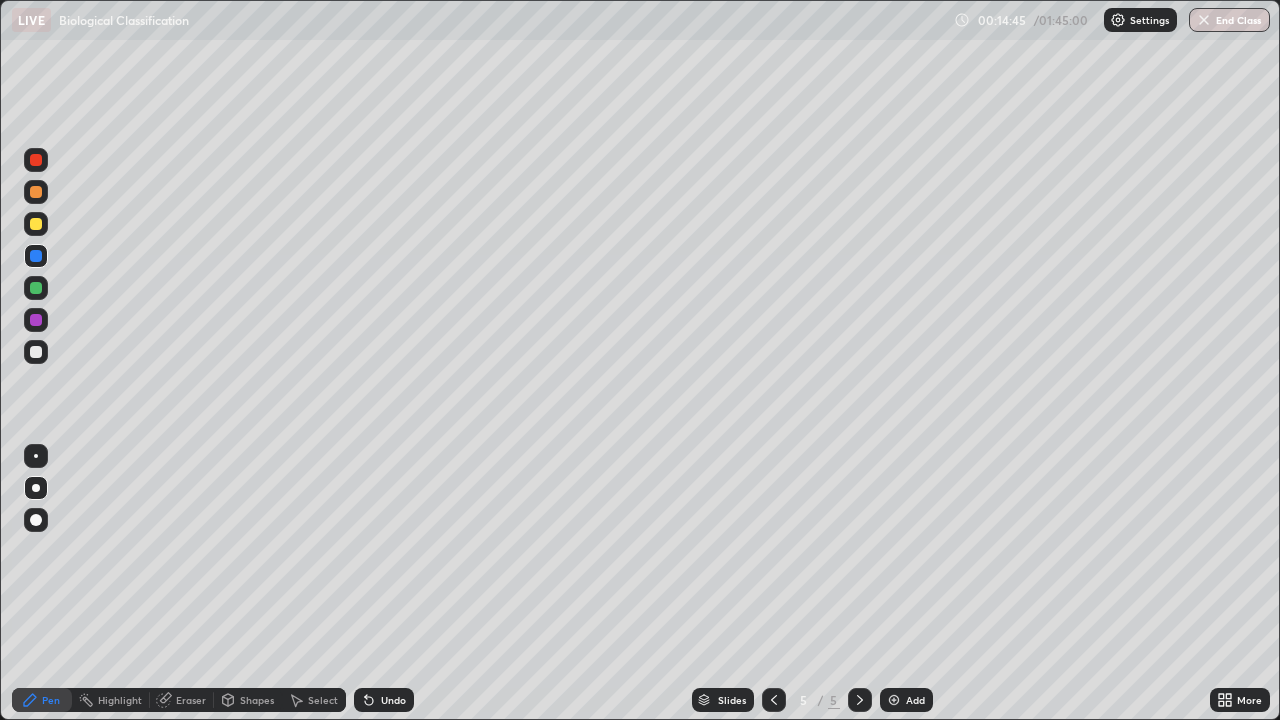 click at bounding box center [36, 288] 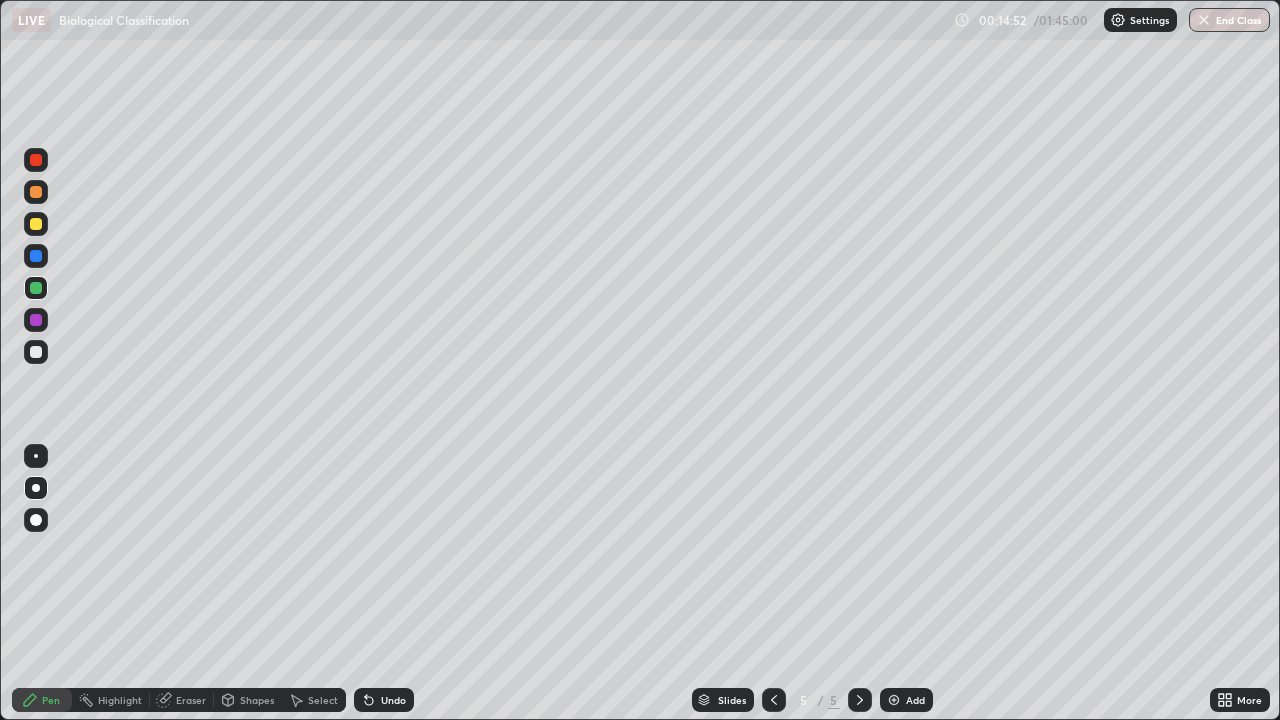 click at bounding box center (36, 352) 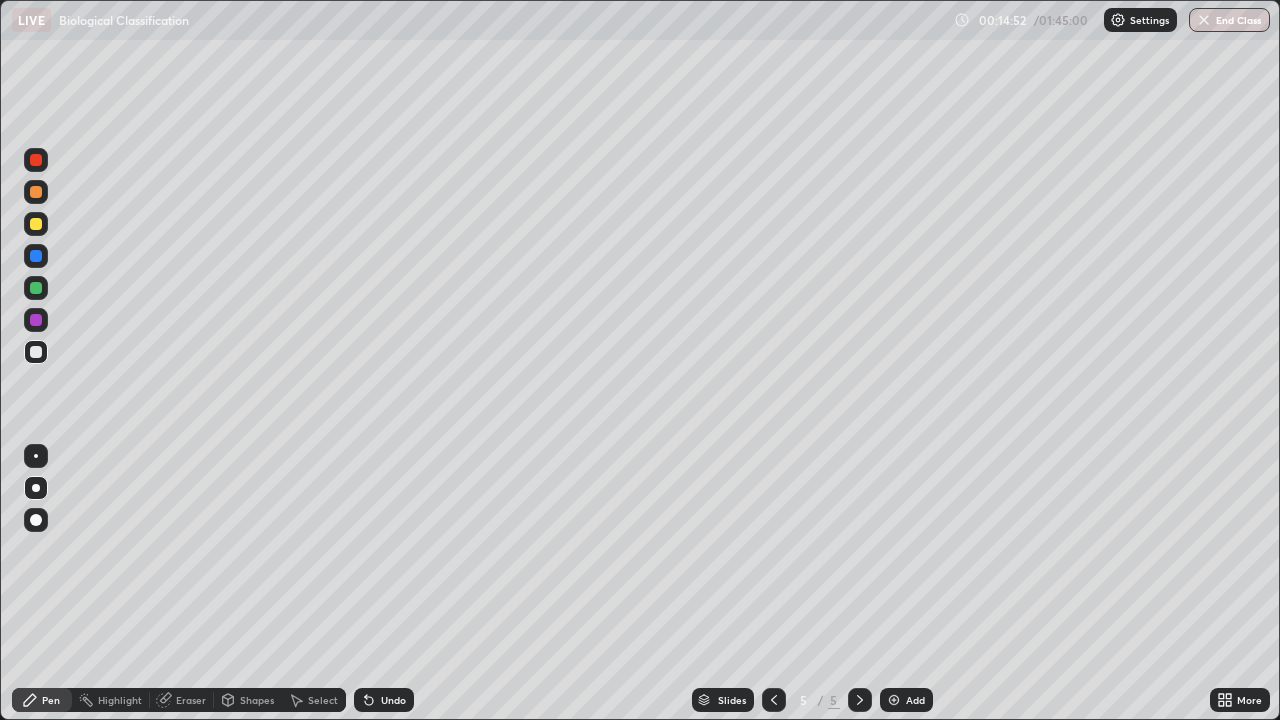 click at bounding box center (36, 456) 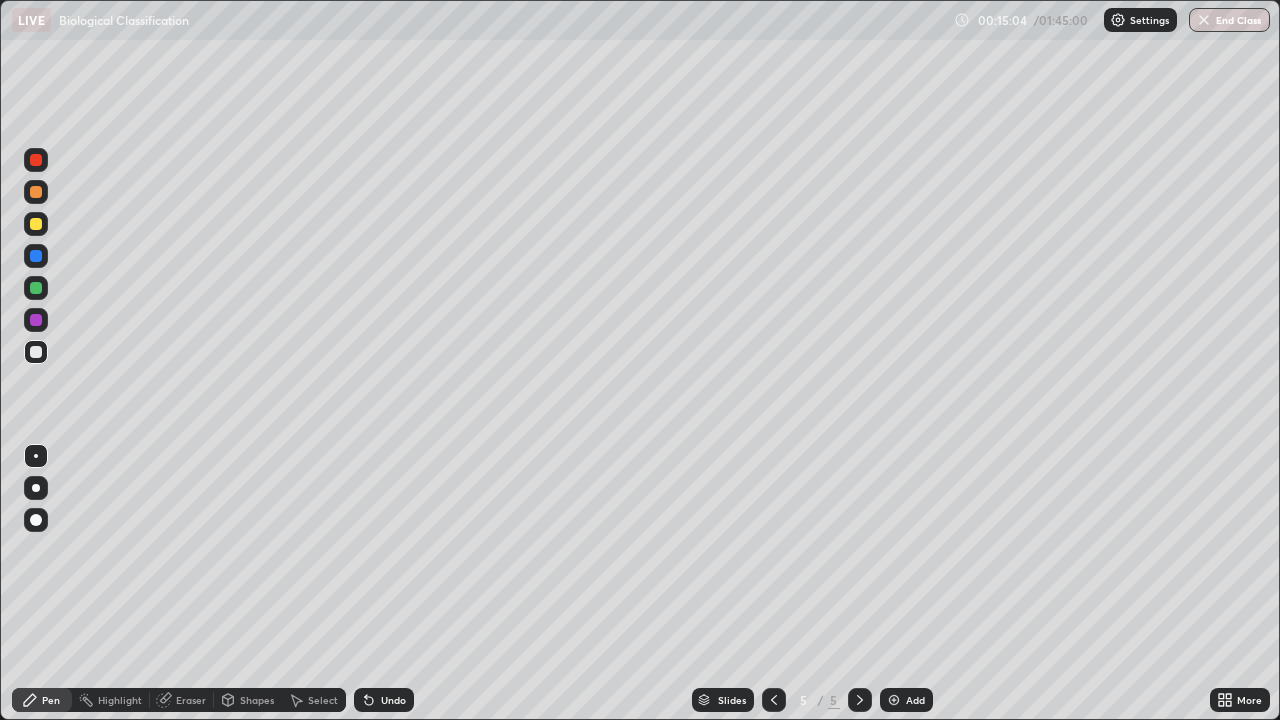 click 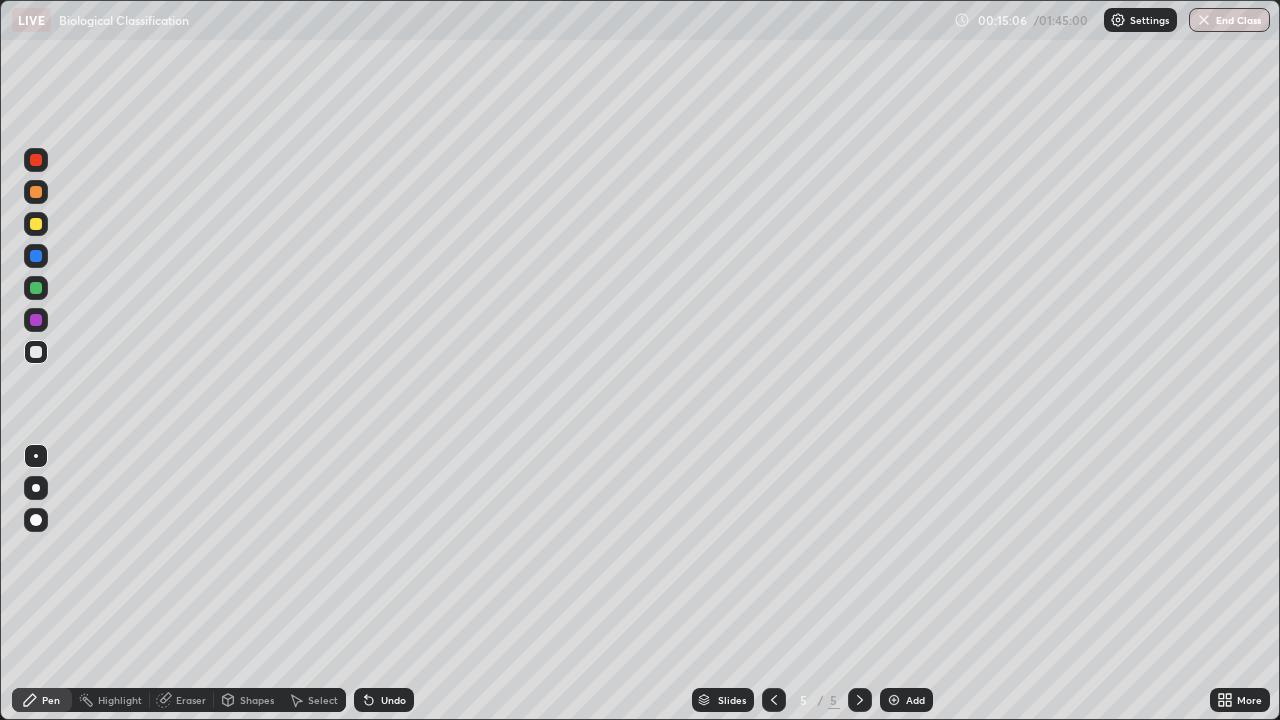 click 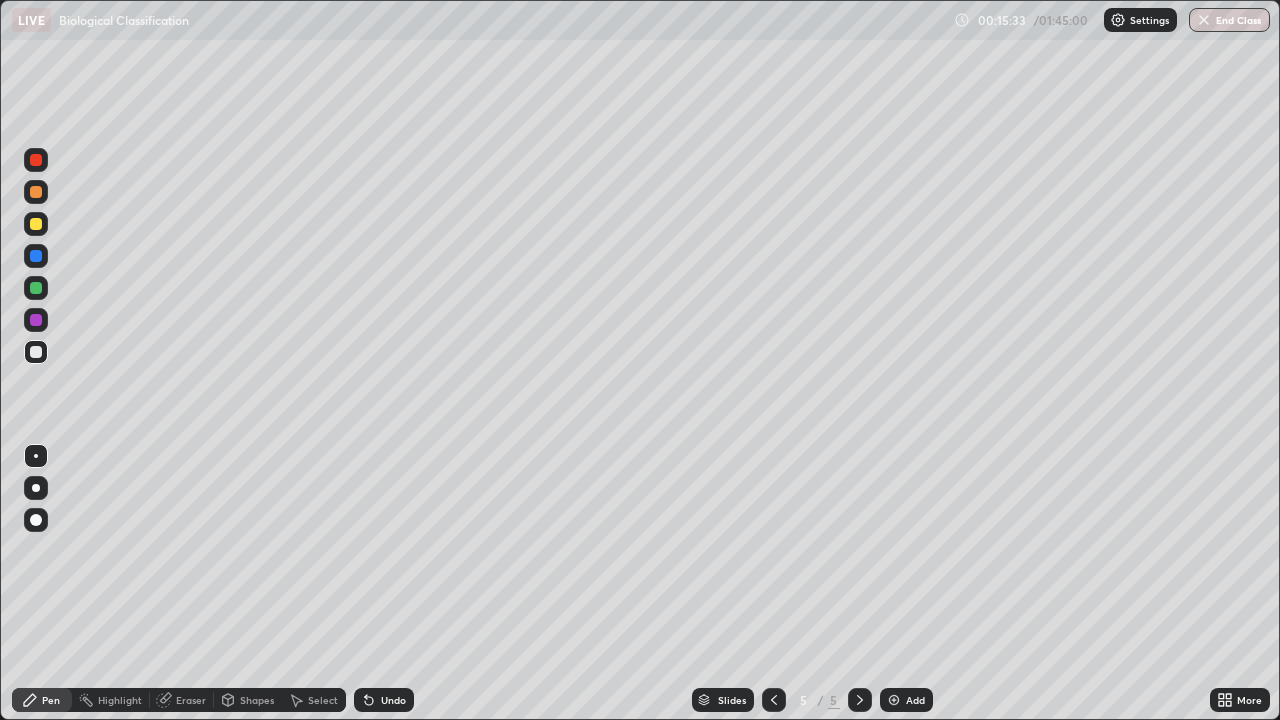click at bounding box center (36, 288) 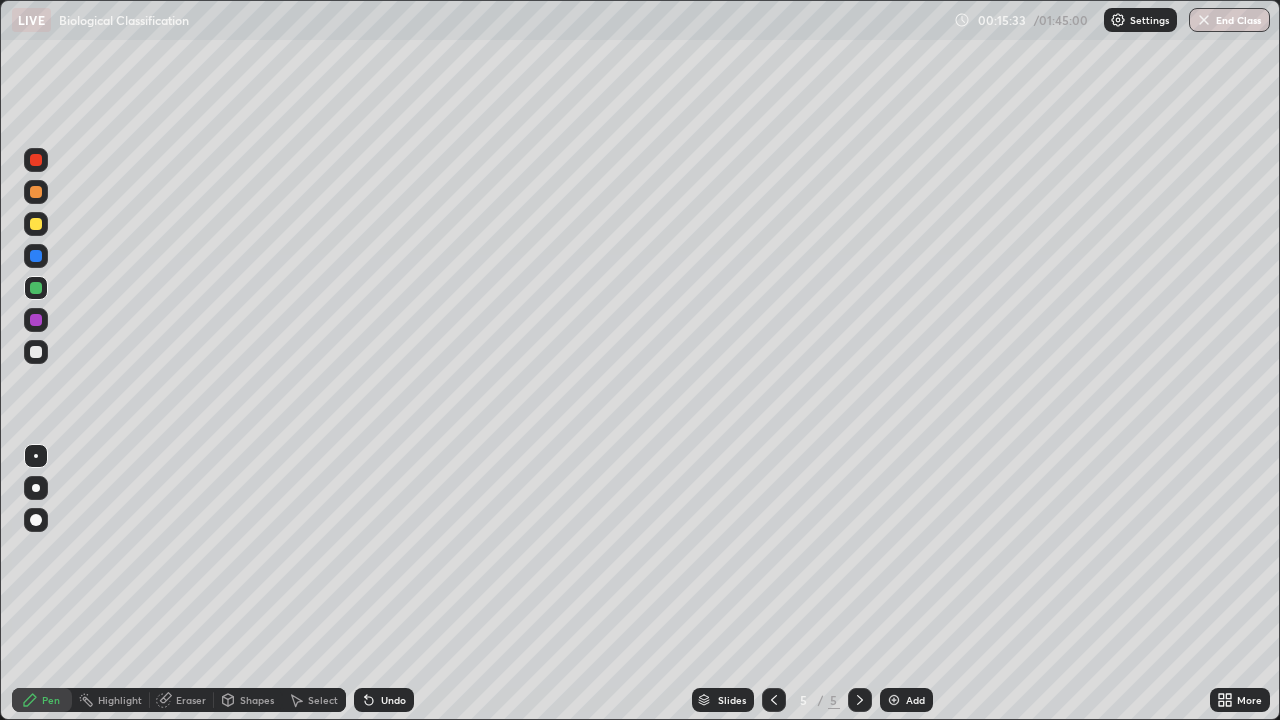 click at bounding box center (36, 352) 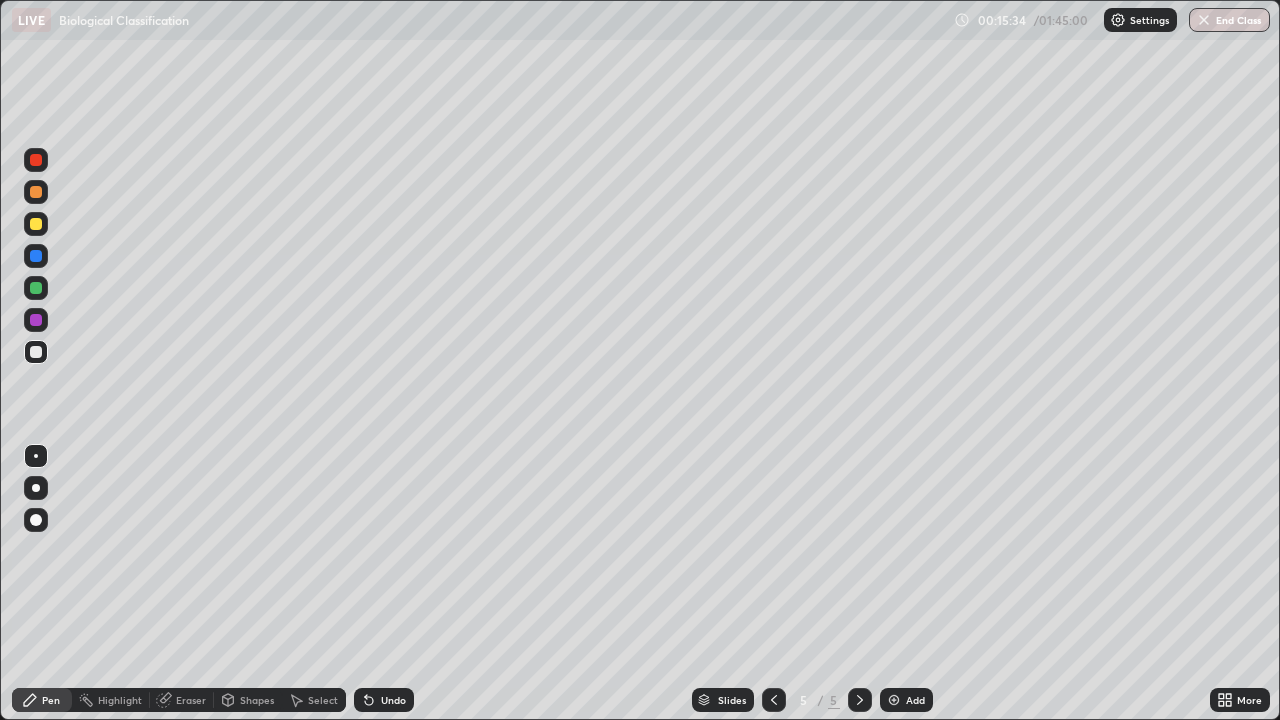 click at bounding box center [36, 456] 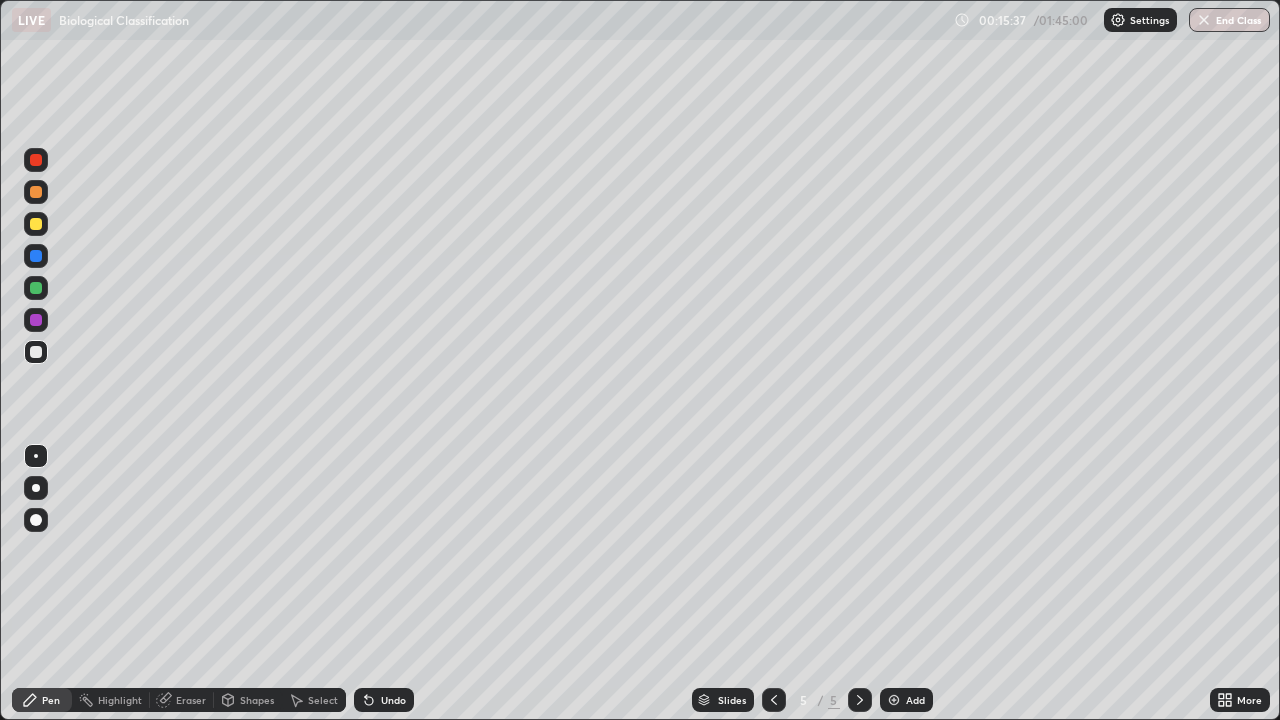 click at bounding box center [36, 288] 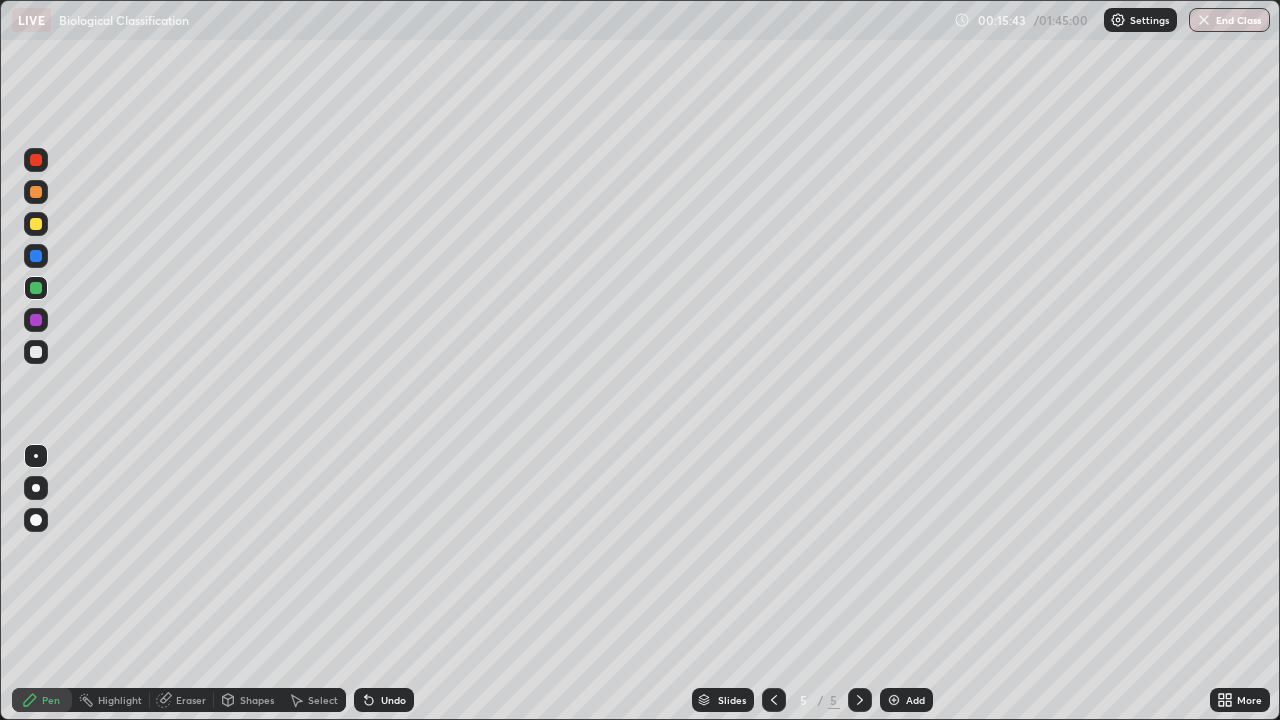 click 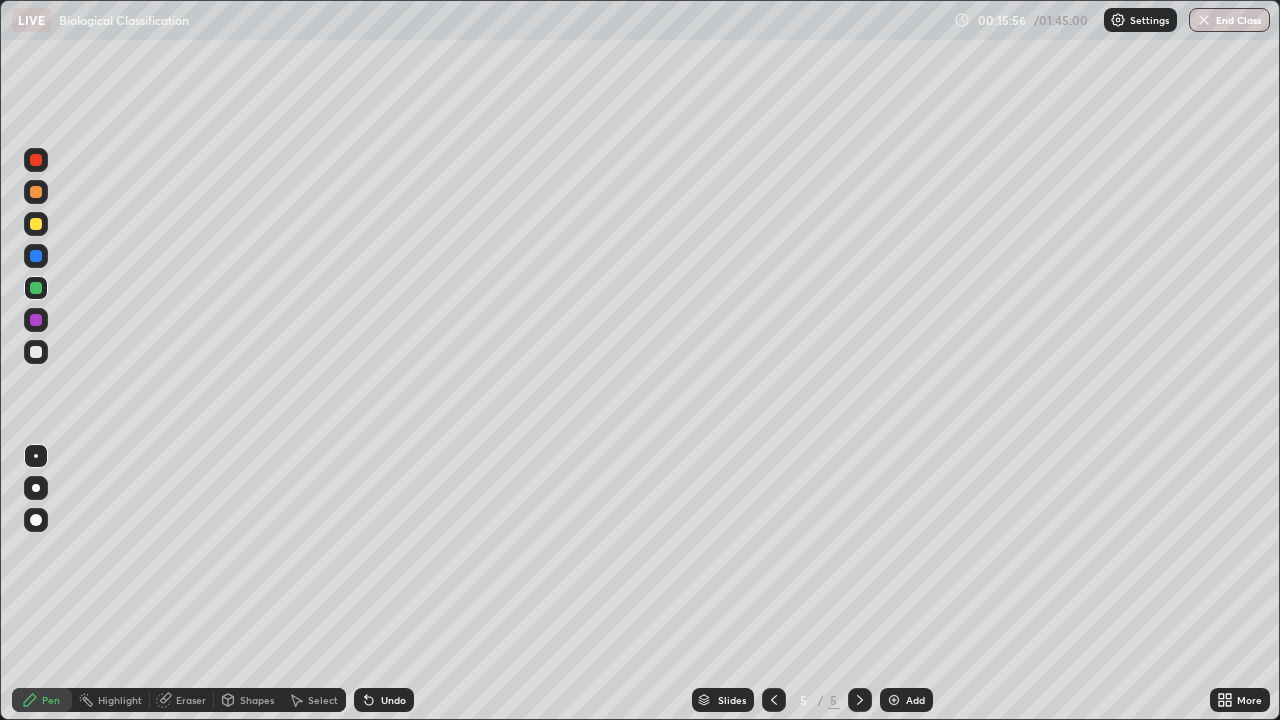 click at bounding box center [36, 352] 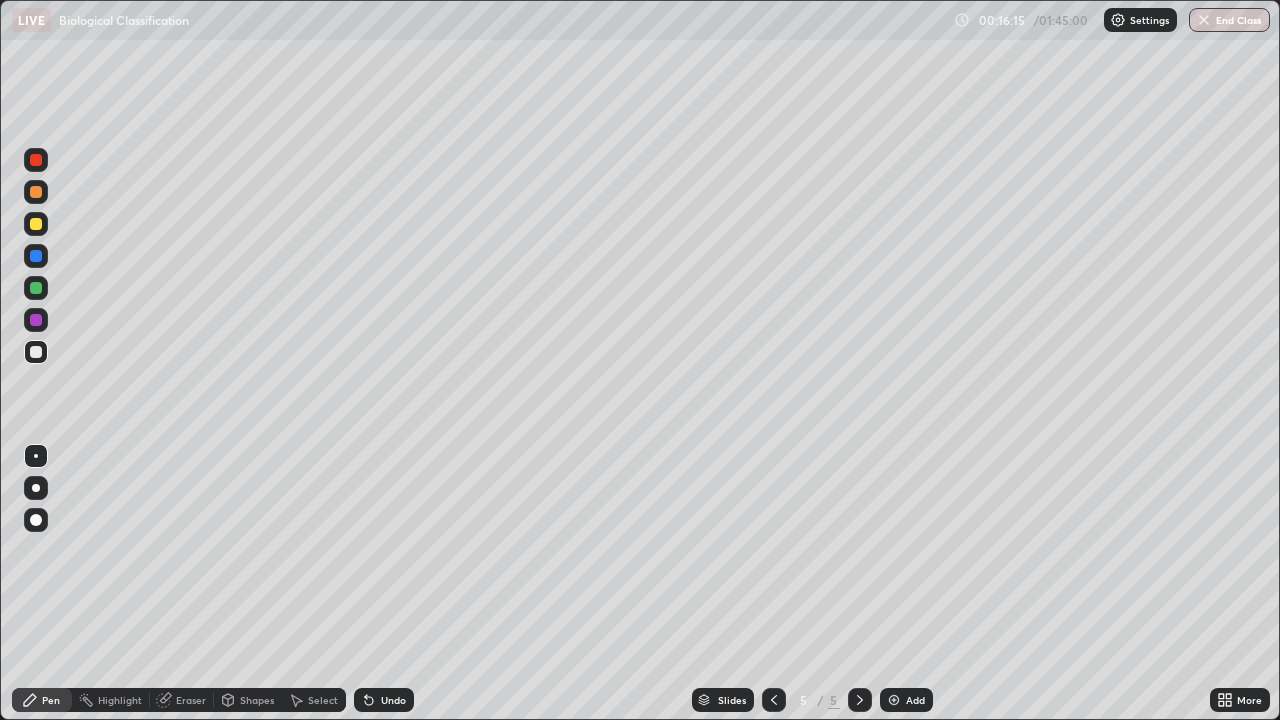 click at bounding box center (36, 288) 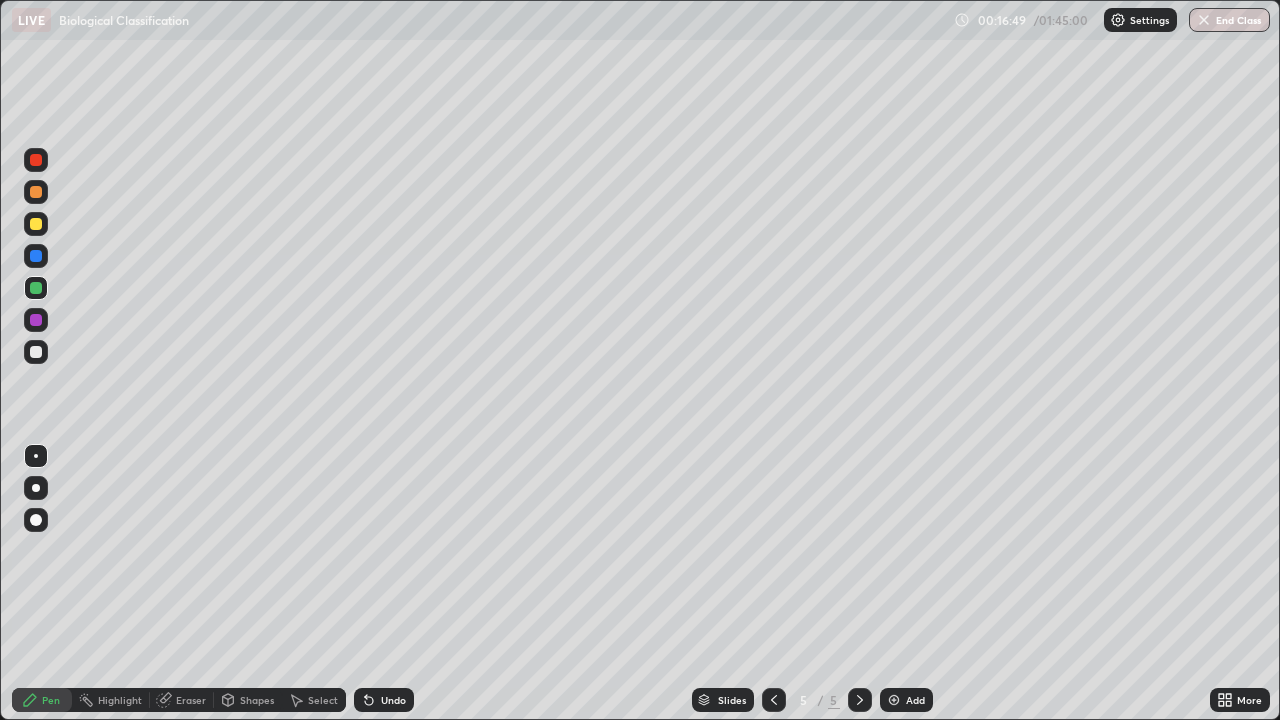 click at bounding box center [36, 256] 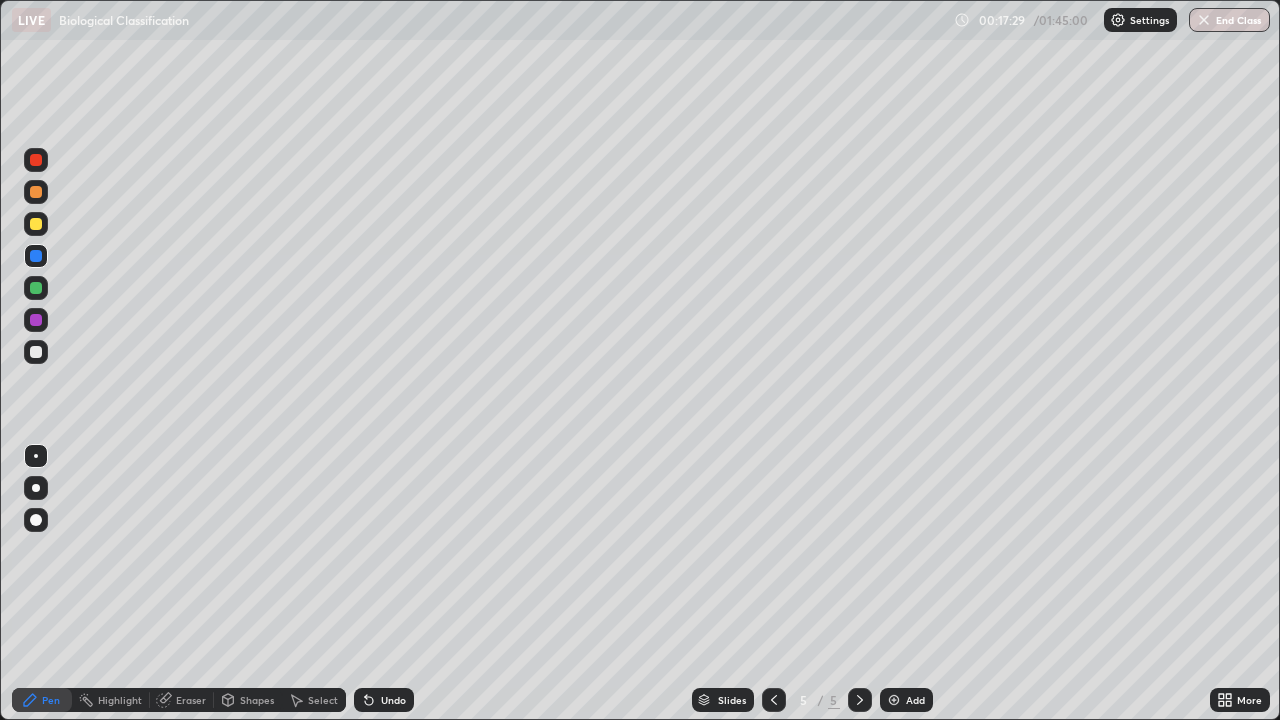 click at bounding box center (36, 256) 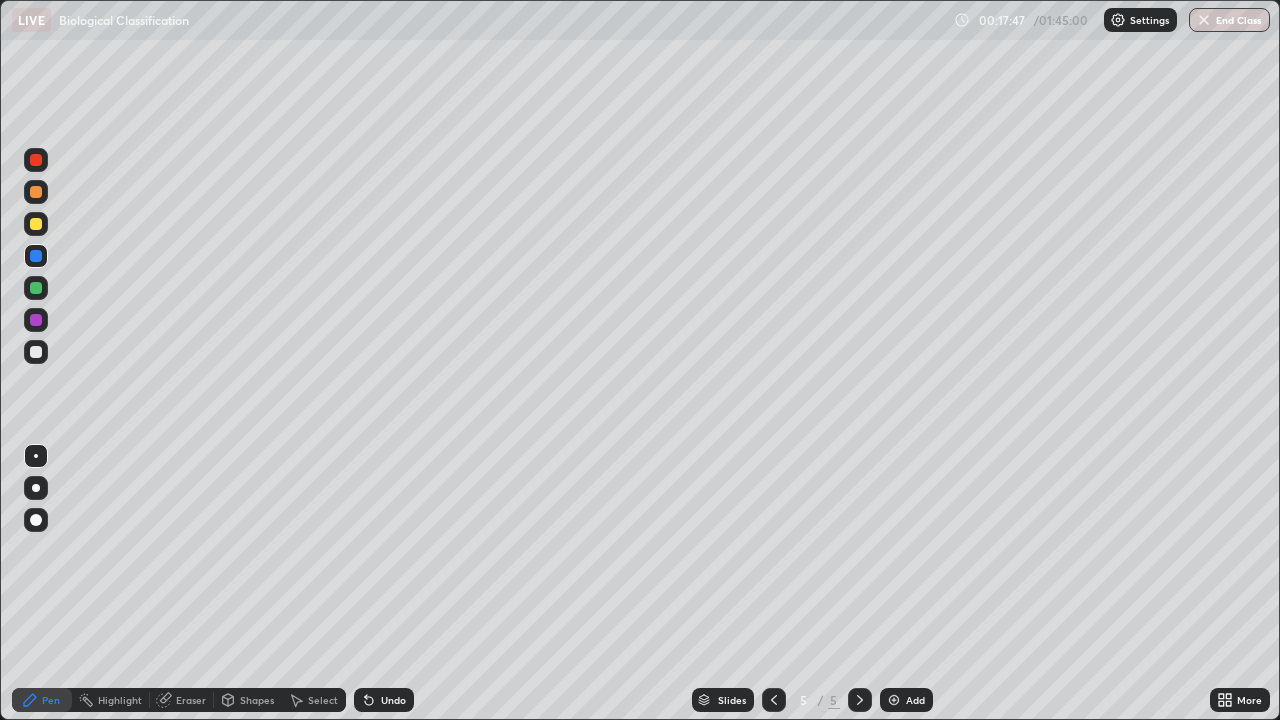 click at bounding box center [36, 288] 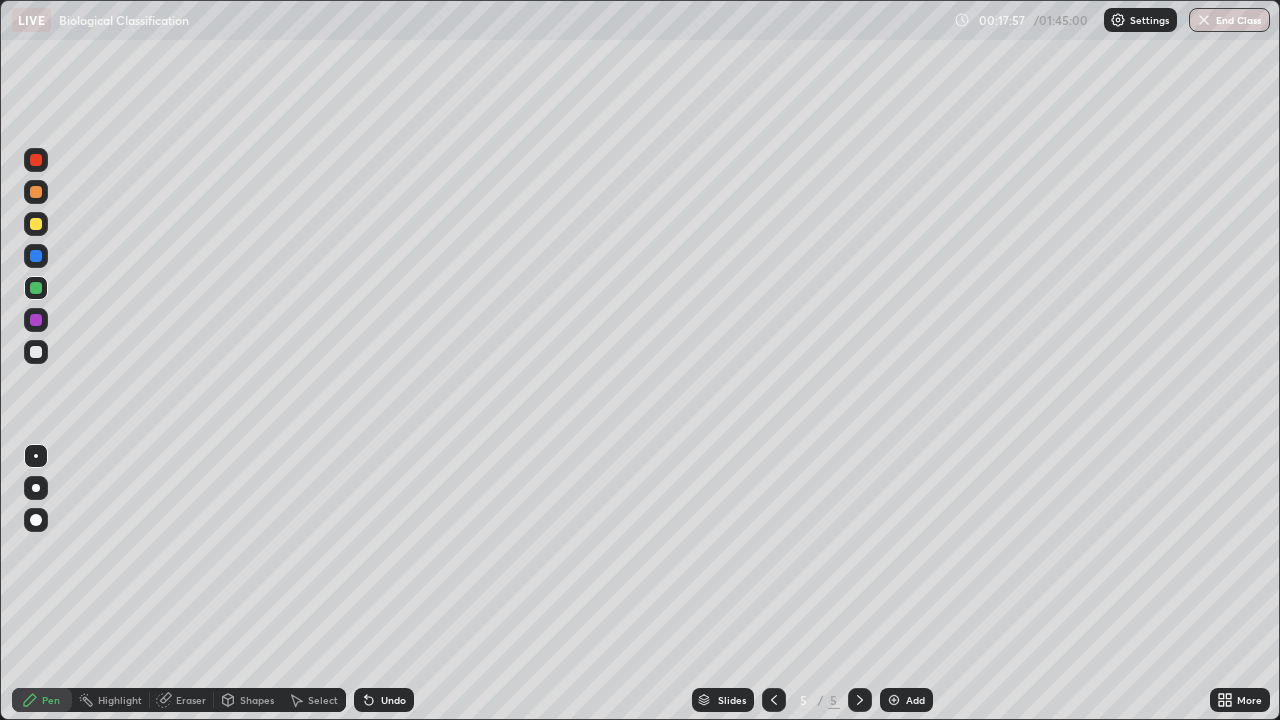 click at bounding box center (36, 352) 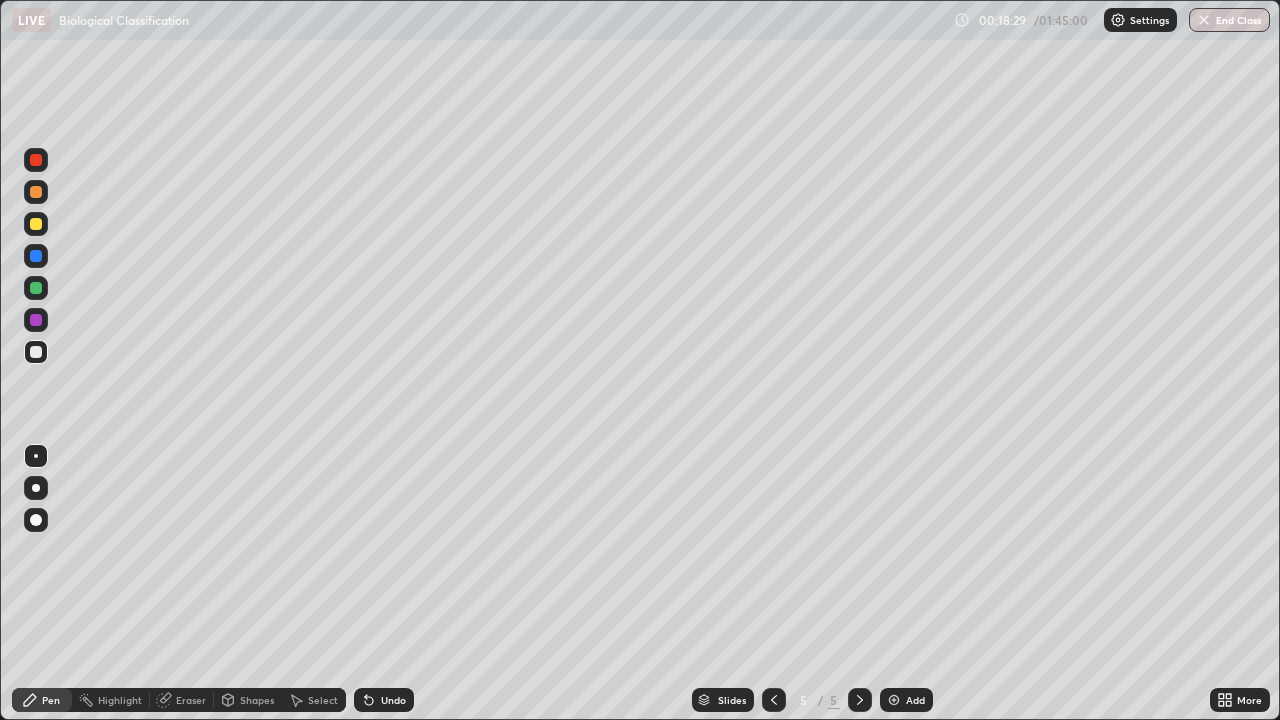 click on "Add" at bounding box center [906, 700] 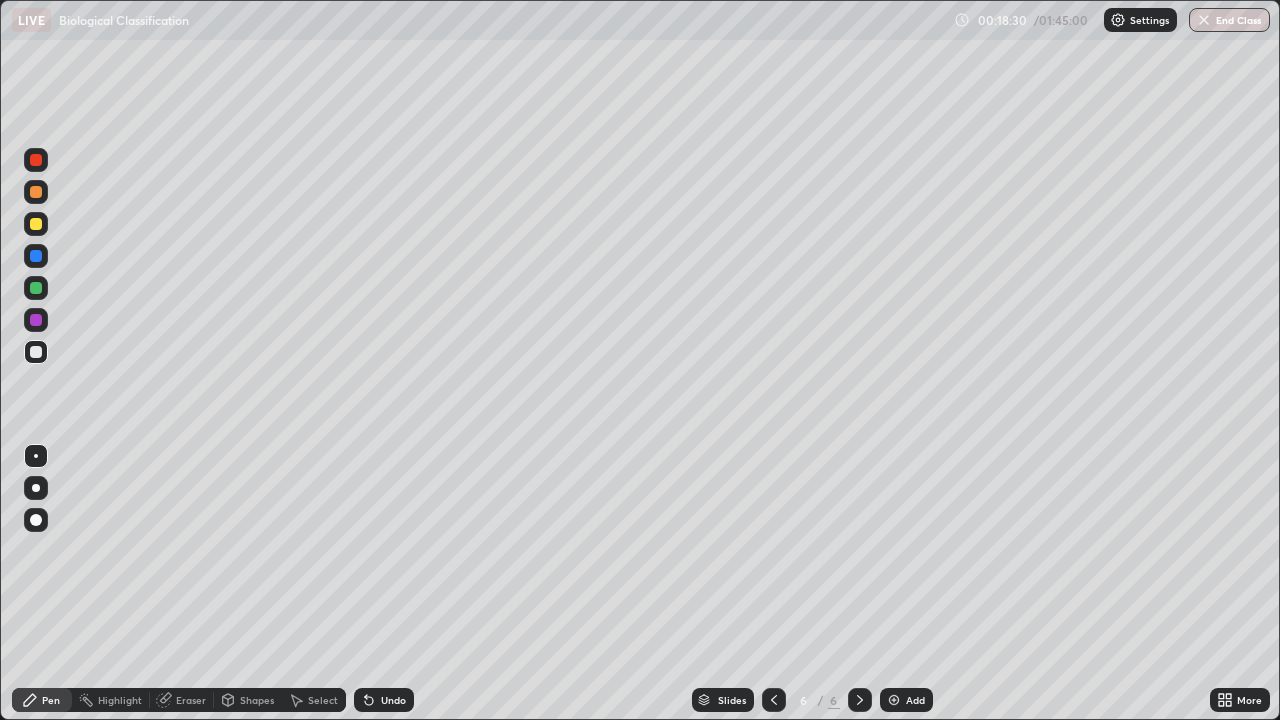 click at bounding box center [36, 288] 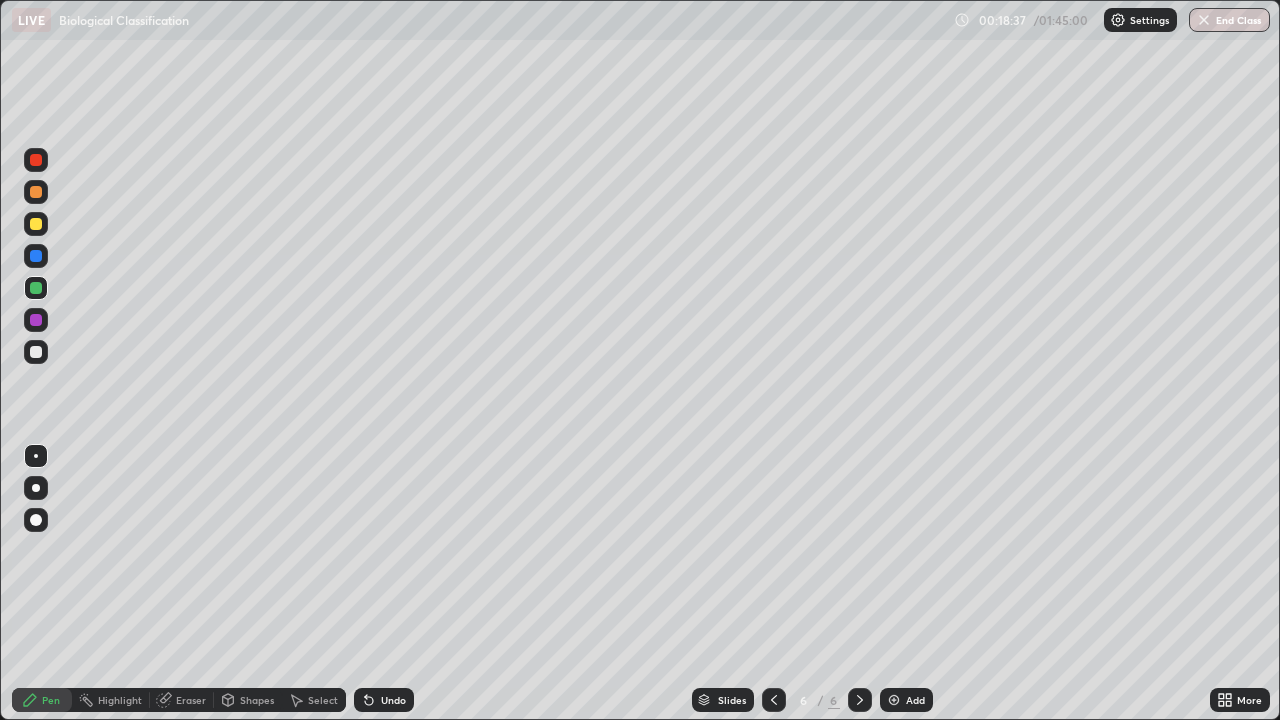 click at bounding box center (36, 352) 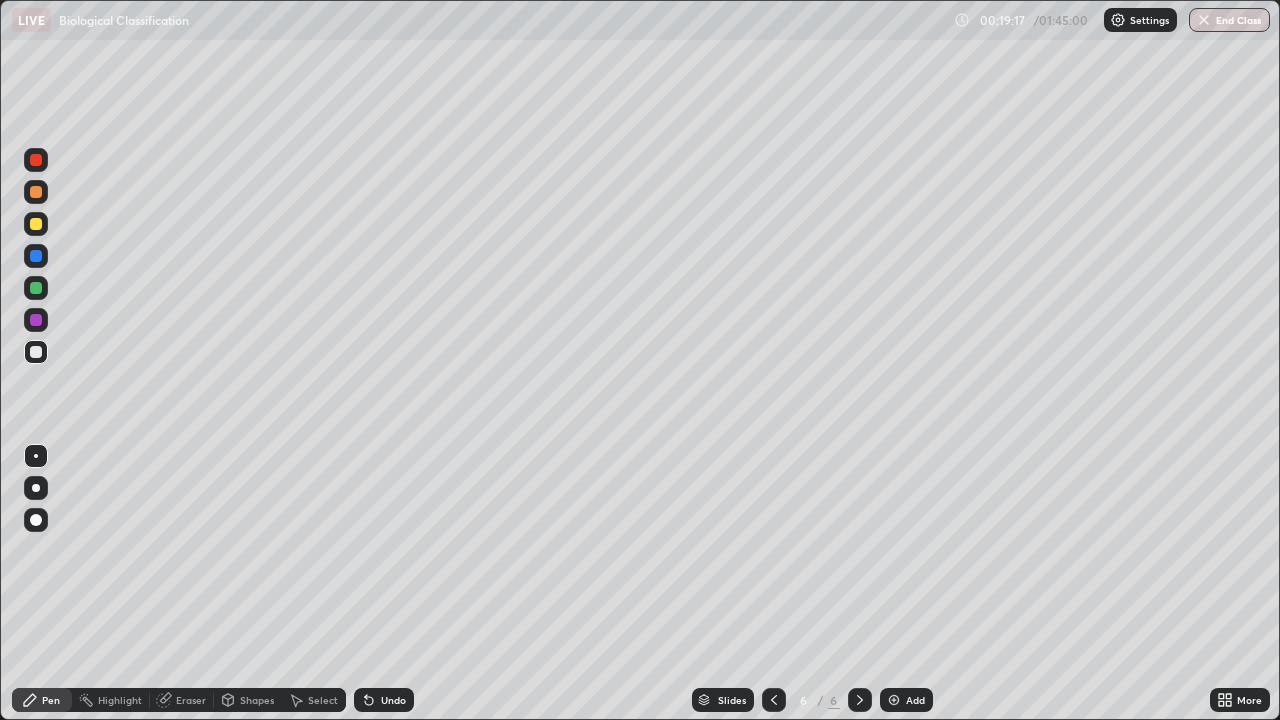 click at bounding box center (36, 320) 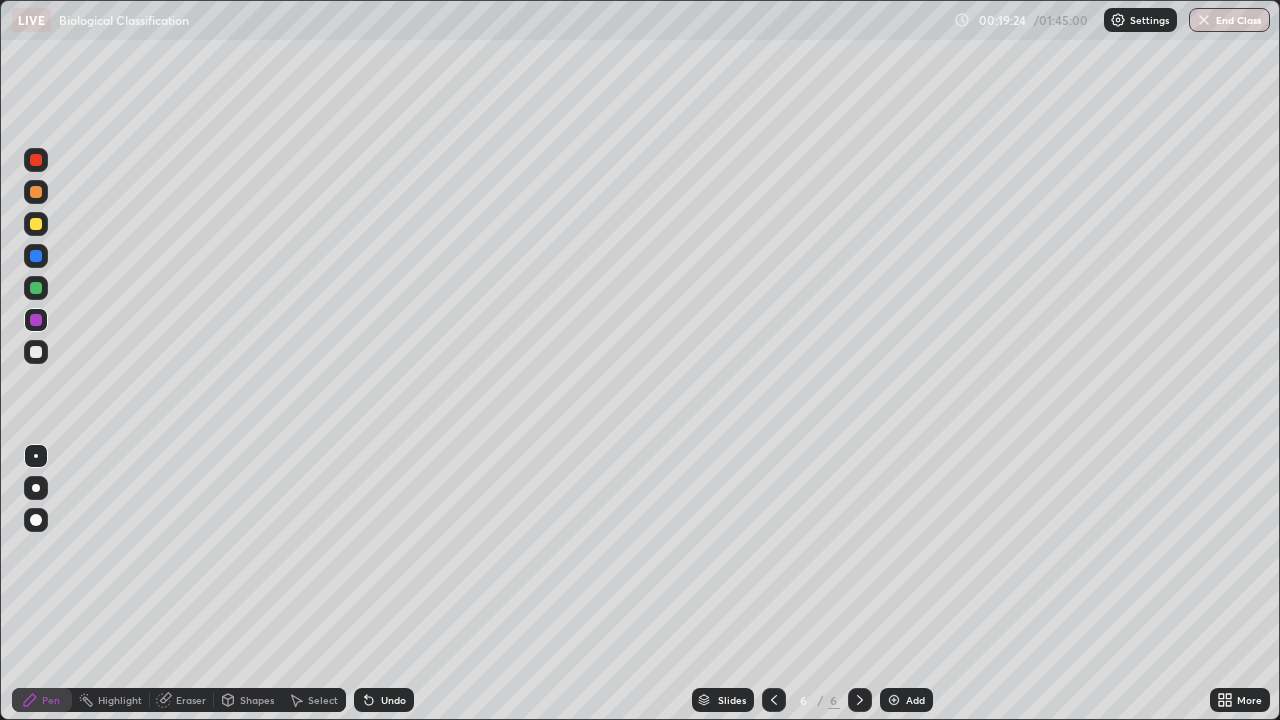 click at bounding box center [36, 352] 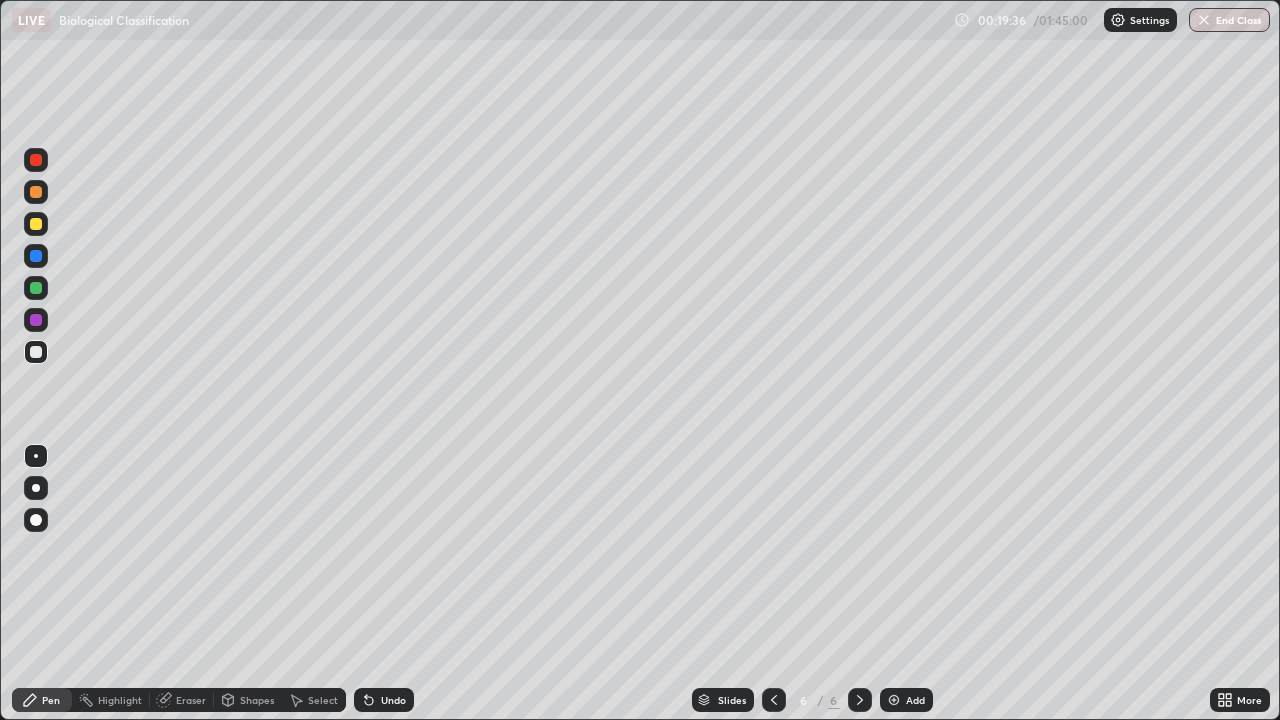 click at bounding box center (36, 288) 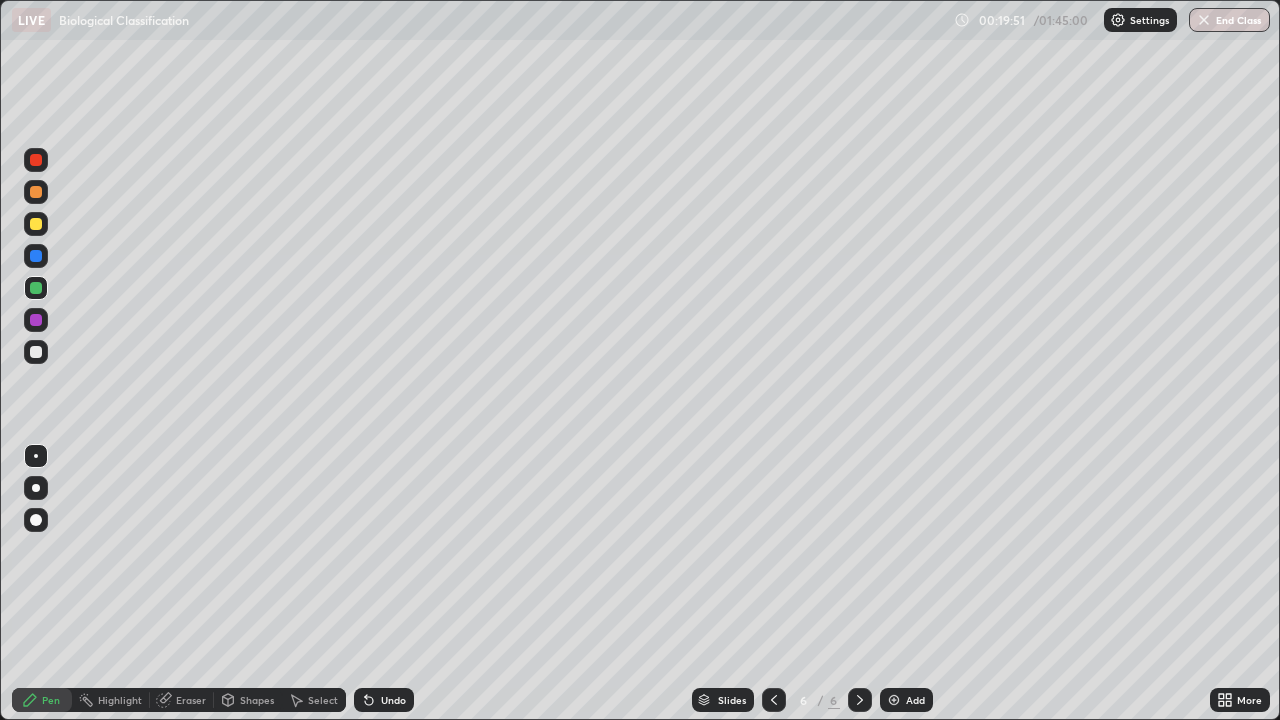 click on "Eraser" at bounding box center (191, 700) 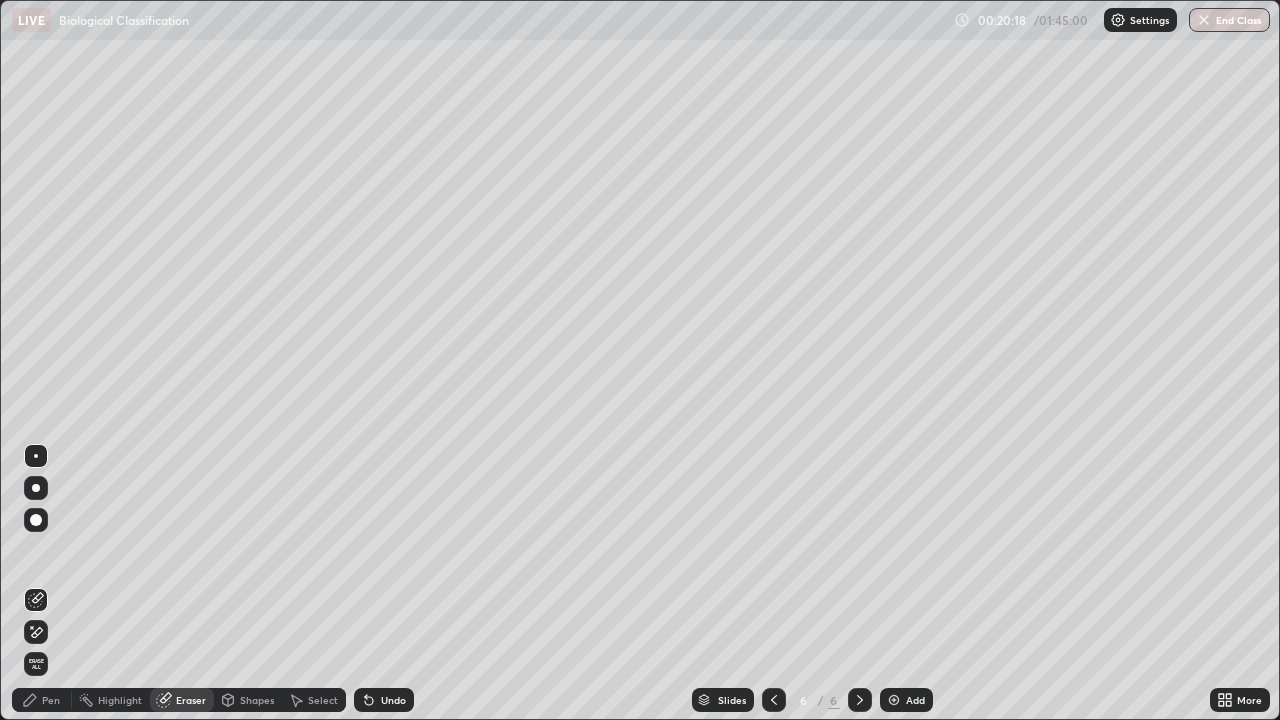 click 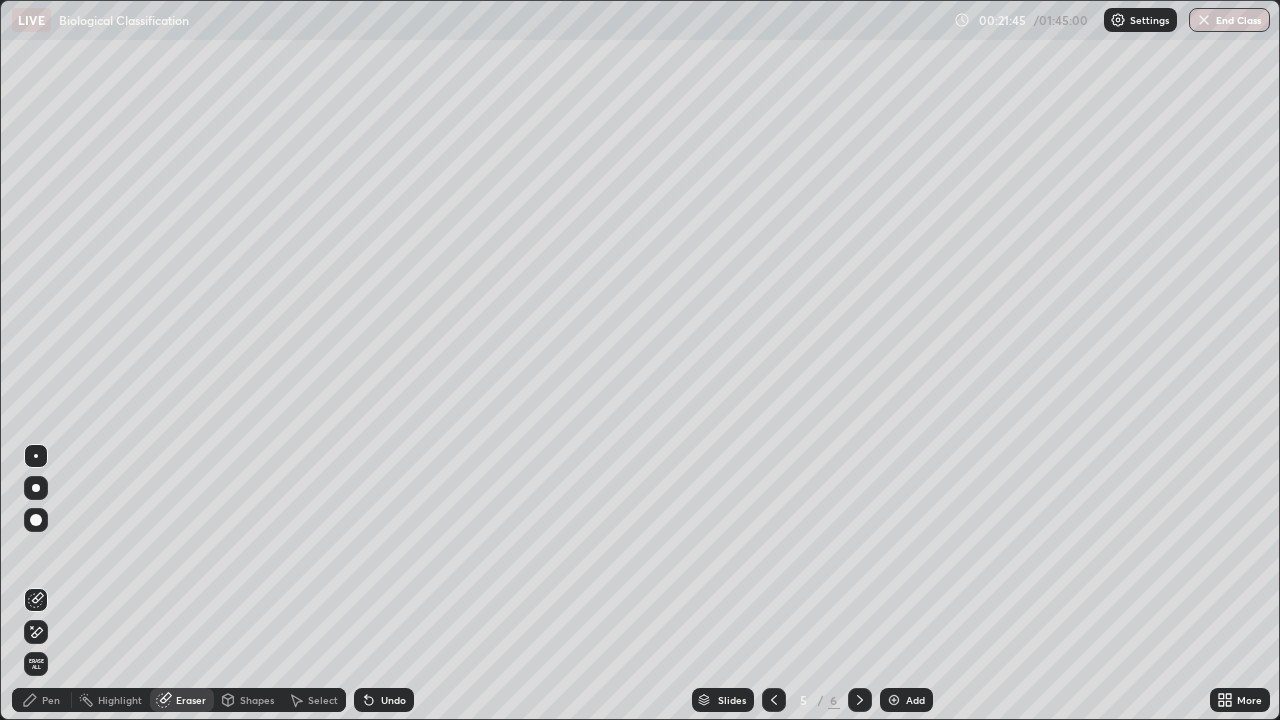 click on "Pen" at bounding box center (51, 700) 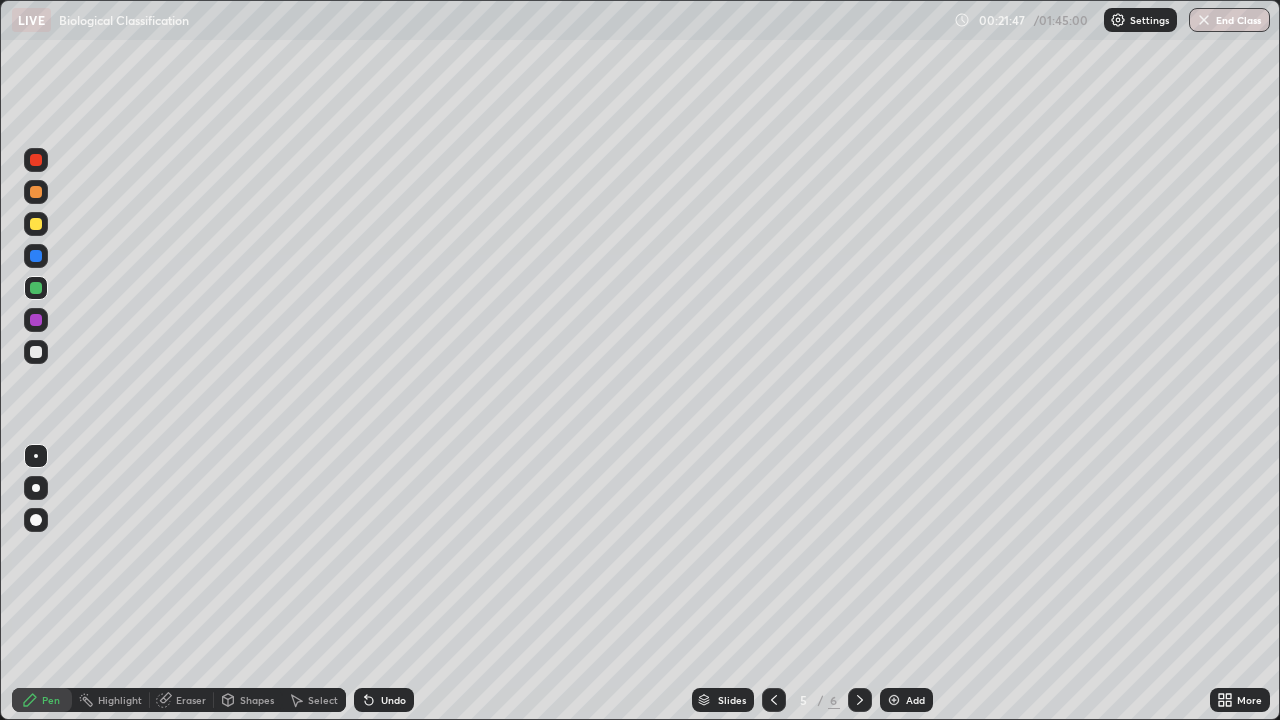 click at bounding box center [36, 256] 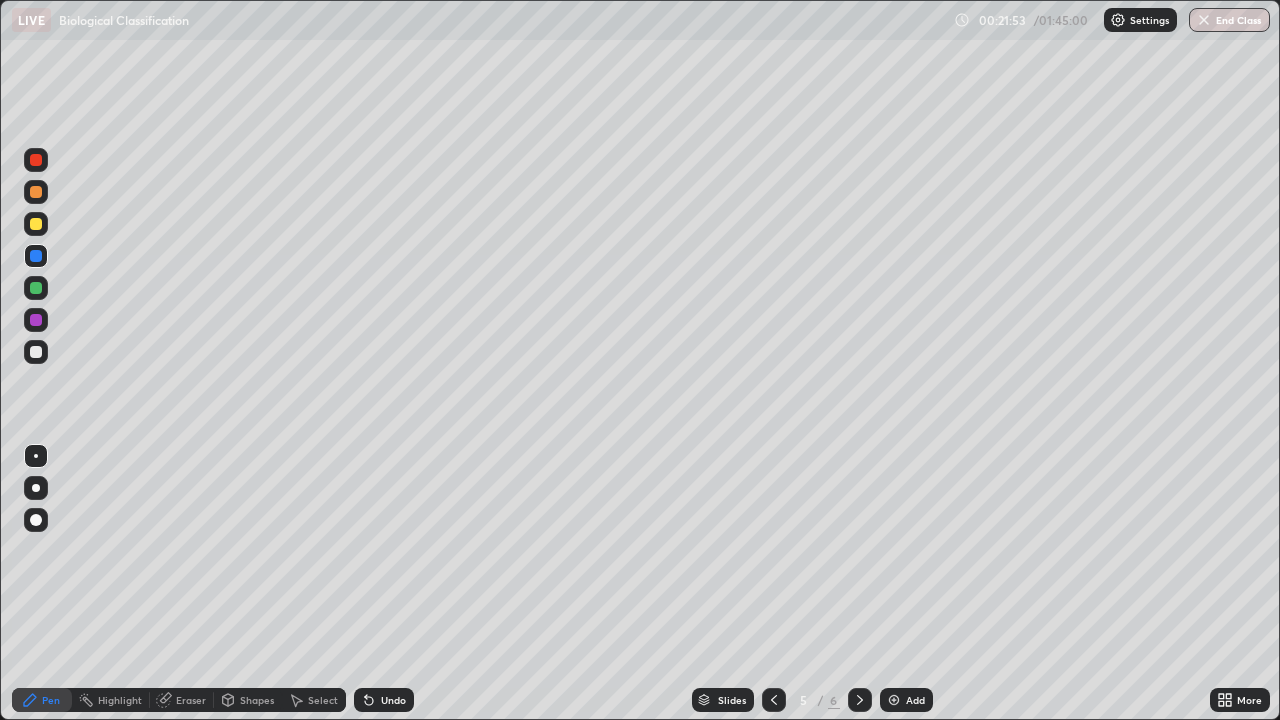 click at bounding box center [36, 456] 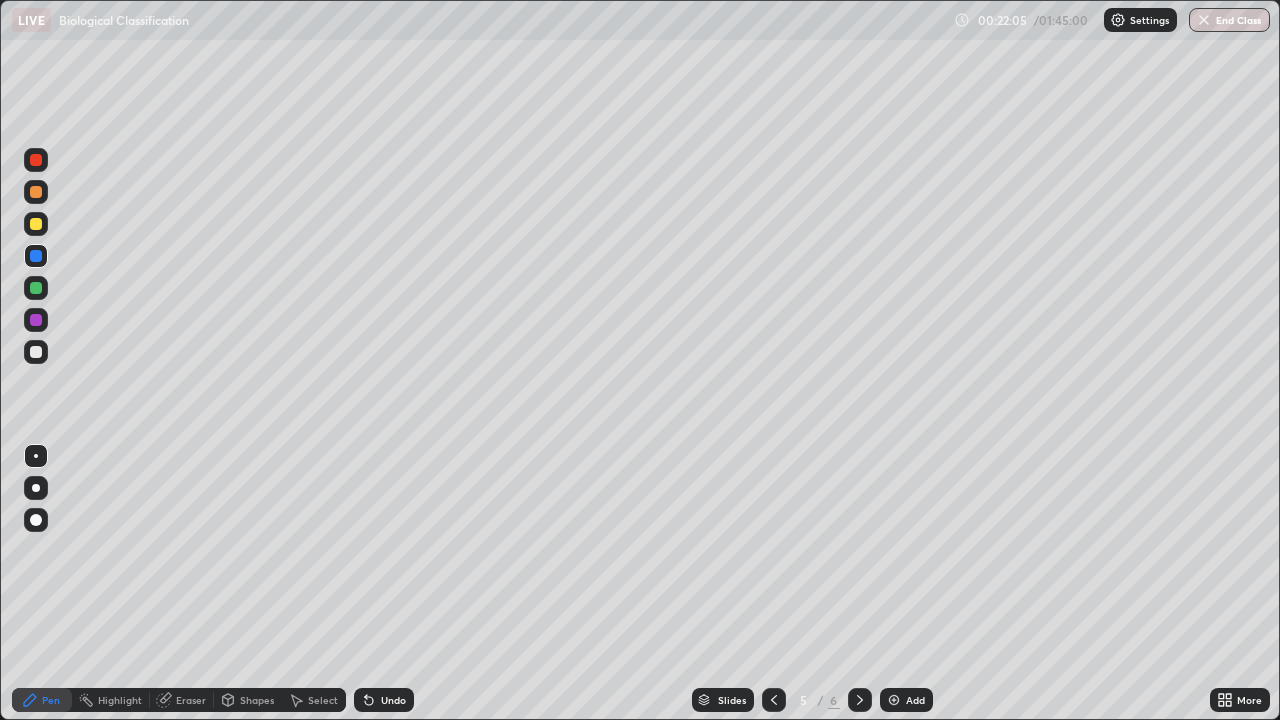 click 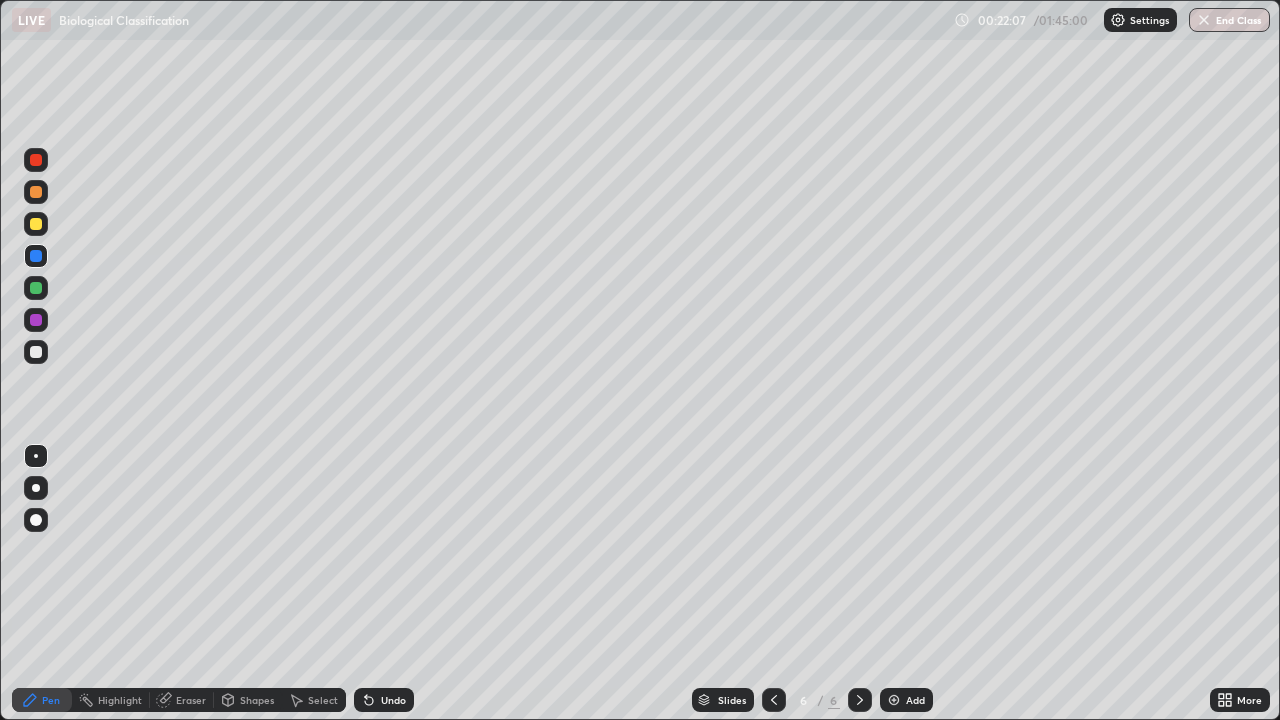 click at bounding box center [36, 288] 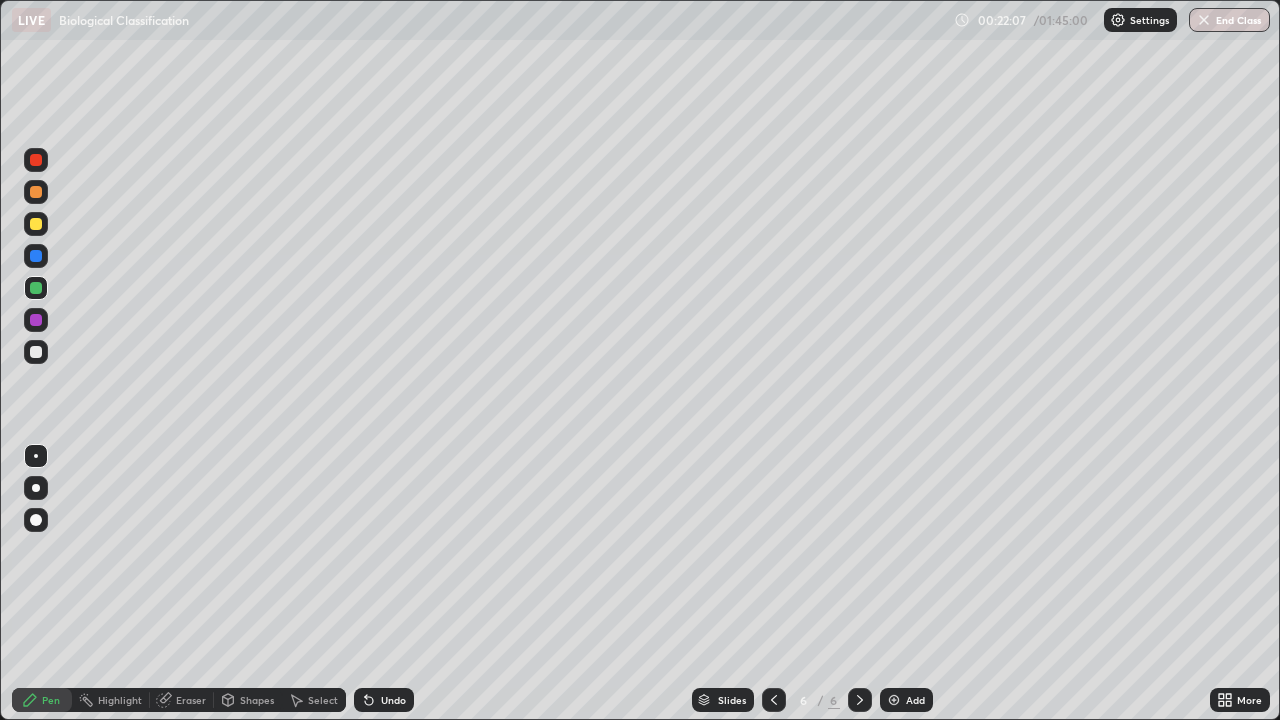 click at bounding box center (36, 256) 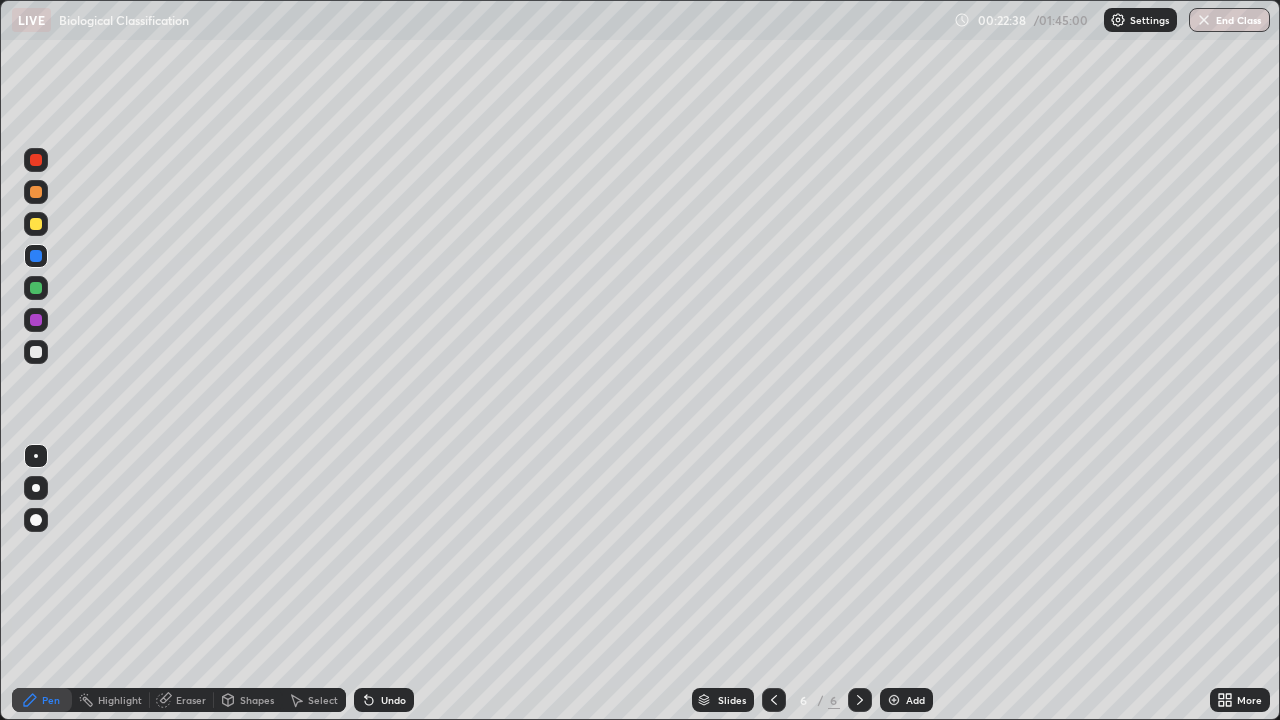 click at bounding box center [36, 352] 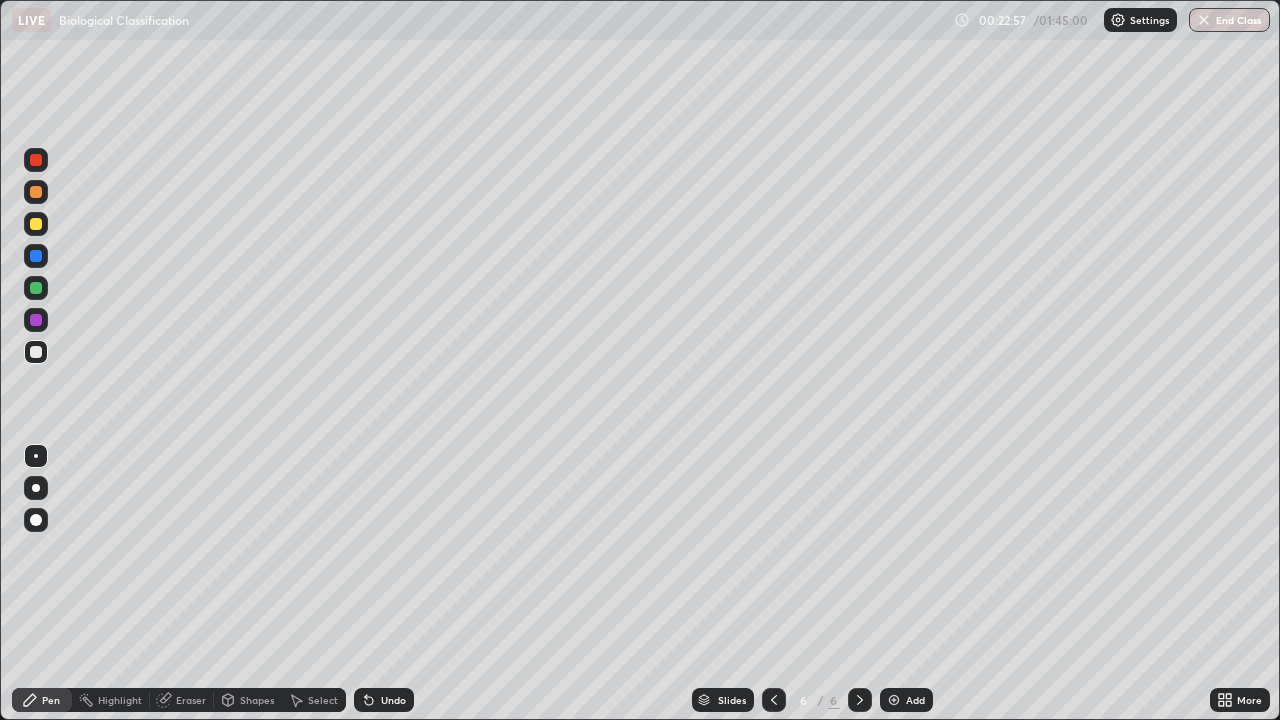 click 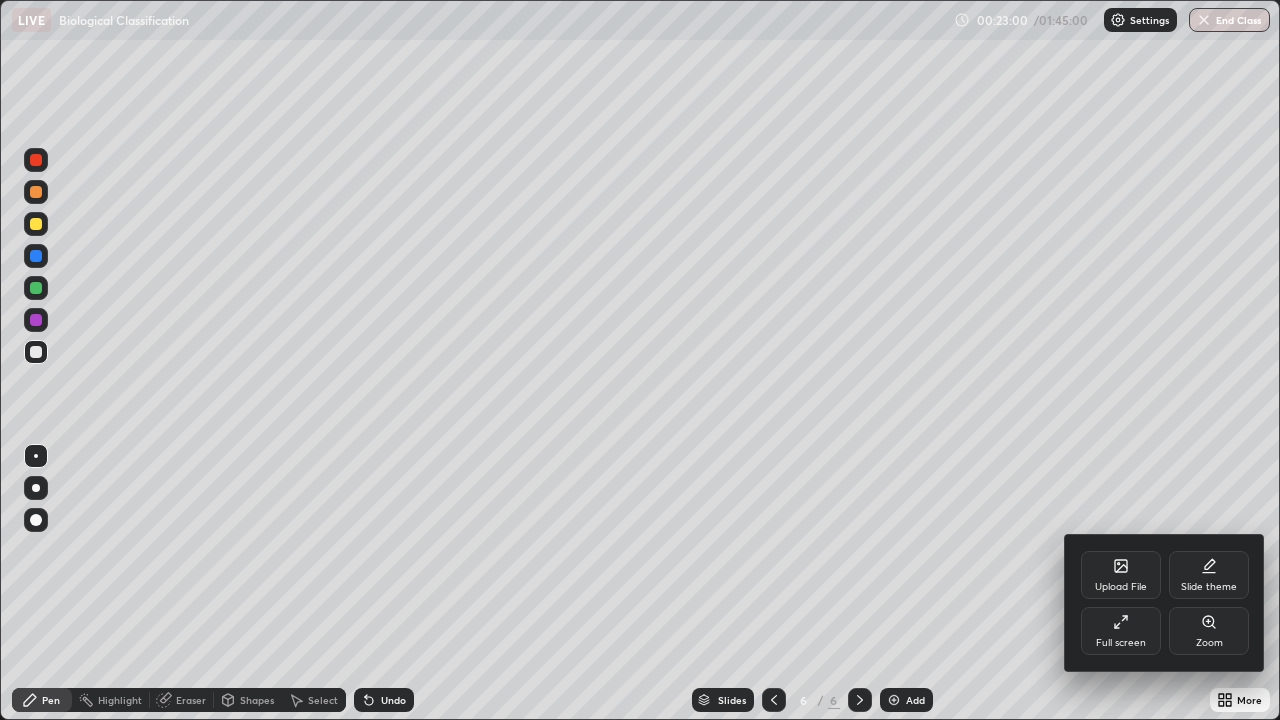 click on "Upload File" at bounding box center [1121, 575] 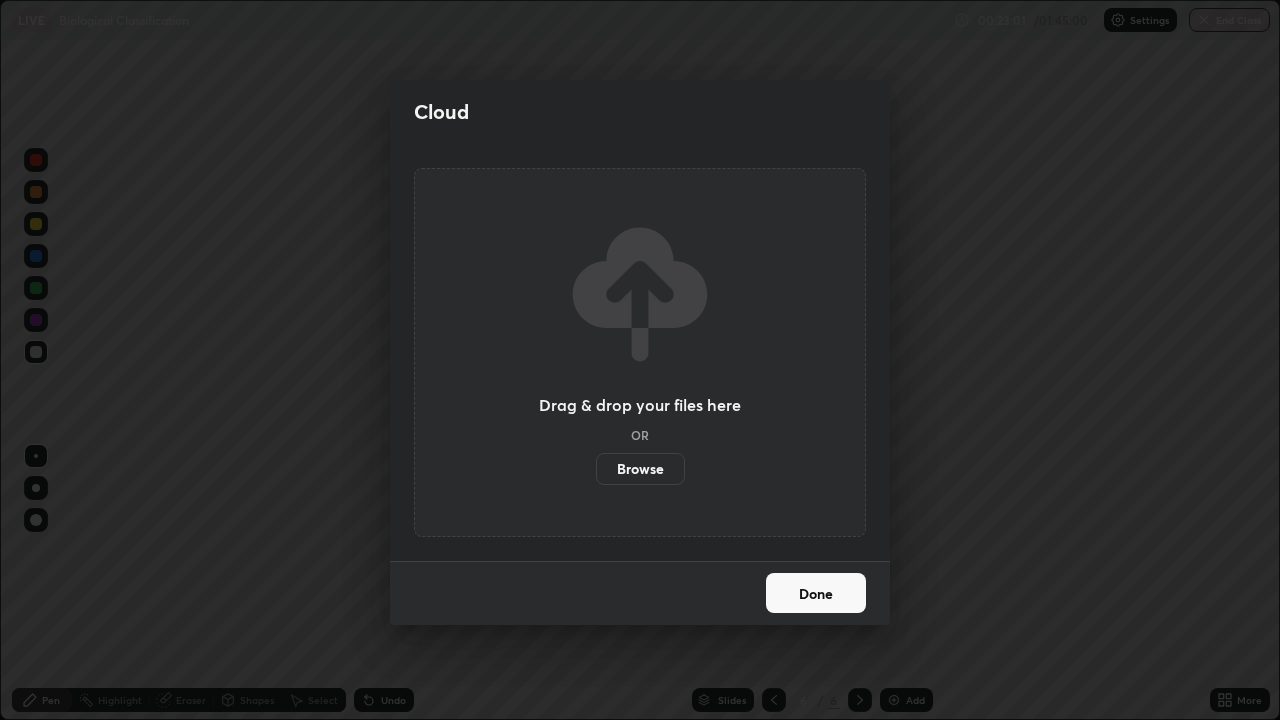 click on "Browse" at bounding box center [640, 469] 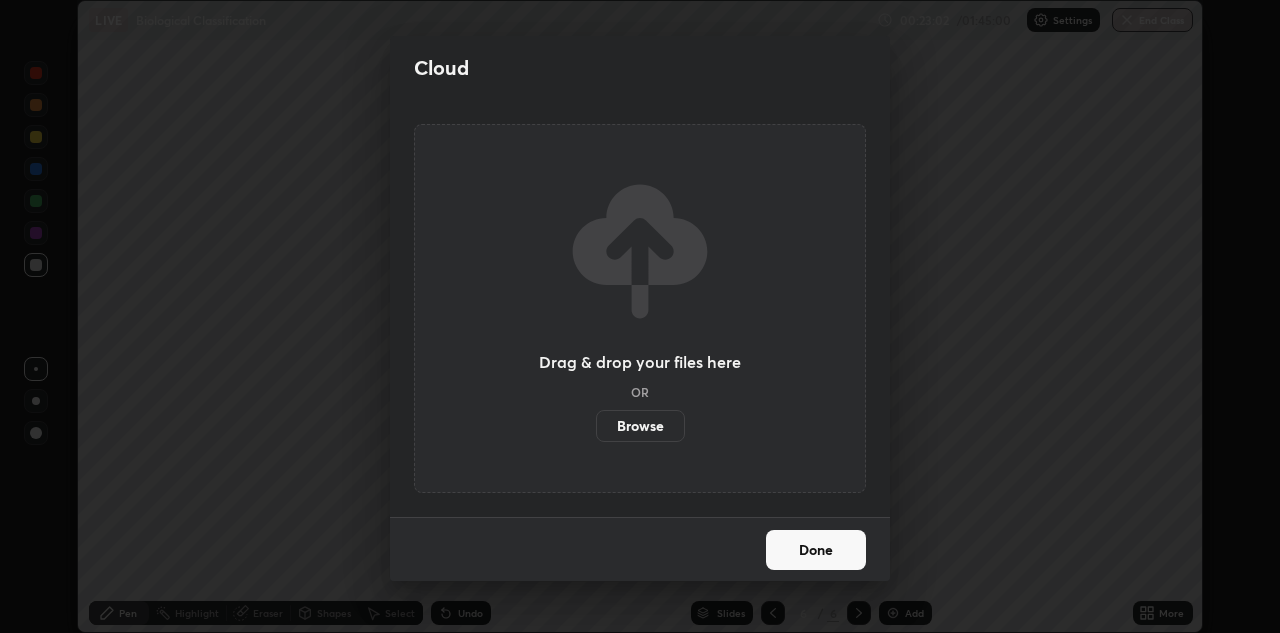 scroll, scrollTop: 633, scrollLeft: 1280, axis: both 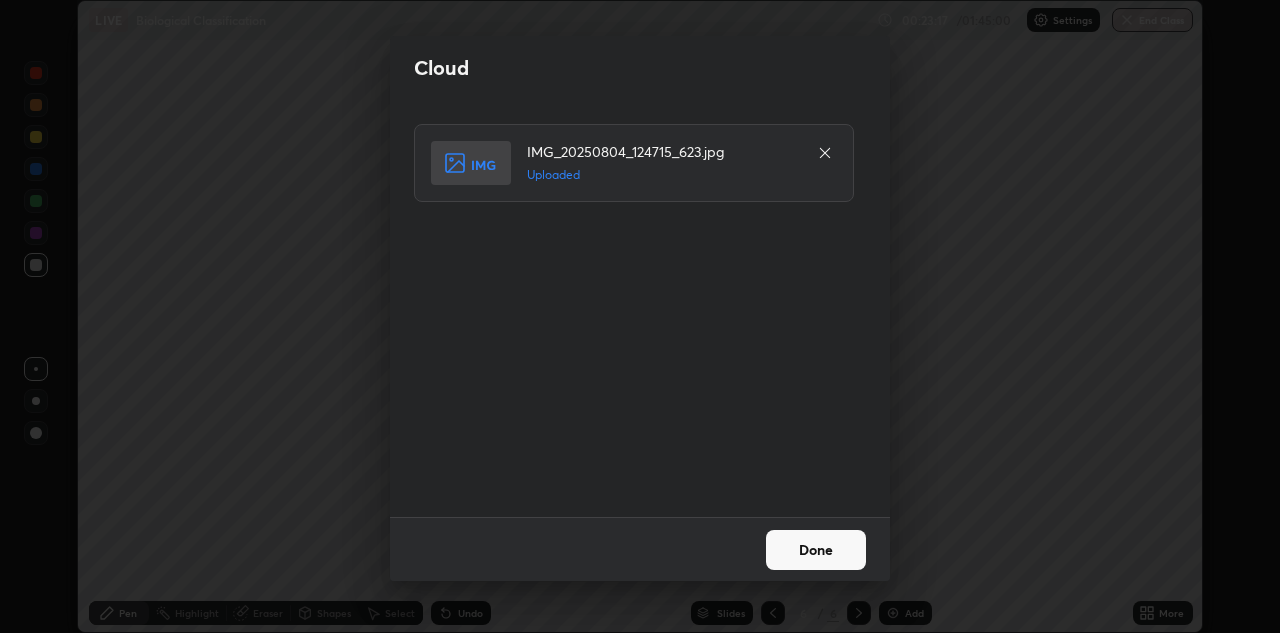 click on "Done" at bounding box center [816, 550] 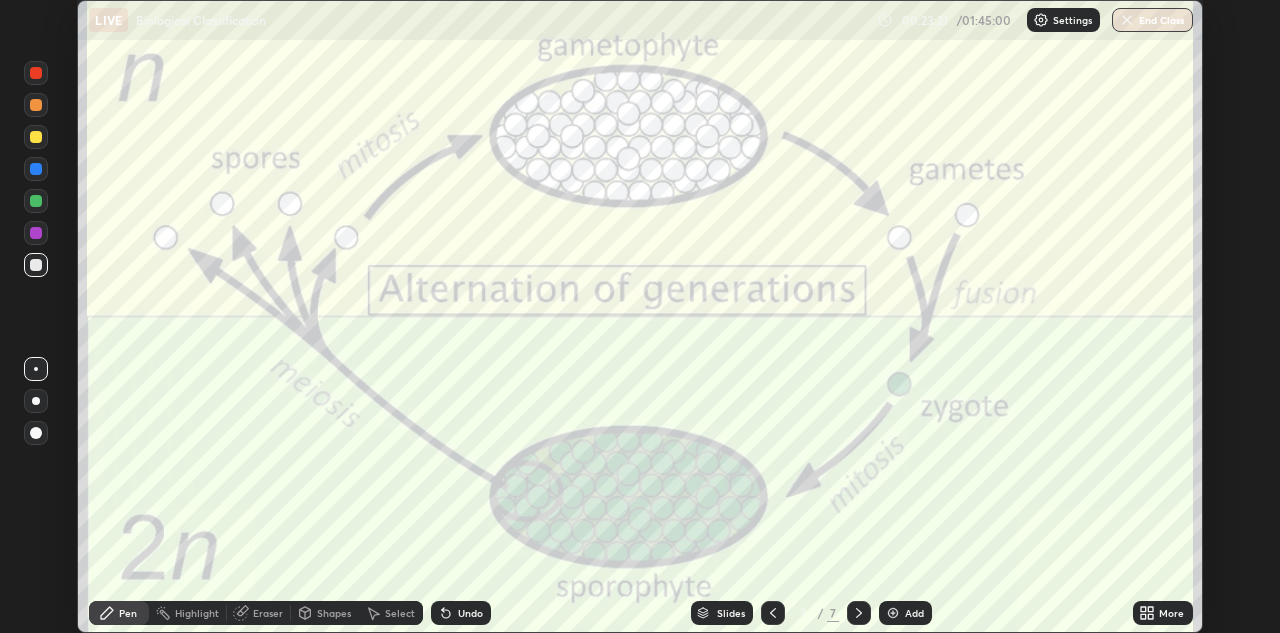 click 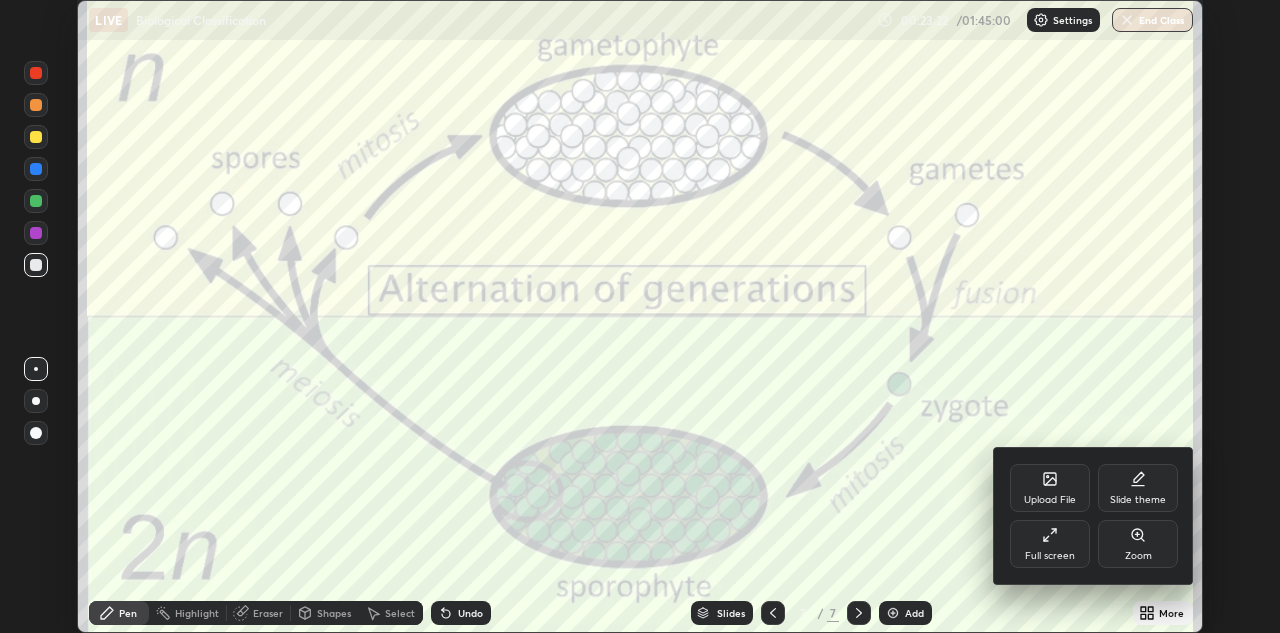 click 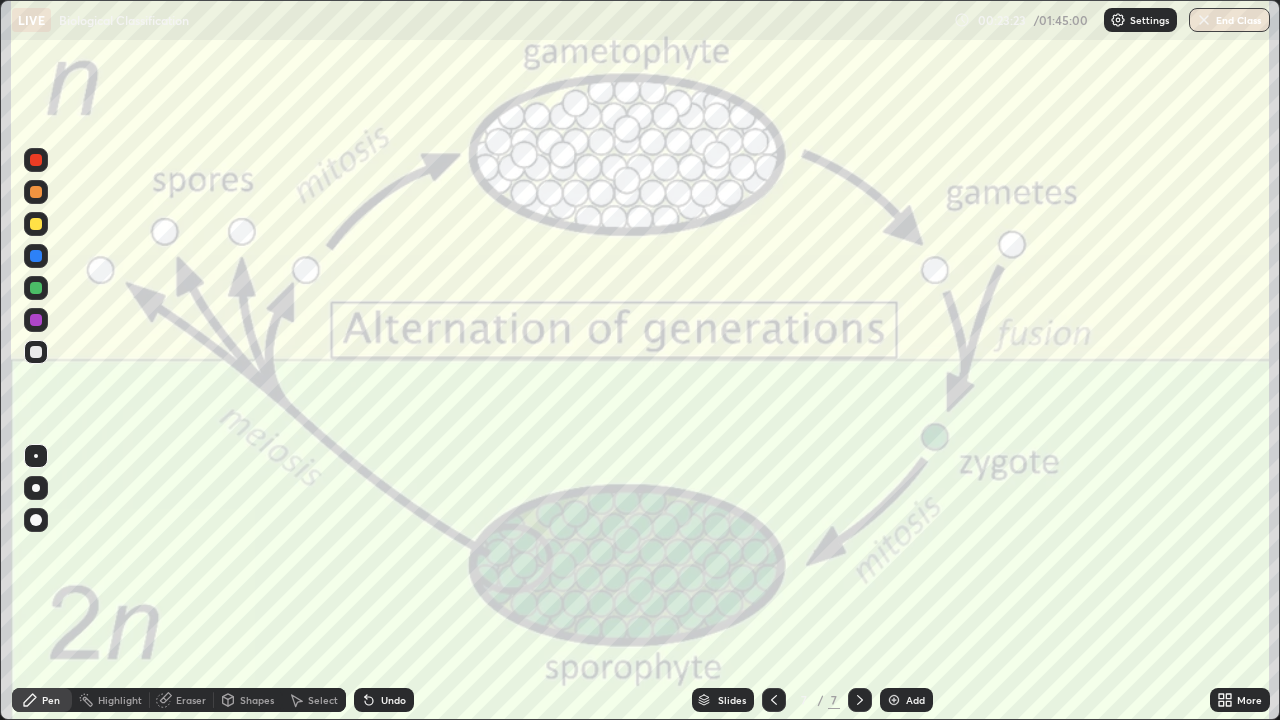 scroll, scrollTop: 99280, scrollLeft: 98720, axis: both 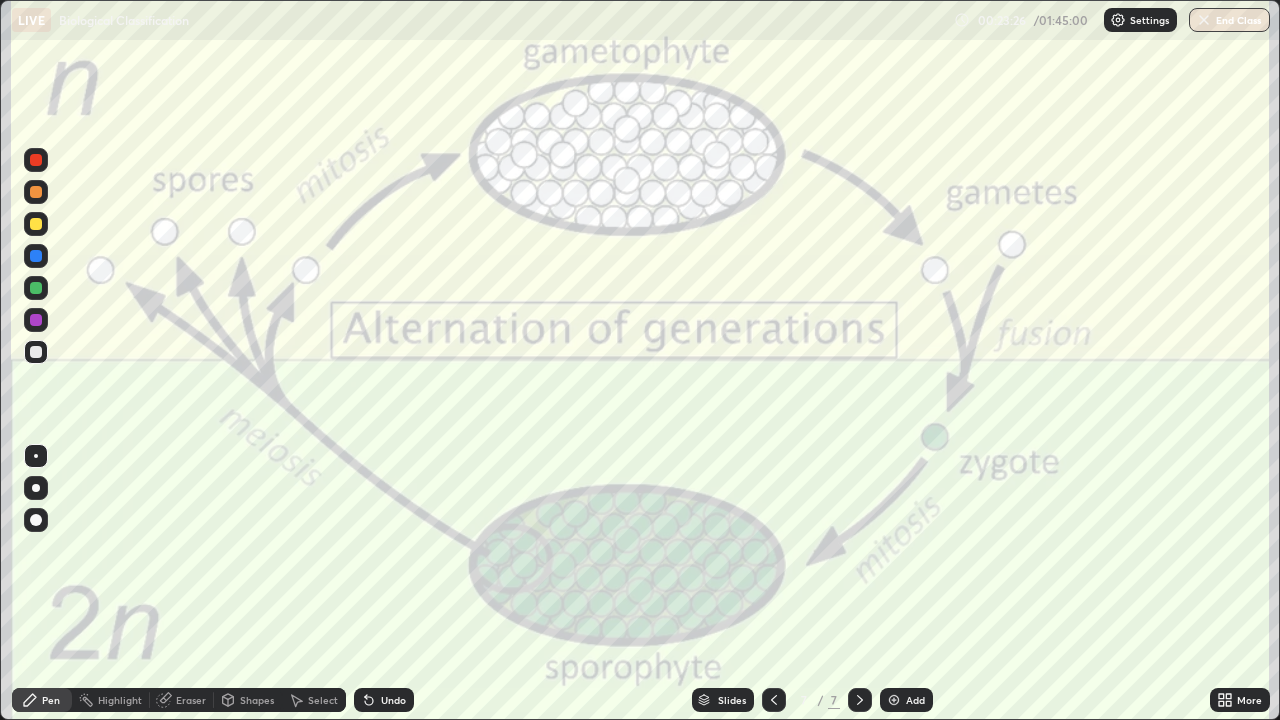 click 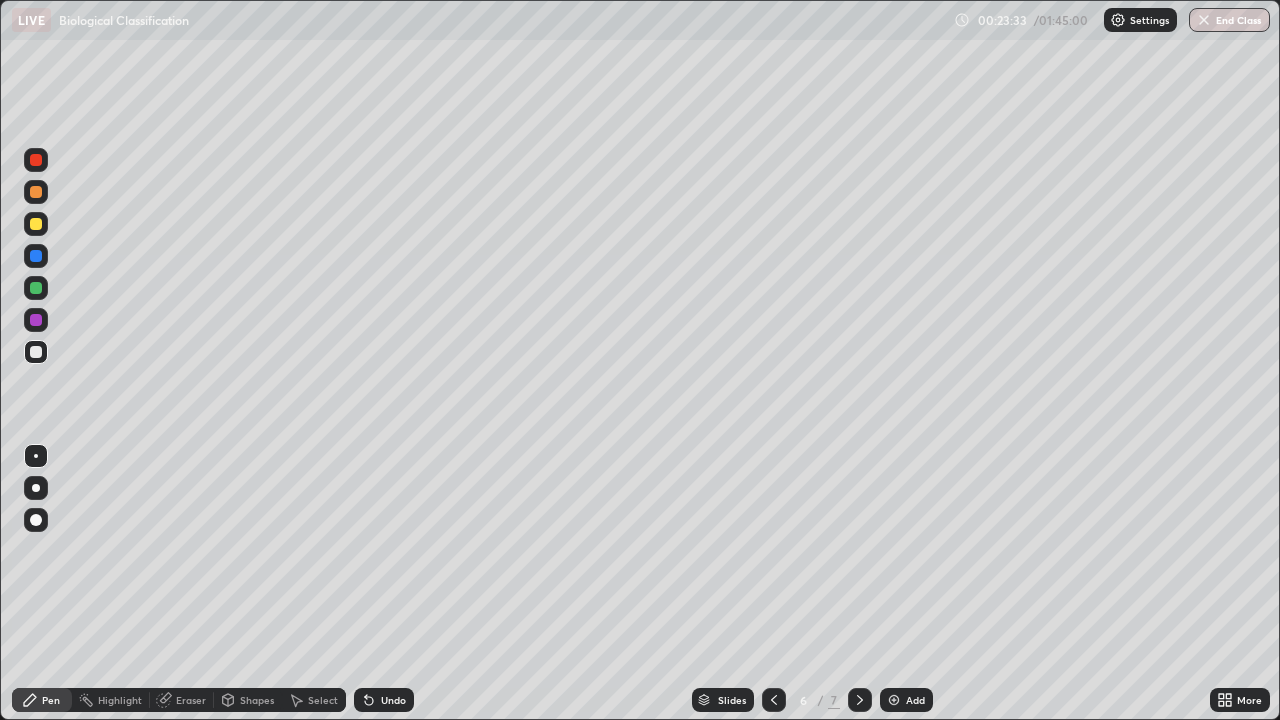 click at bounding box center [36, 256] 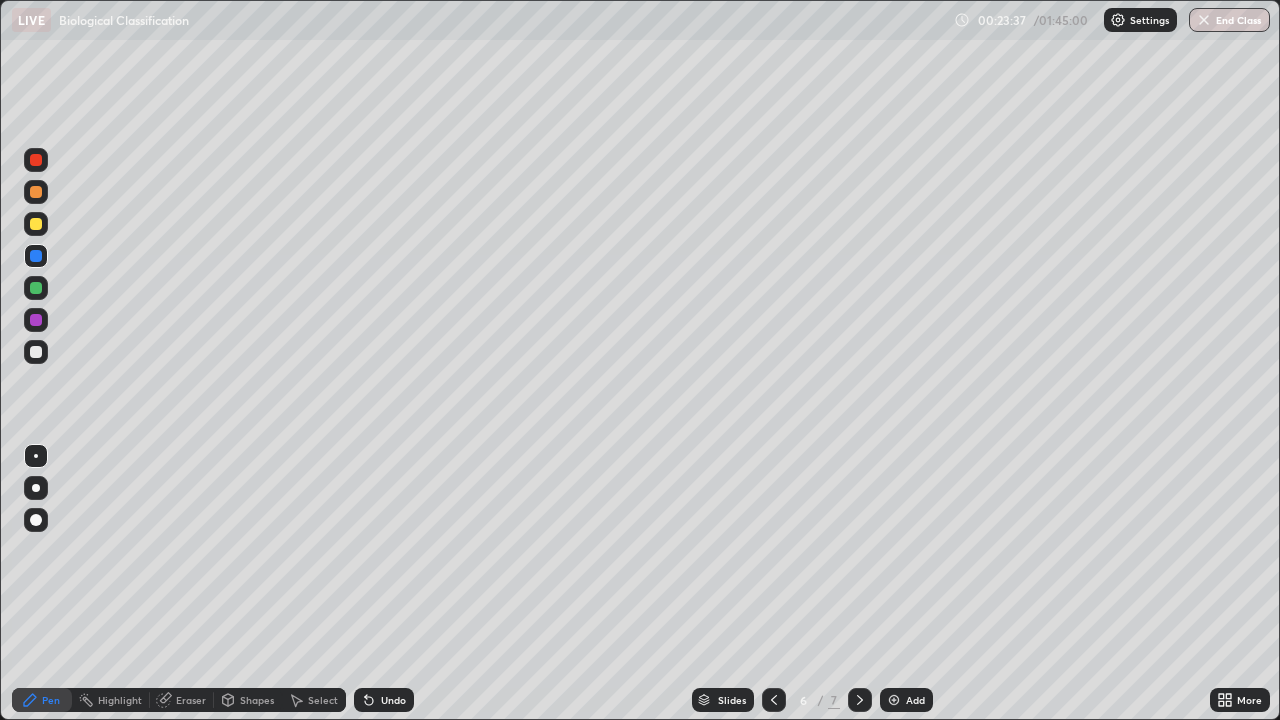 click at bounding box center [36, 224] 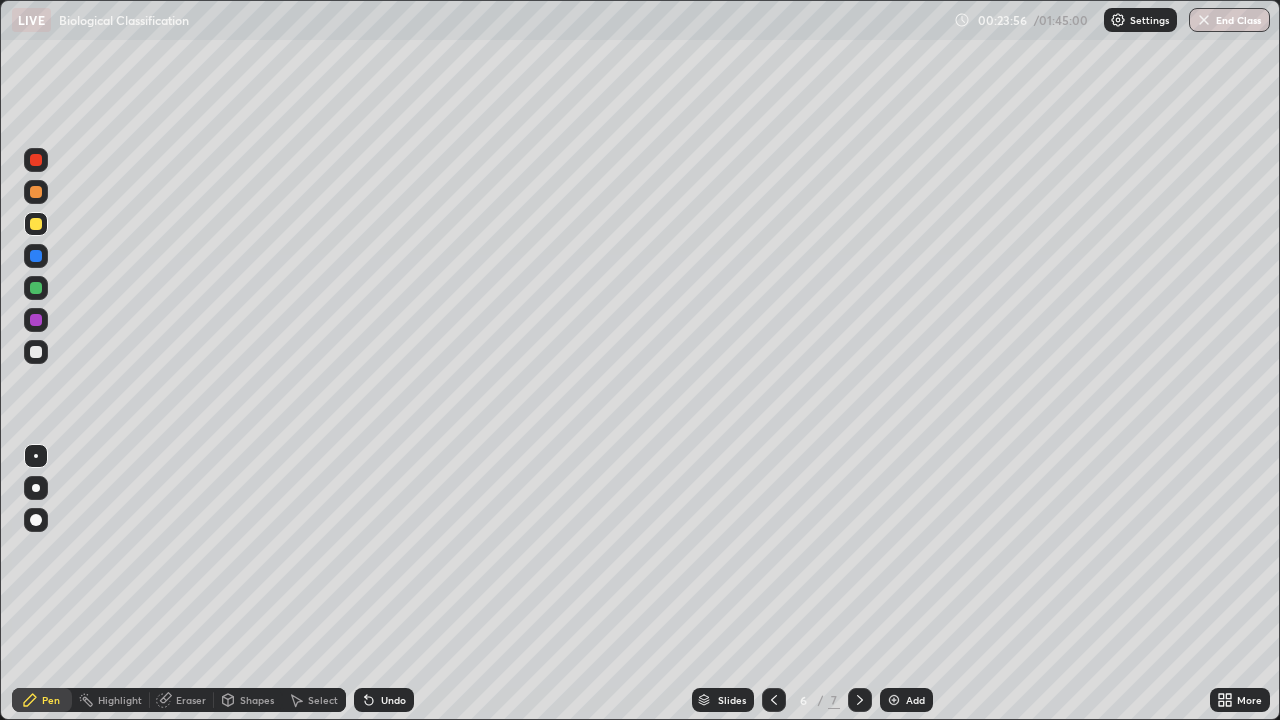 click 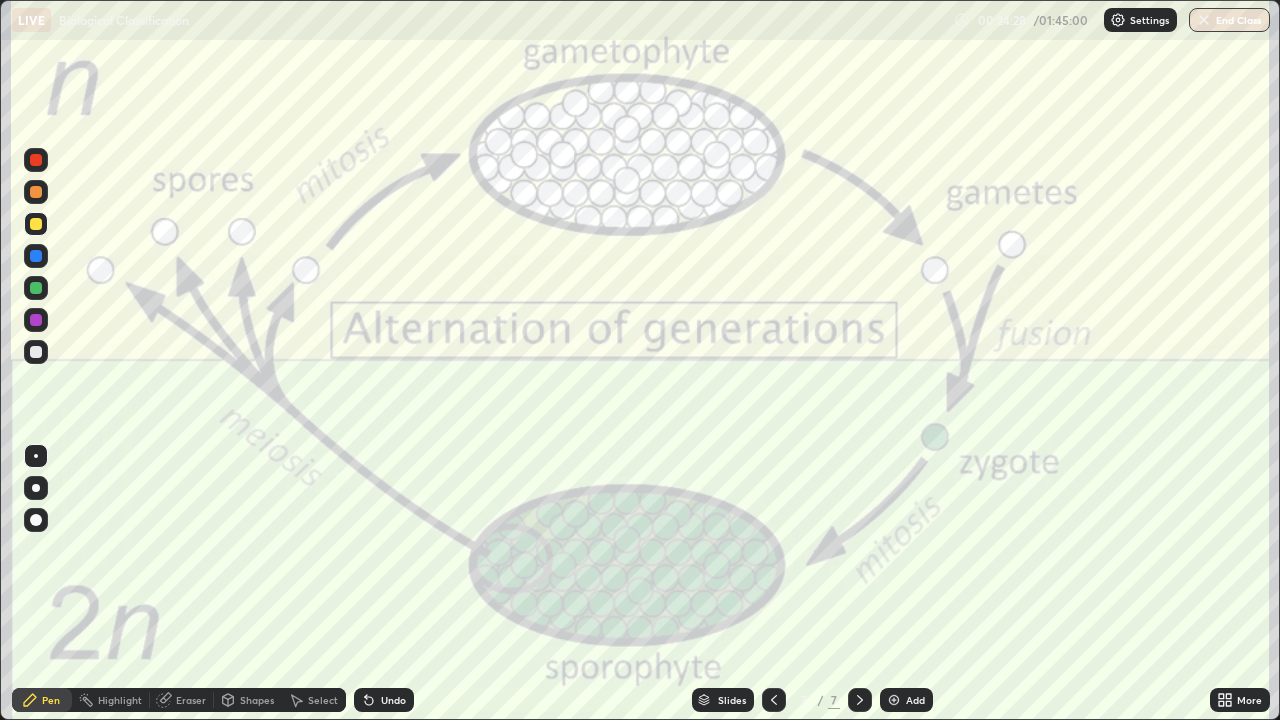 click at bounding box center (894, 700) 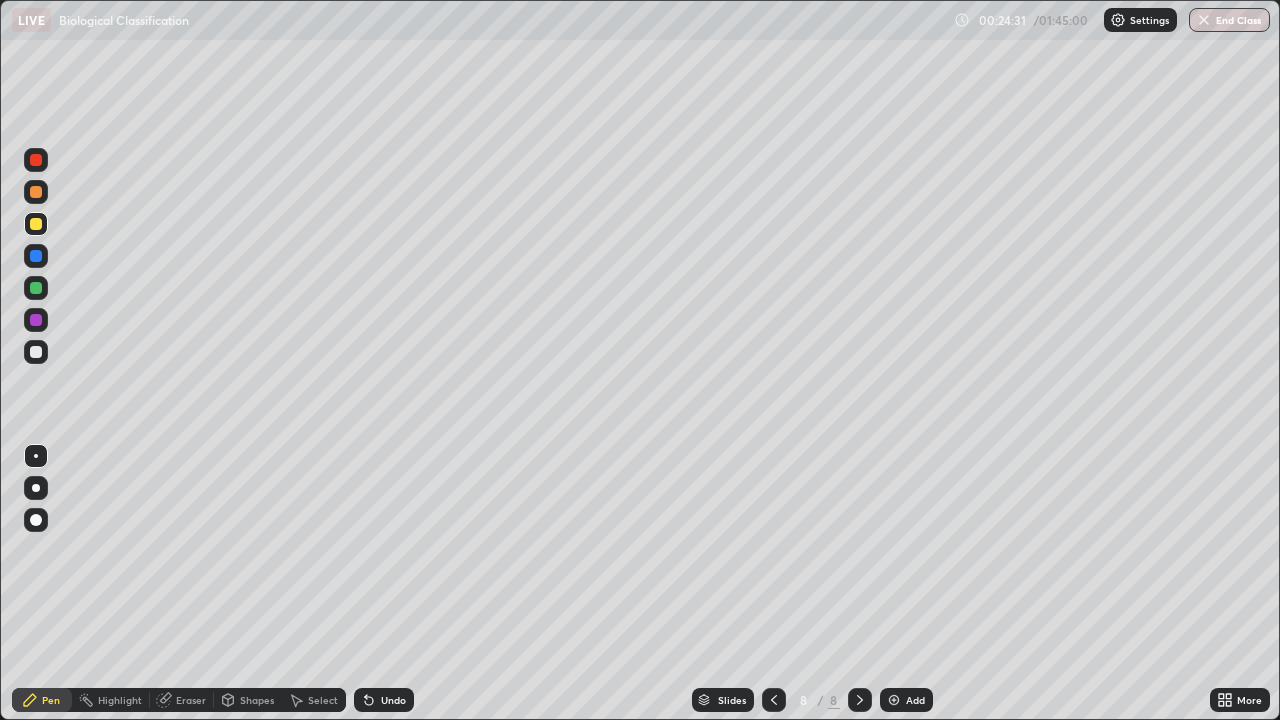 click at bounding box center (36, 256) 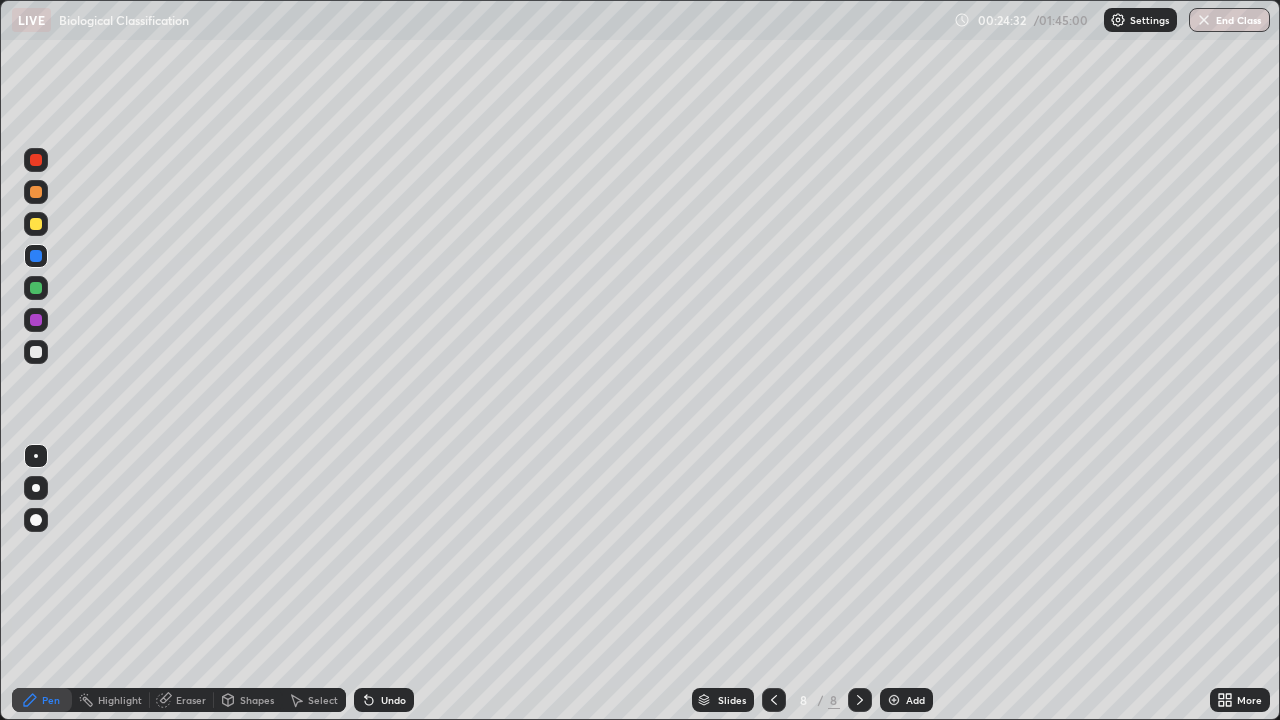 click at bounding box center (36, 488) 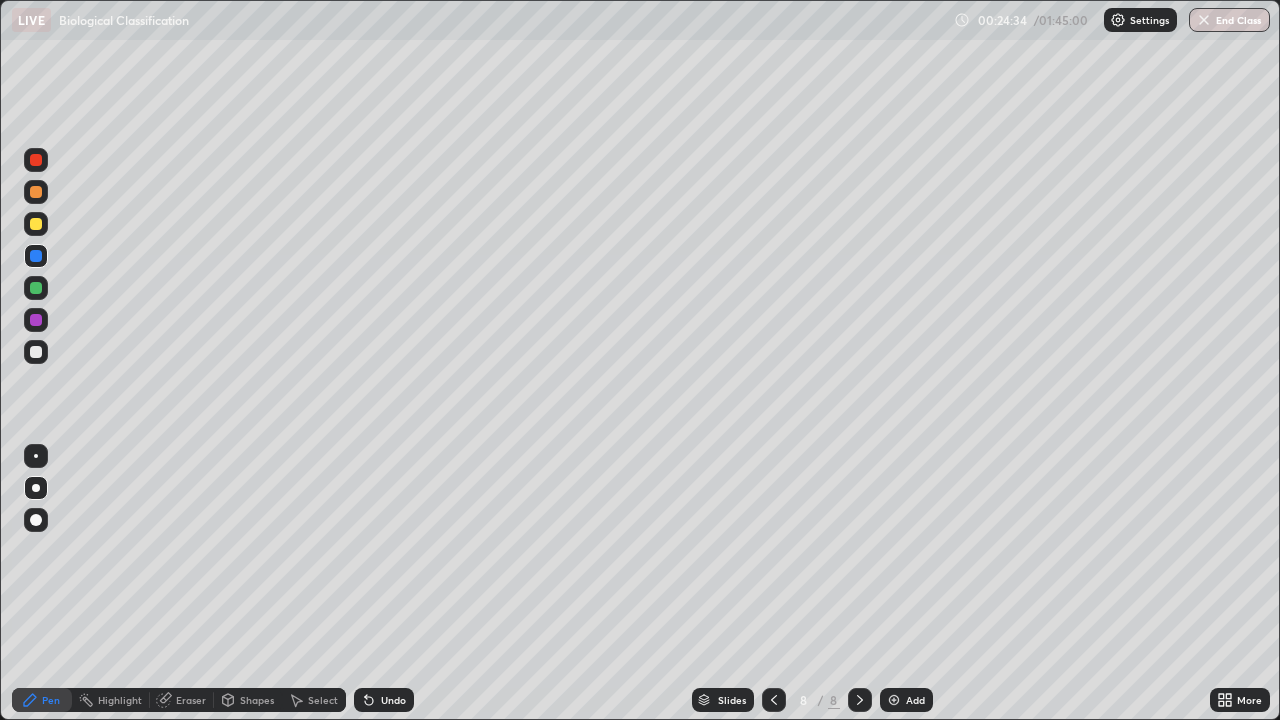 click at bounding box center (36, 192) 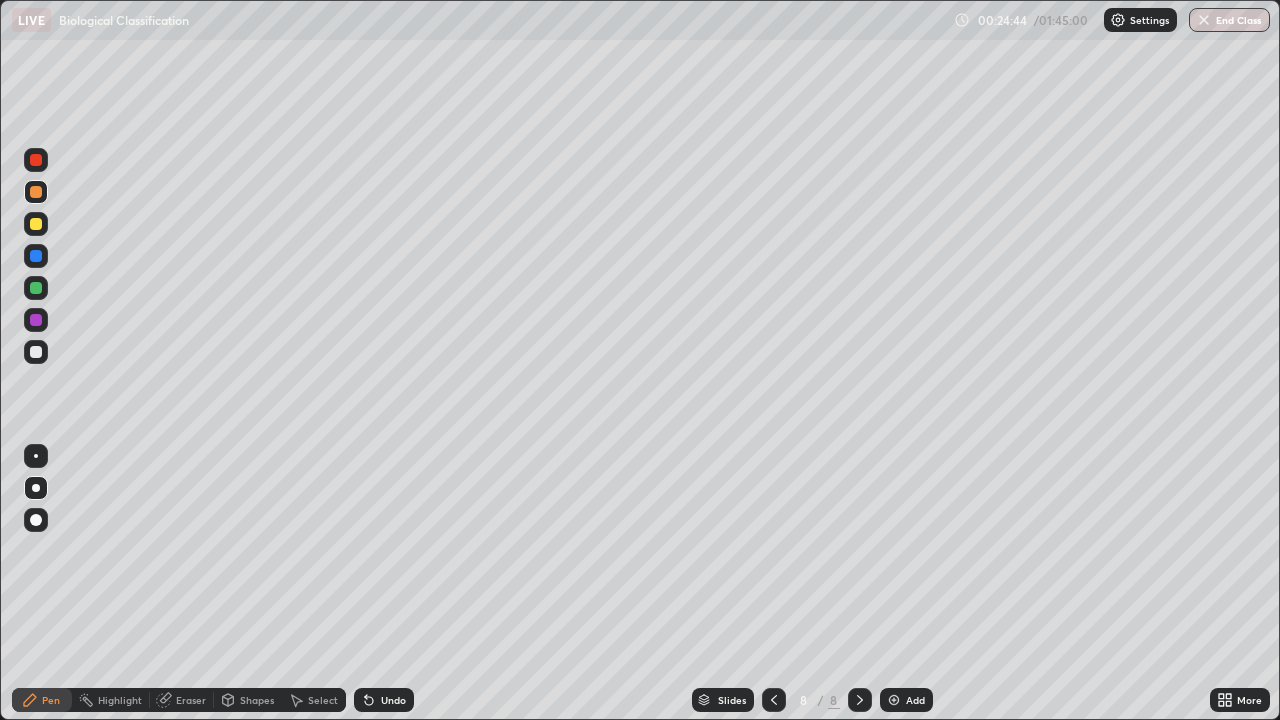 click at bounding box center (36, 456) 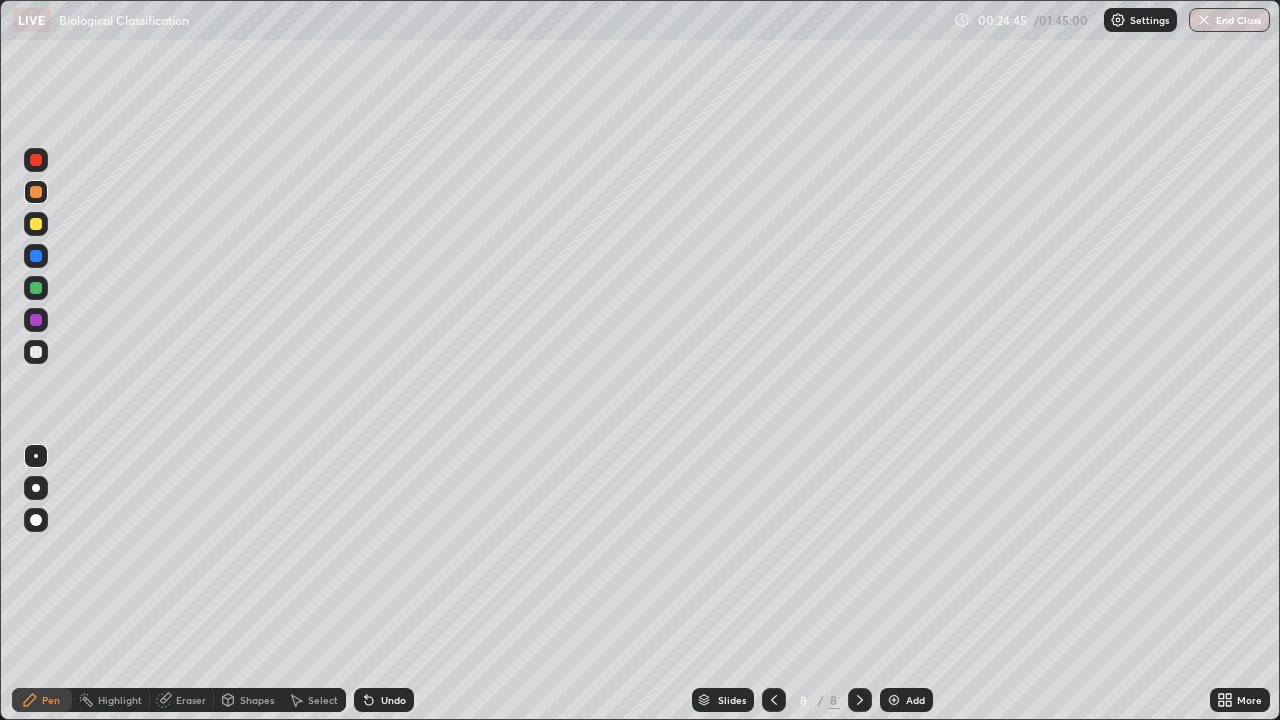 click at bounding box center (36, 352) 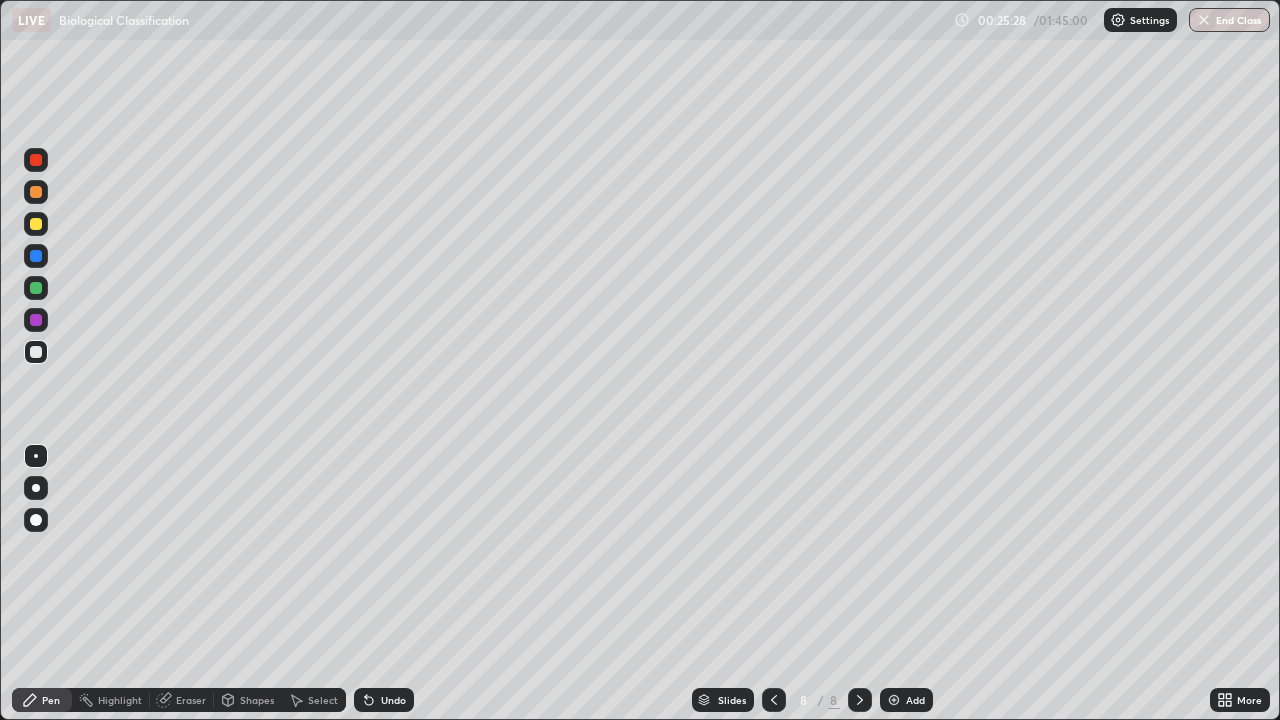 click 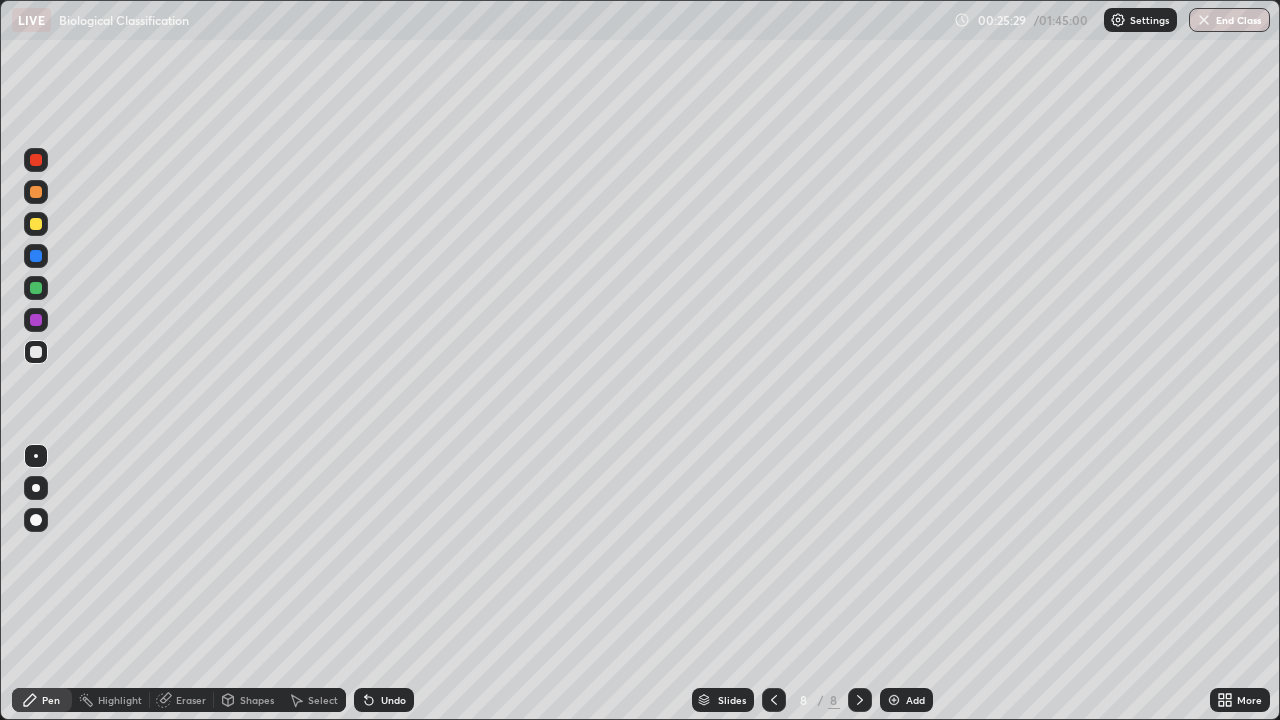 click 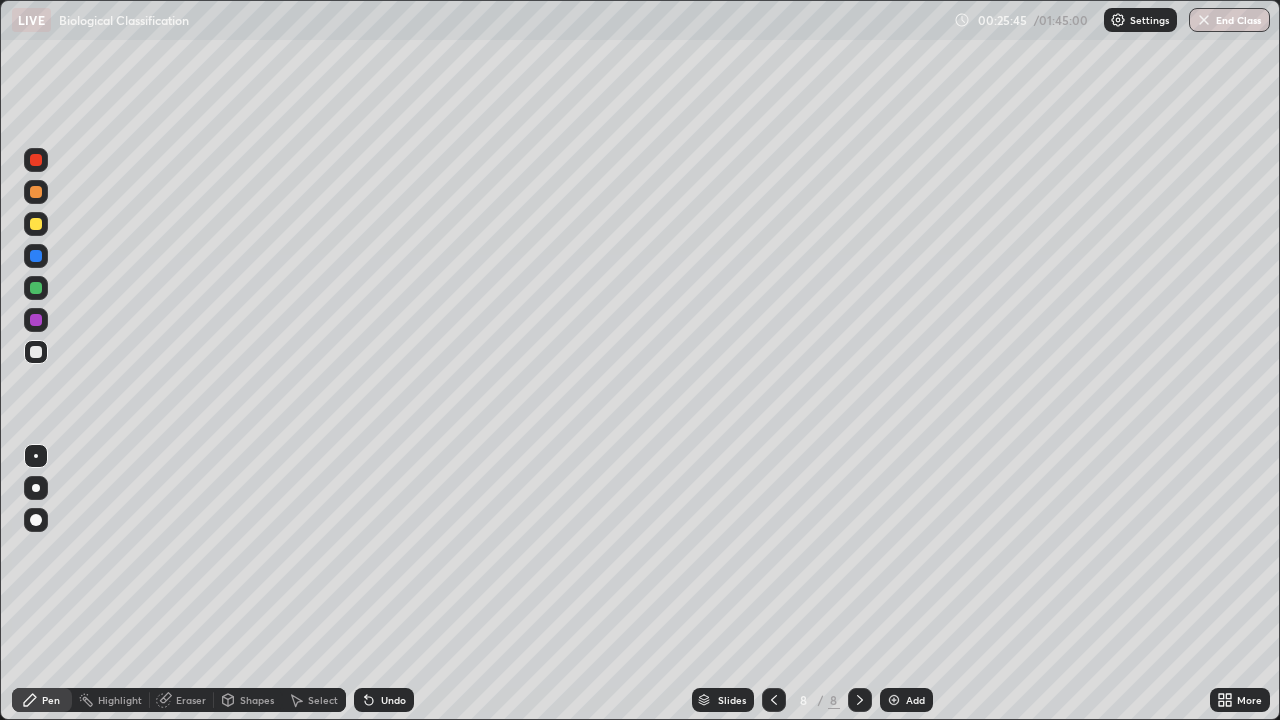 click on "Undo" at bounding box center [384, 700] 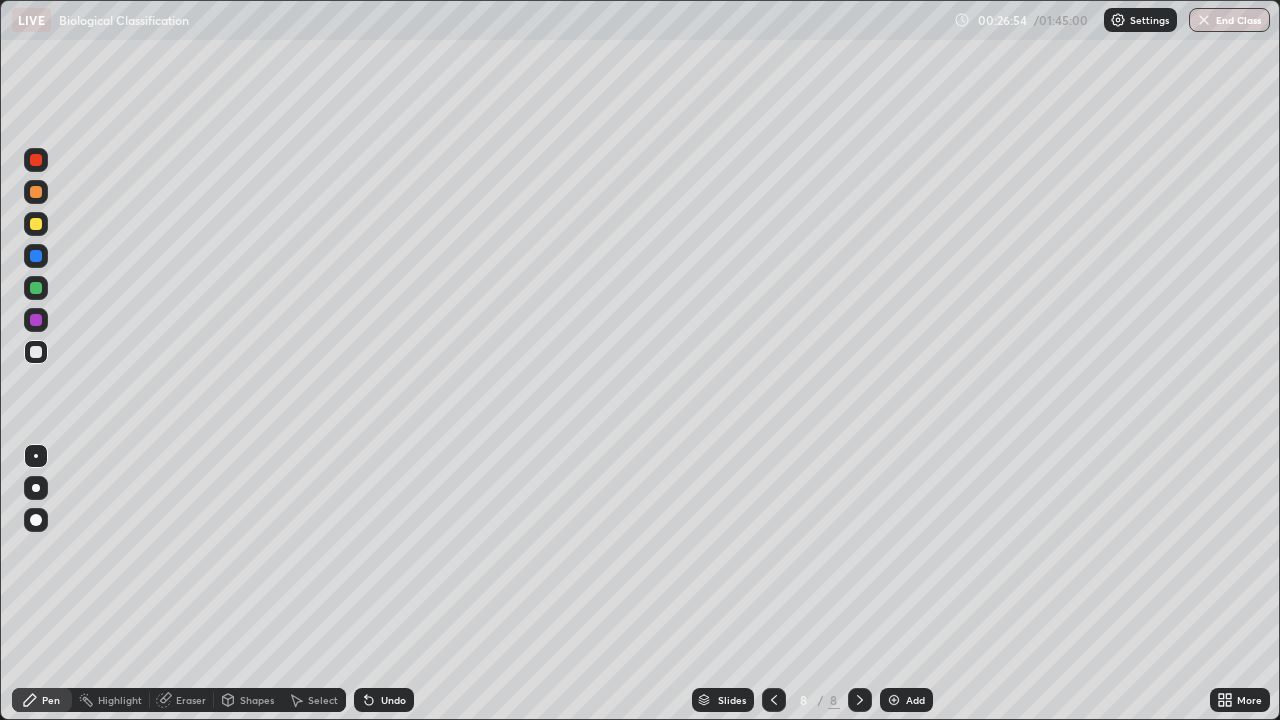 click at bounding box center [36, 192] 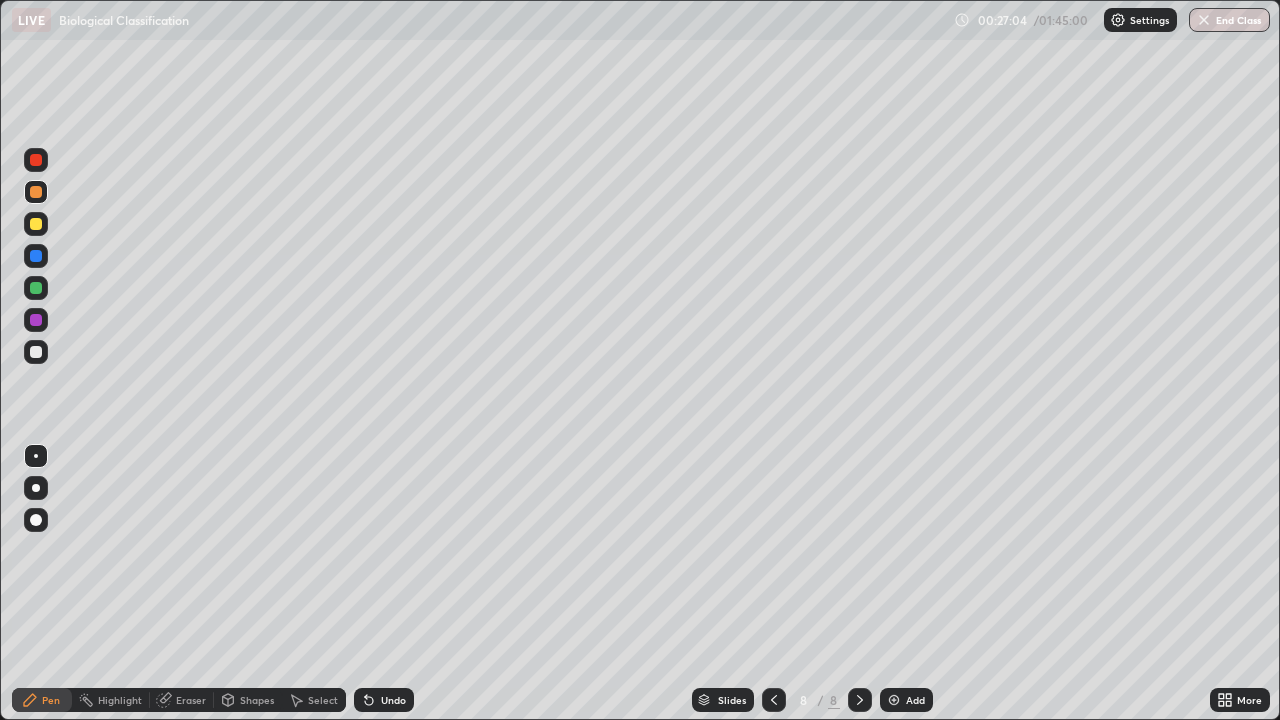 click at bounding box center (36, 224) 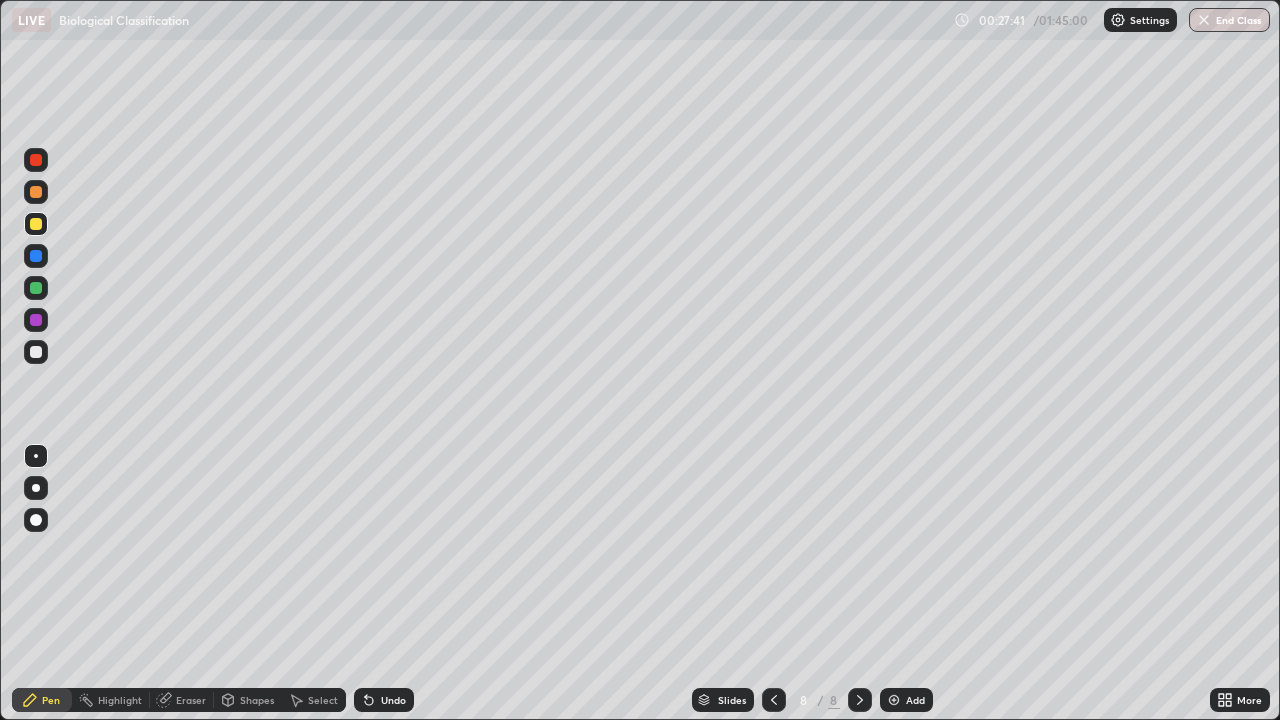 click 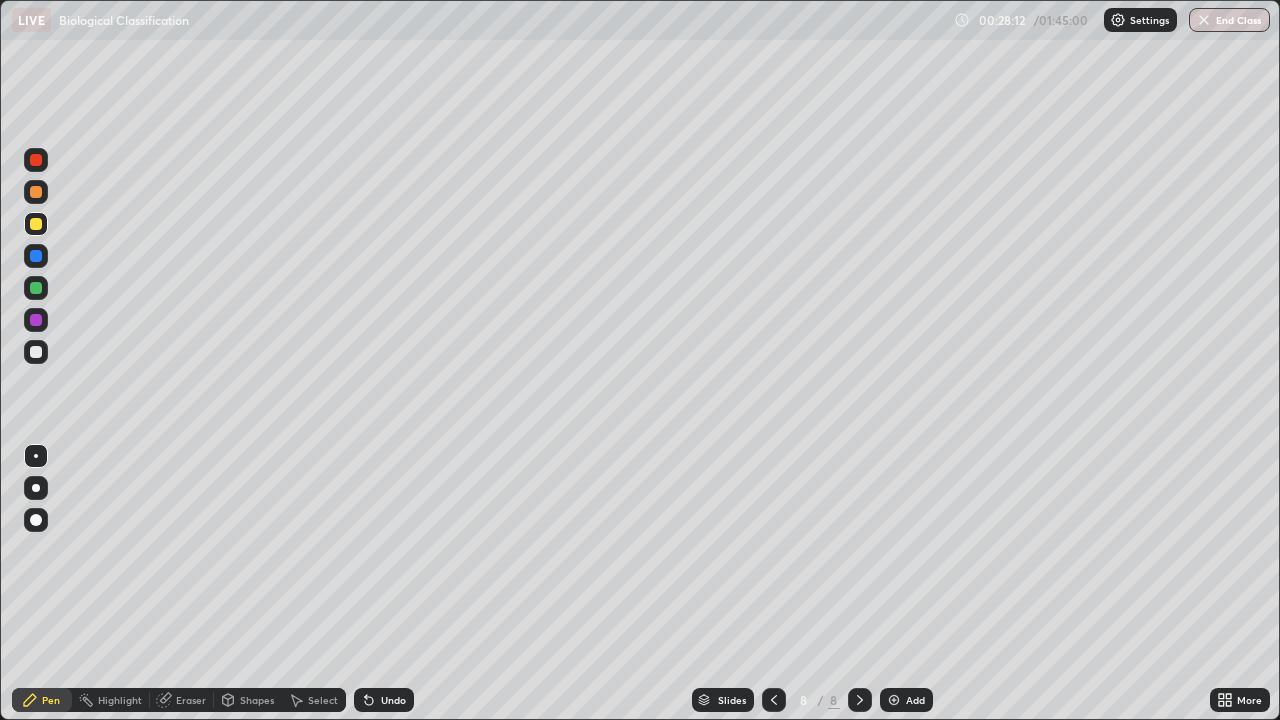 click at bounding box center [36, 352] 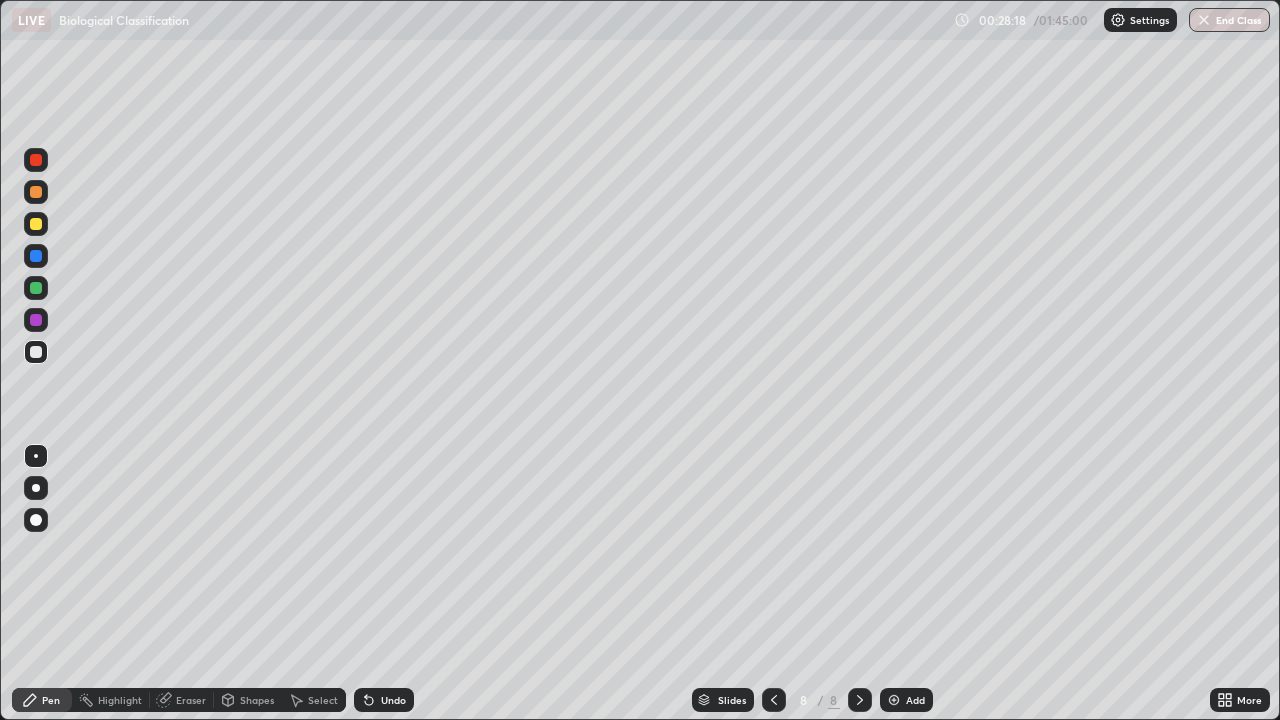 click at bounding box center [36, 224] 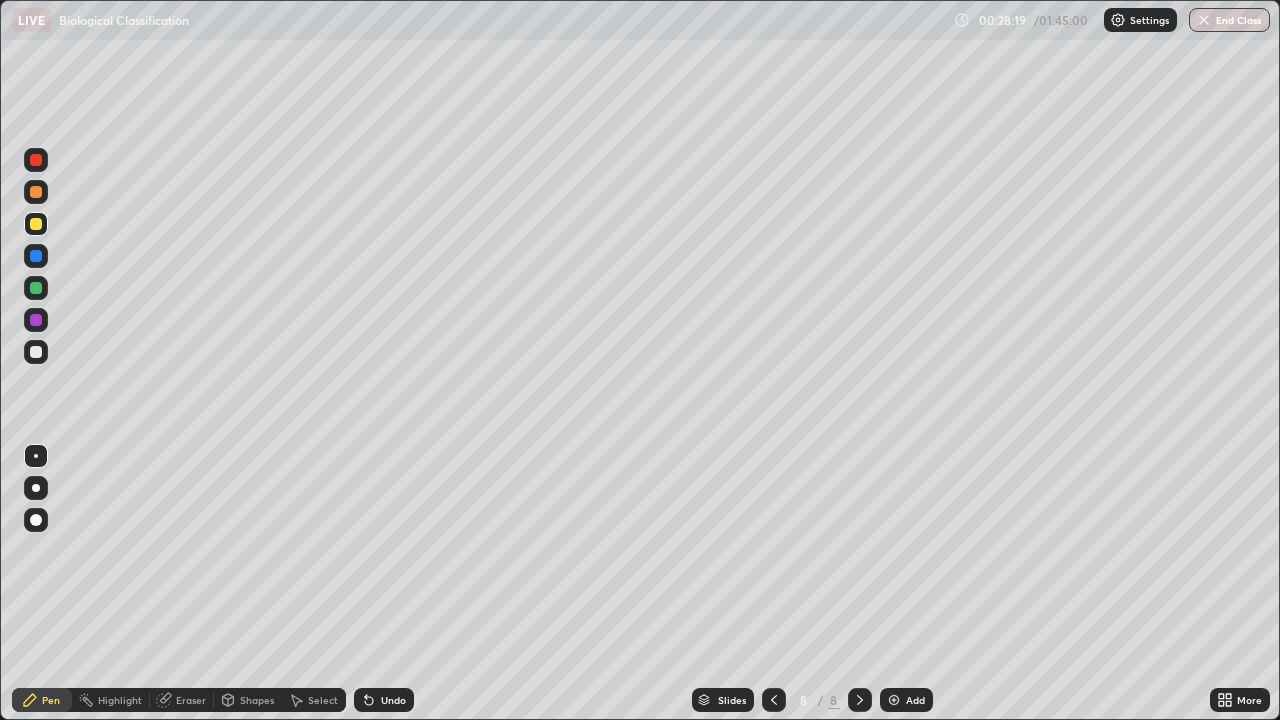 click at bounding box center (36, 192) 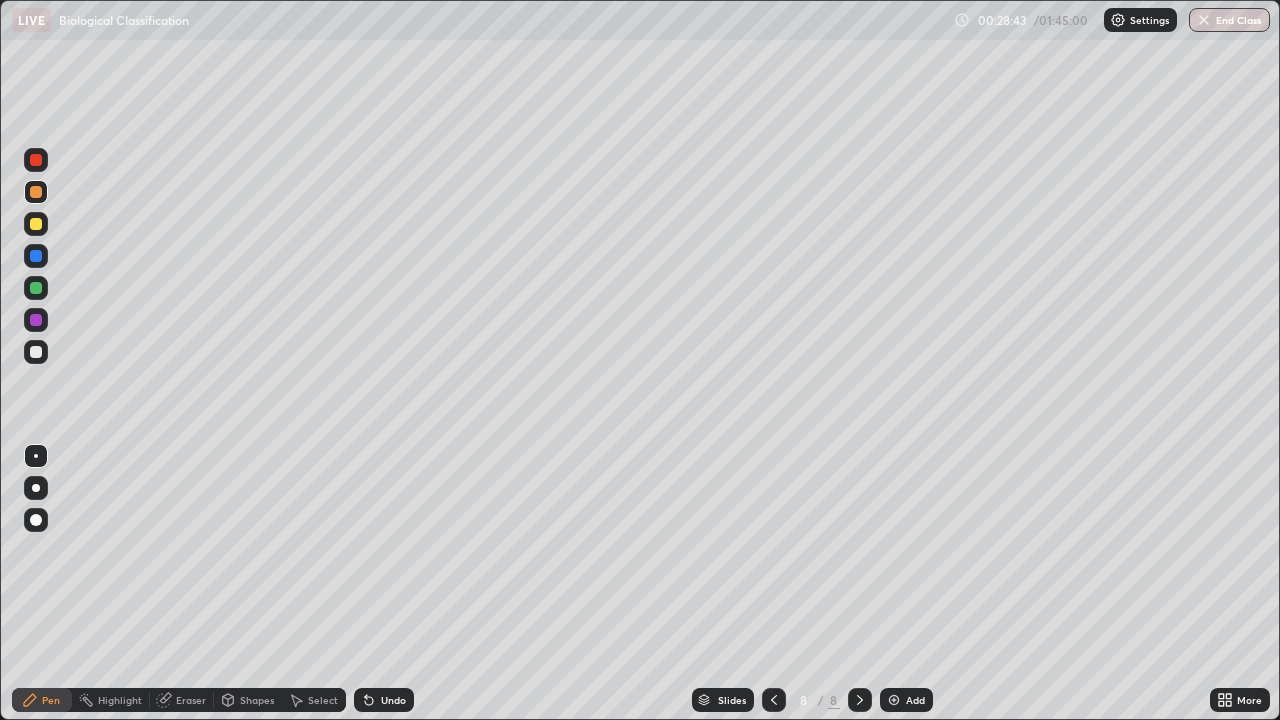 click at bounding box center [36, 352] 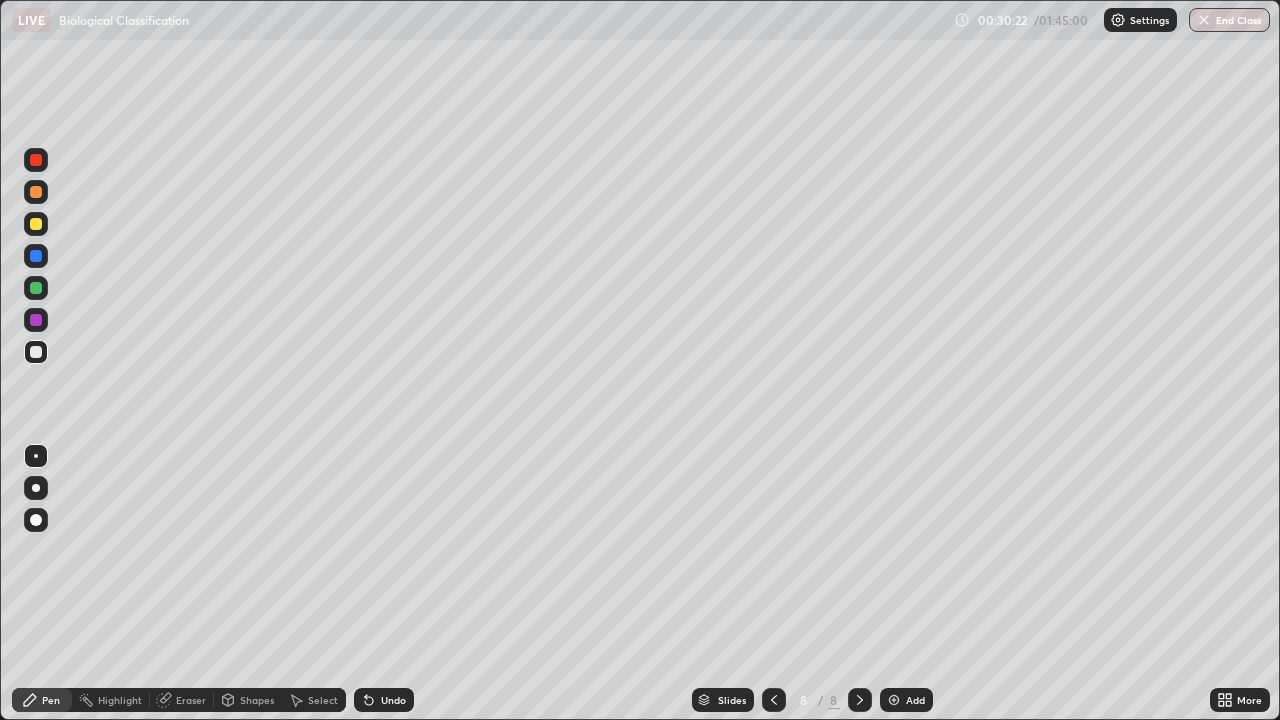 click at bounding box center [894, 700] 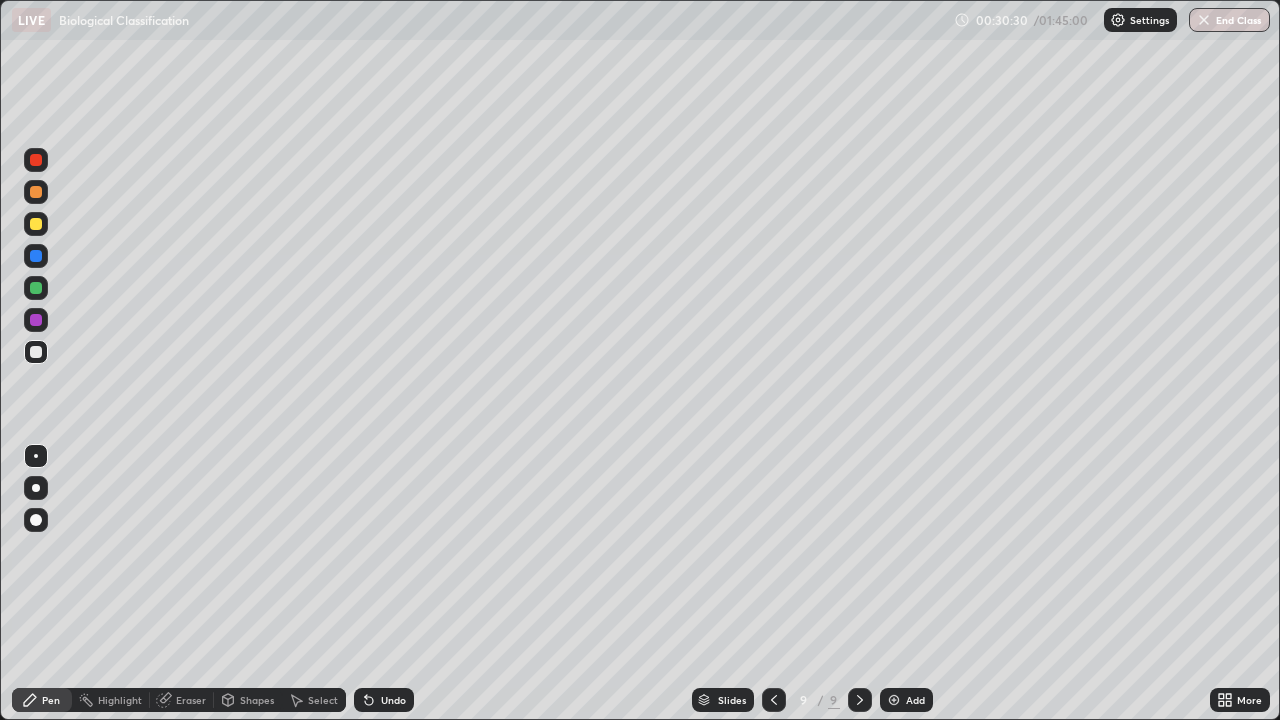 click at bounding box center [36, 256] 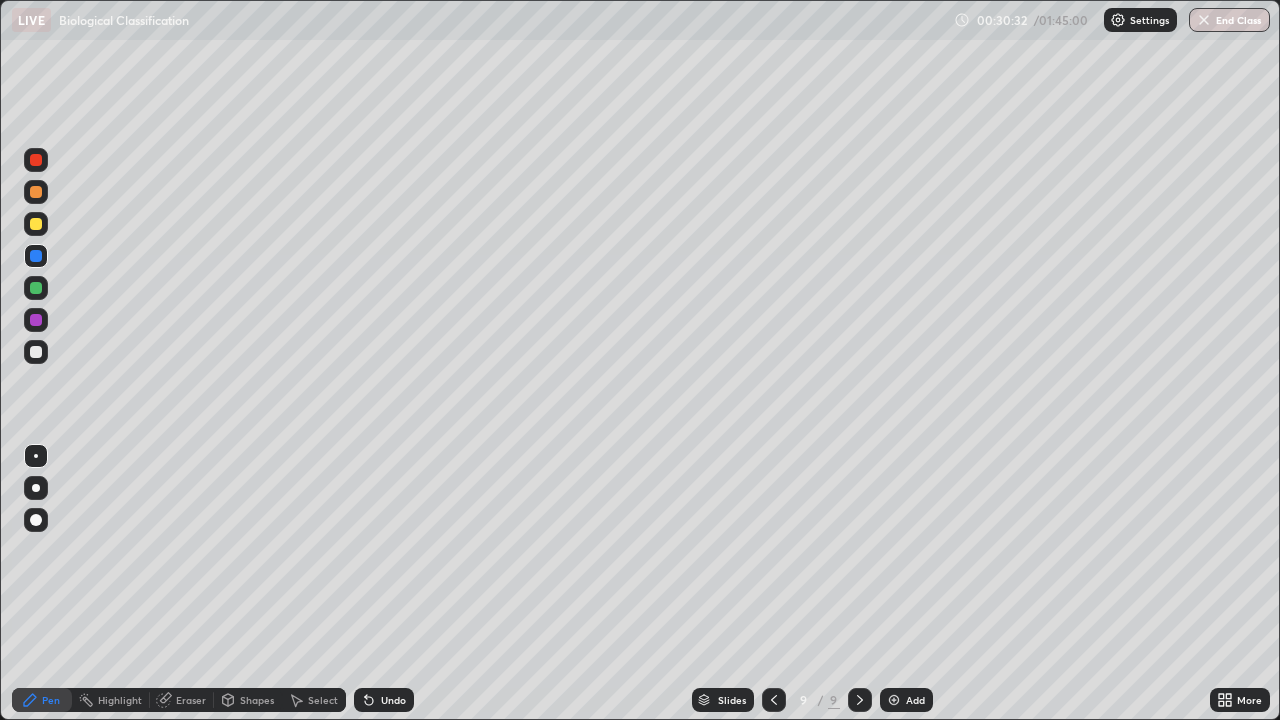 click at bounding box center (36, 160) 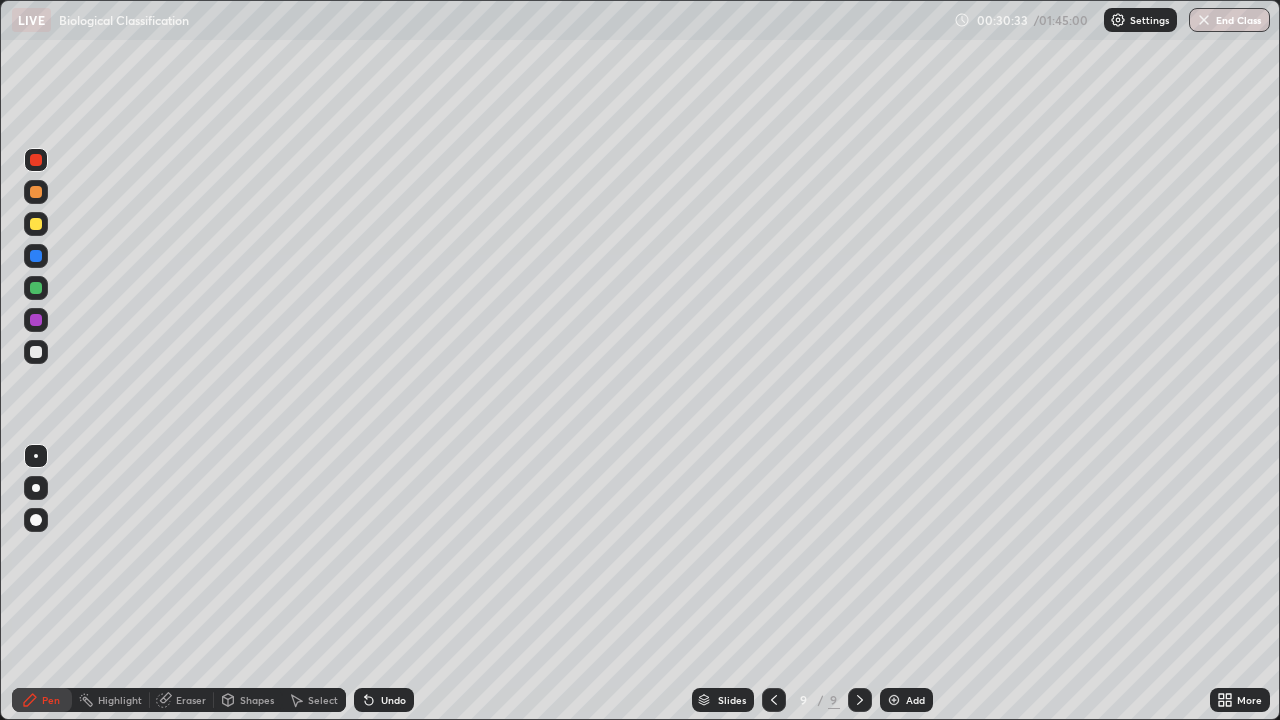 click at bounding box center (36, 488) 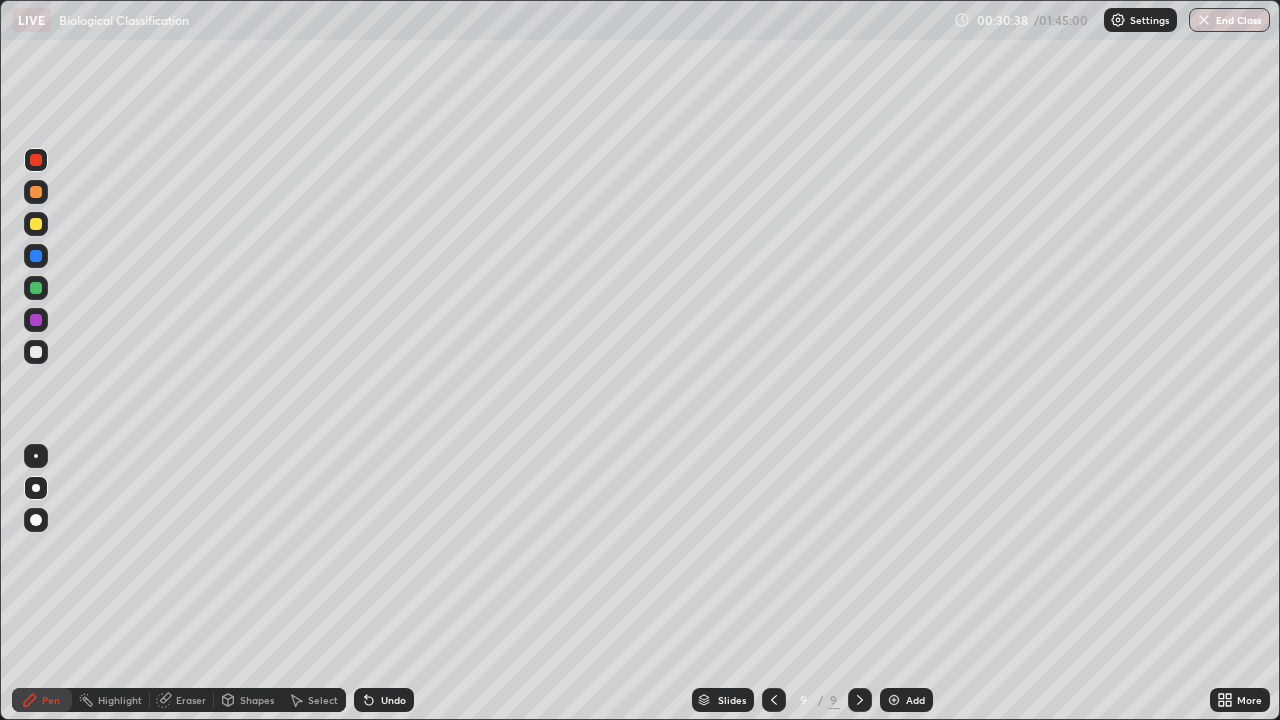 click at bounding box center [36, 352] 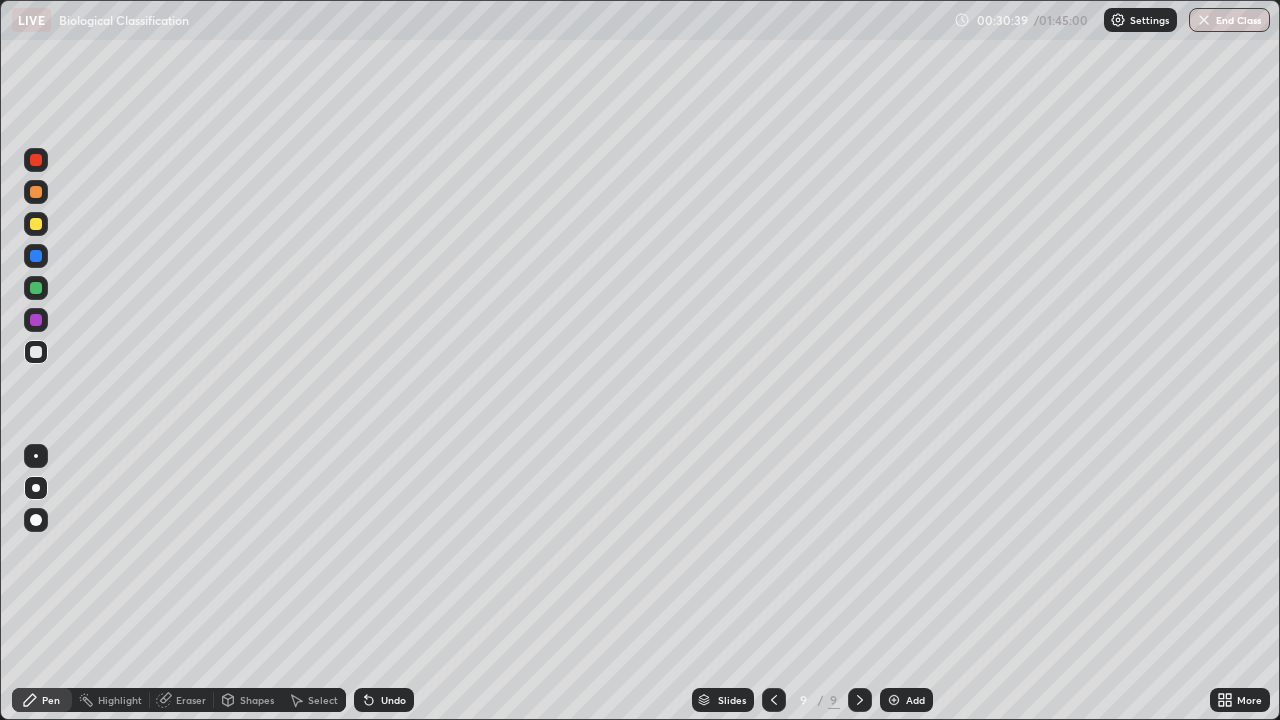 click at bounding box center (36, 456) 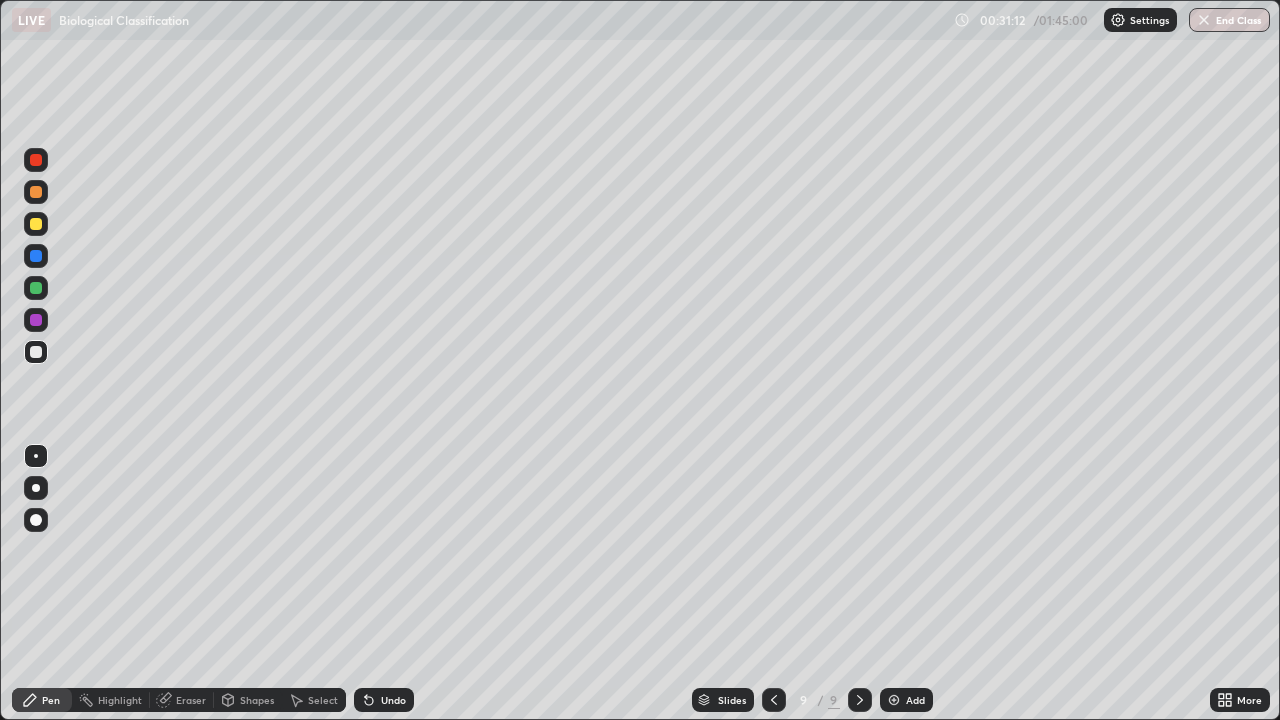 click 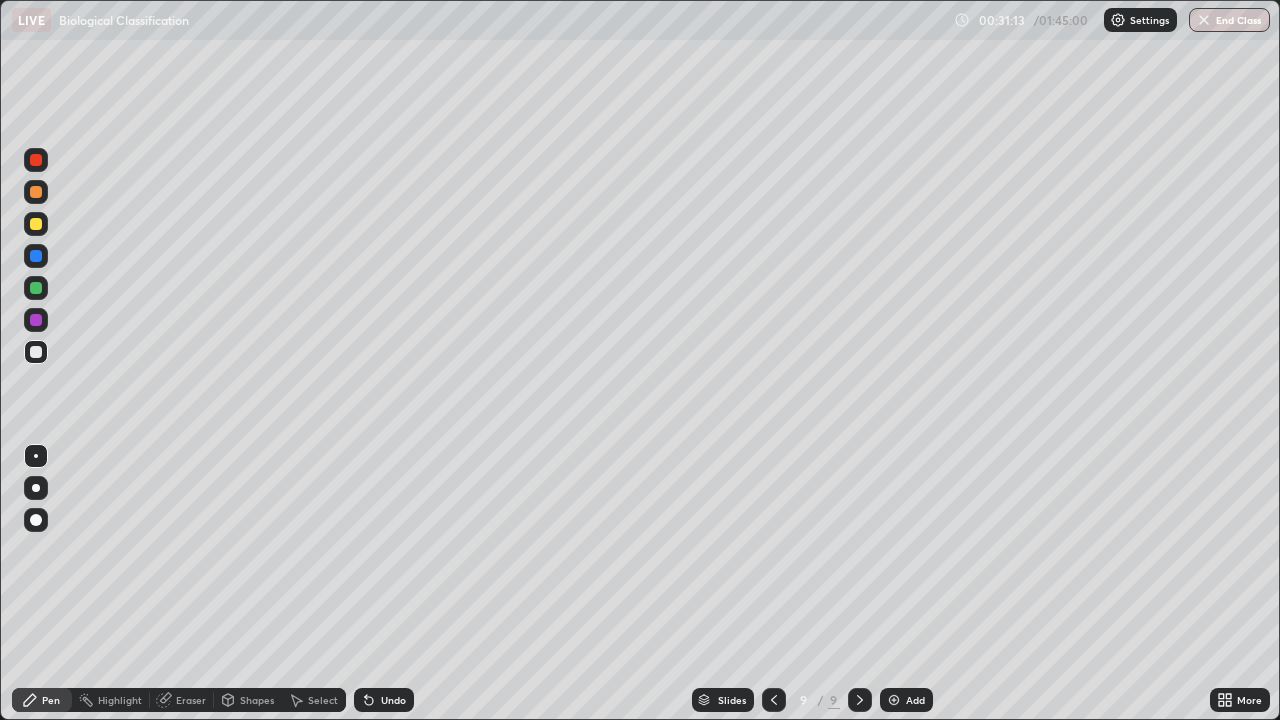 click on "Undo" at bounding box center [384, 700] 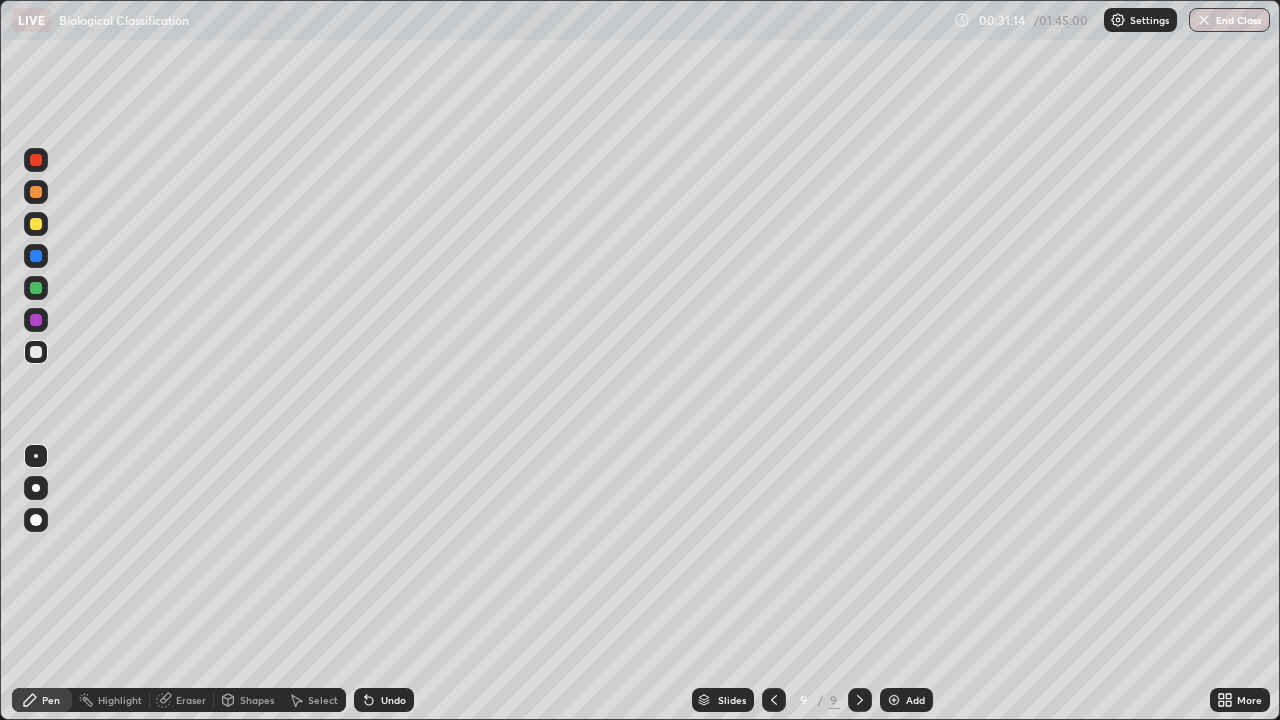 click on "Undo" at bounding box center (393, 700) 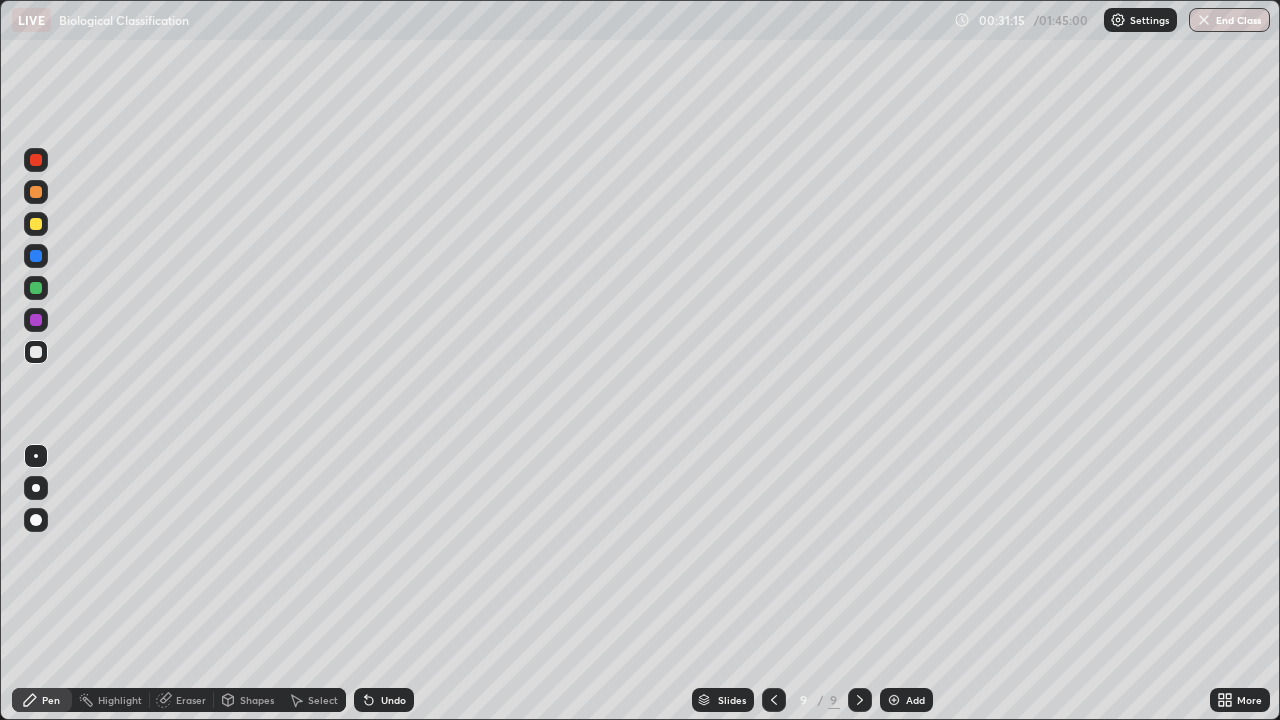 click on "Pen" at bounding box center (42, 700) 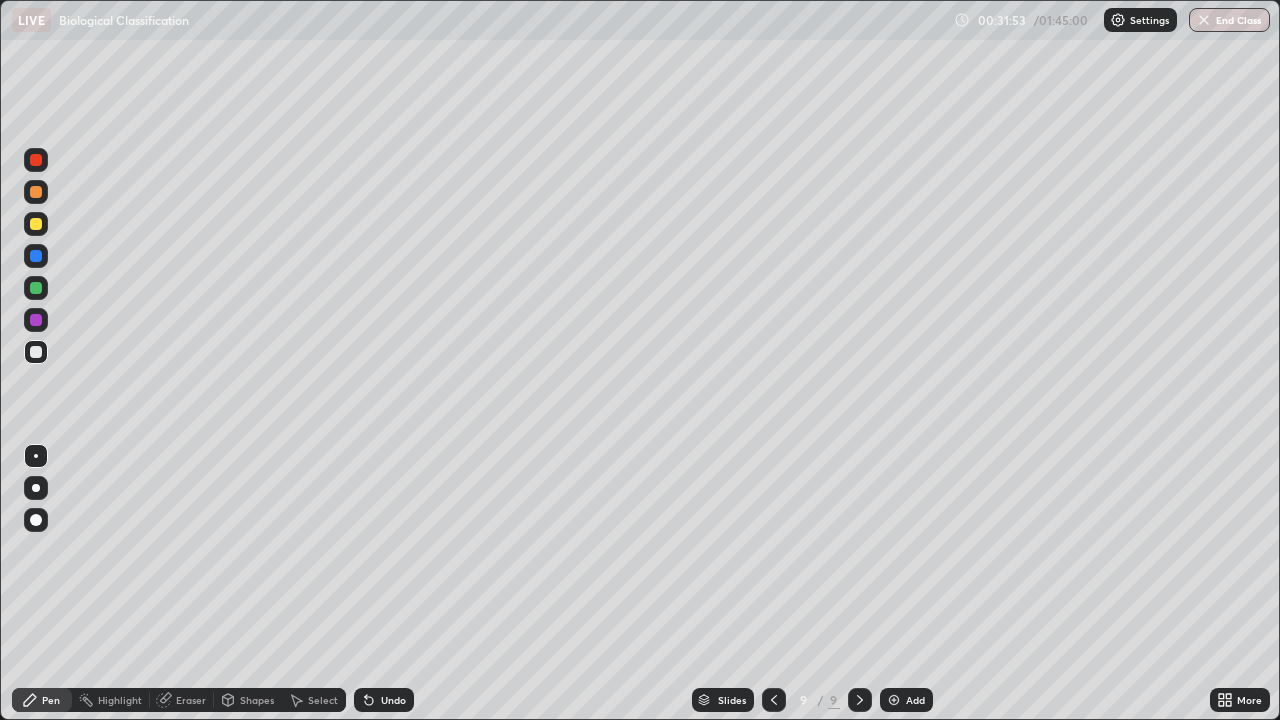click at bounding box center (36, 320) 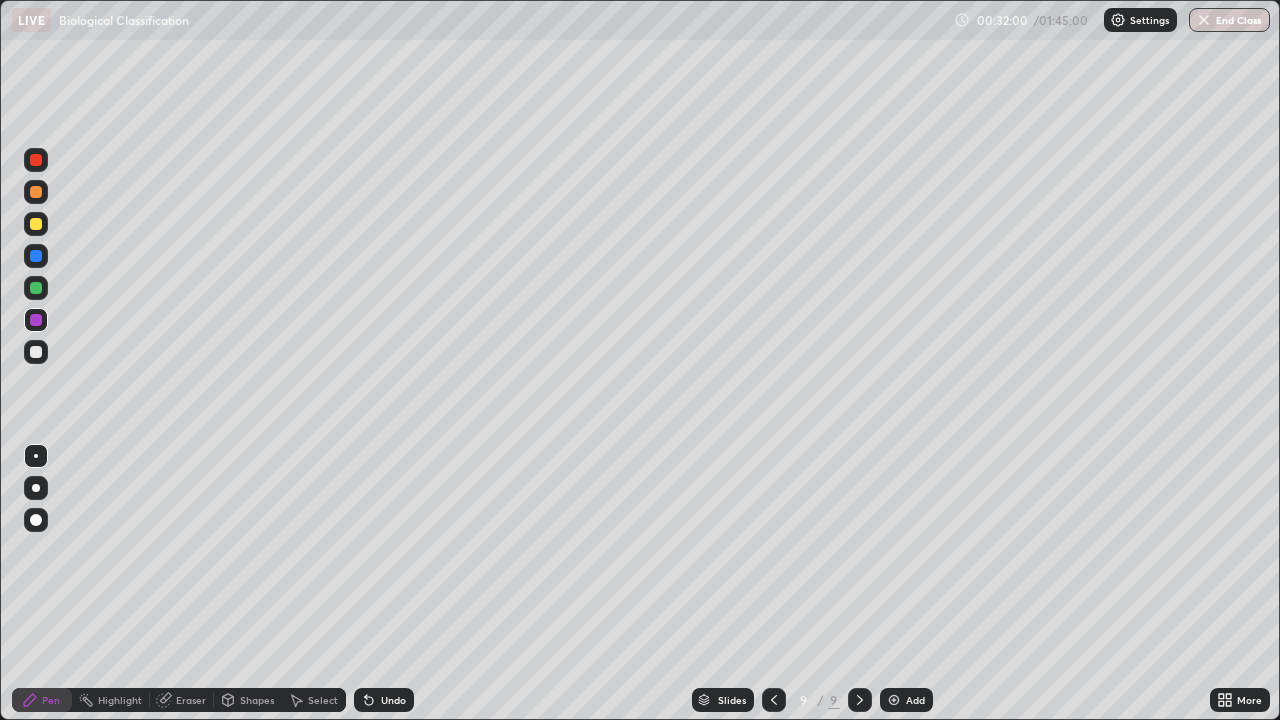 click at bounding box center (36, 352) 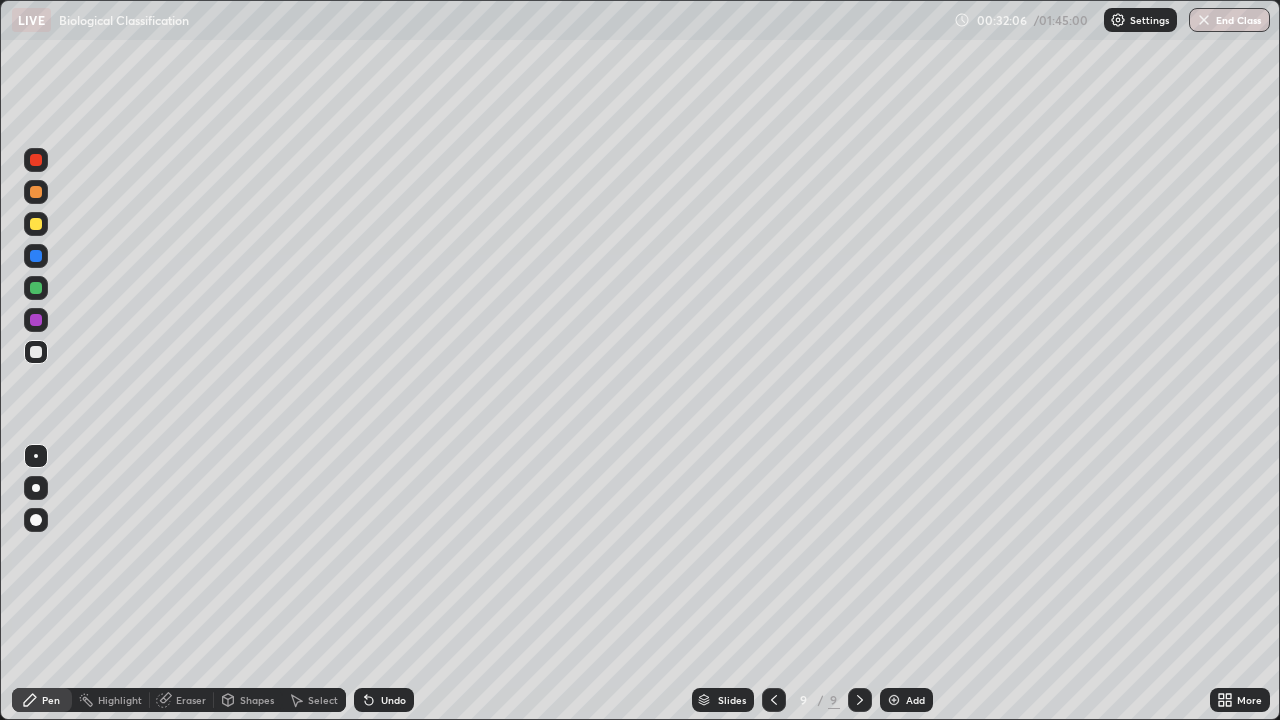click at bounding box center (36, 288) 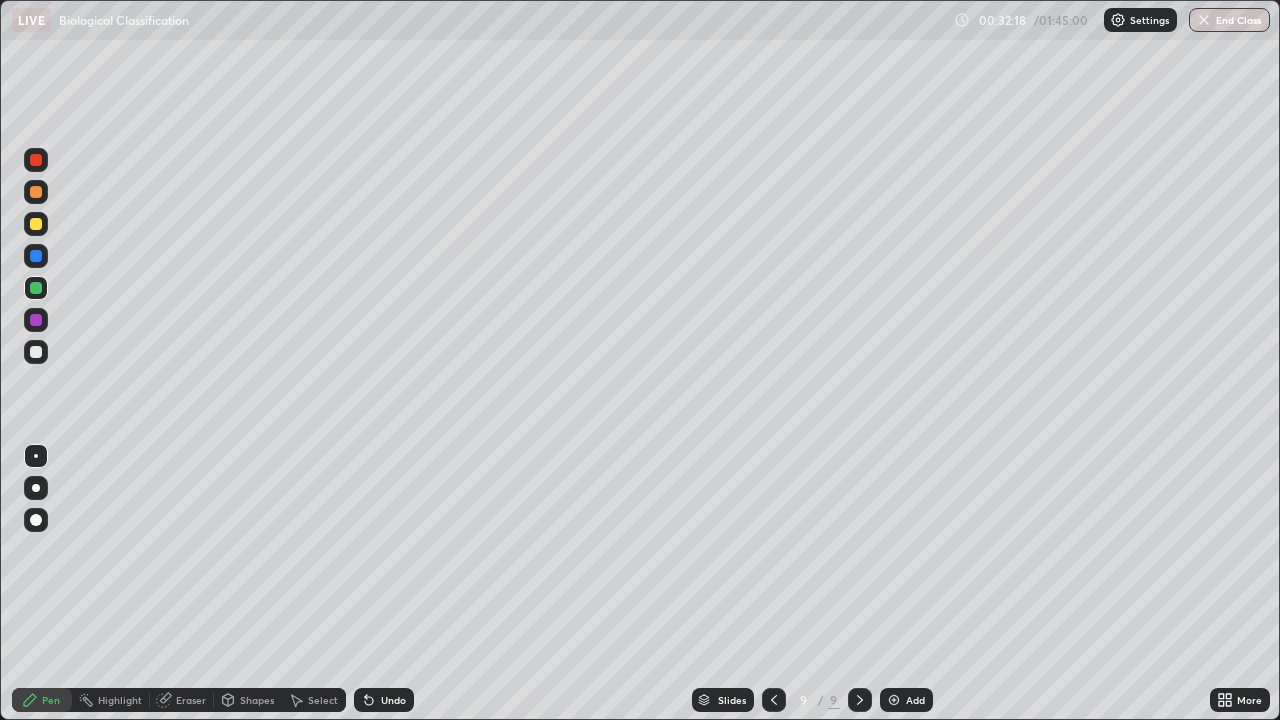 click at bounding box center [36, 224] 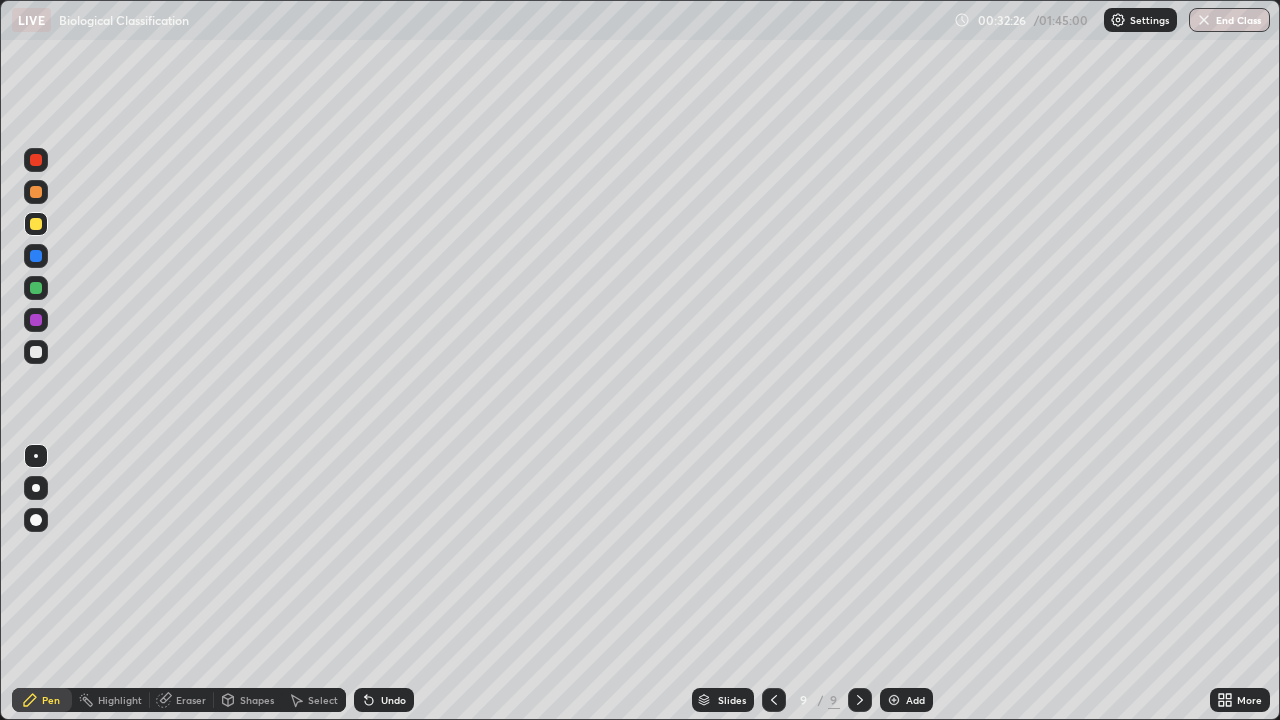 click 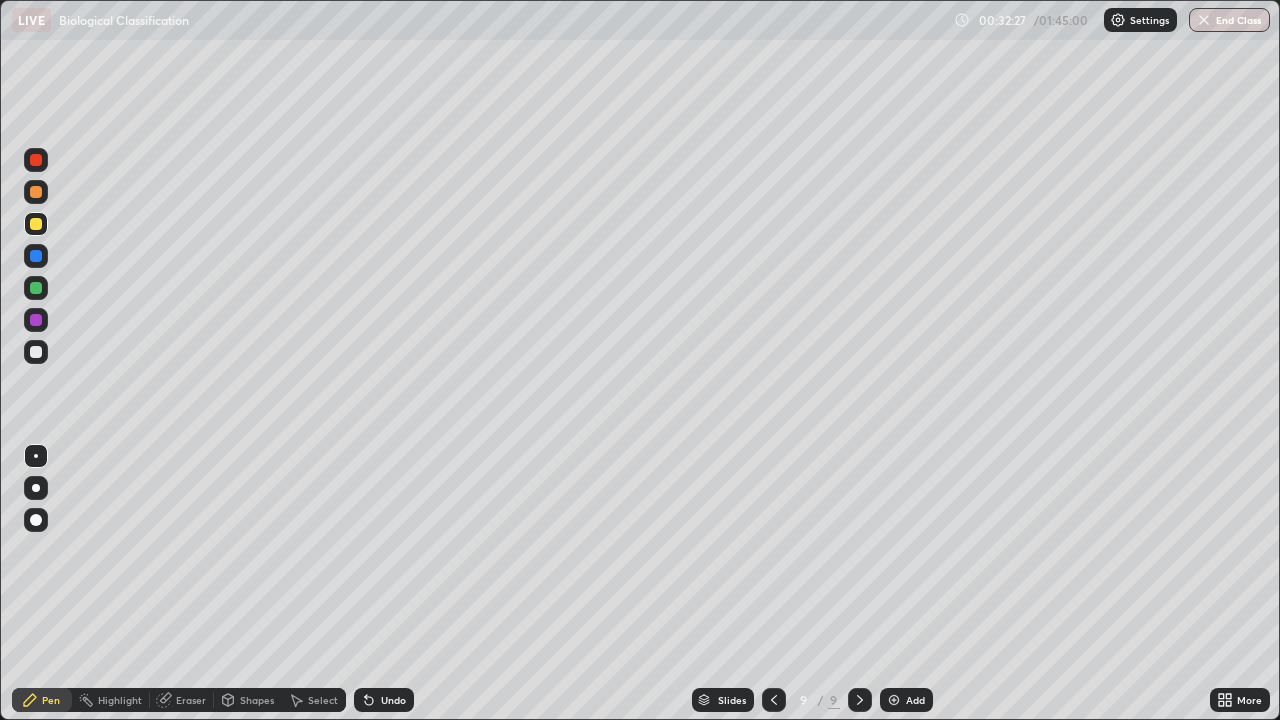 click on "Undo" at bounding box center (384, 700) 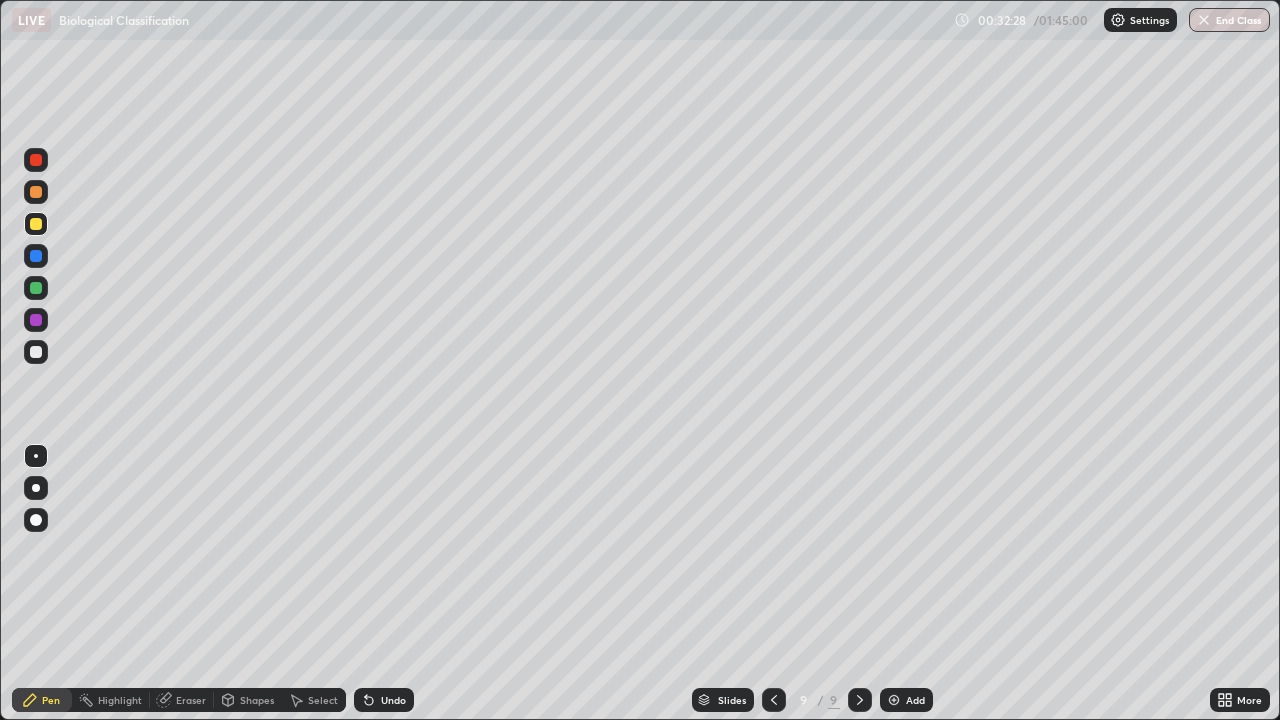 click on "Eraser" at bounding box center [191, 700] 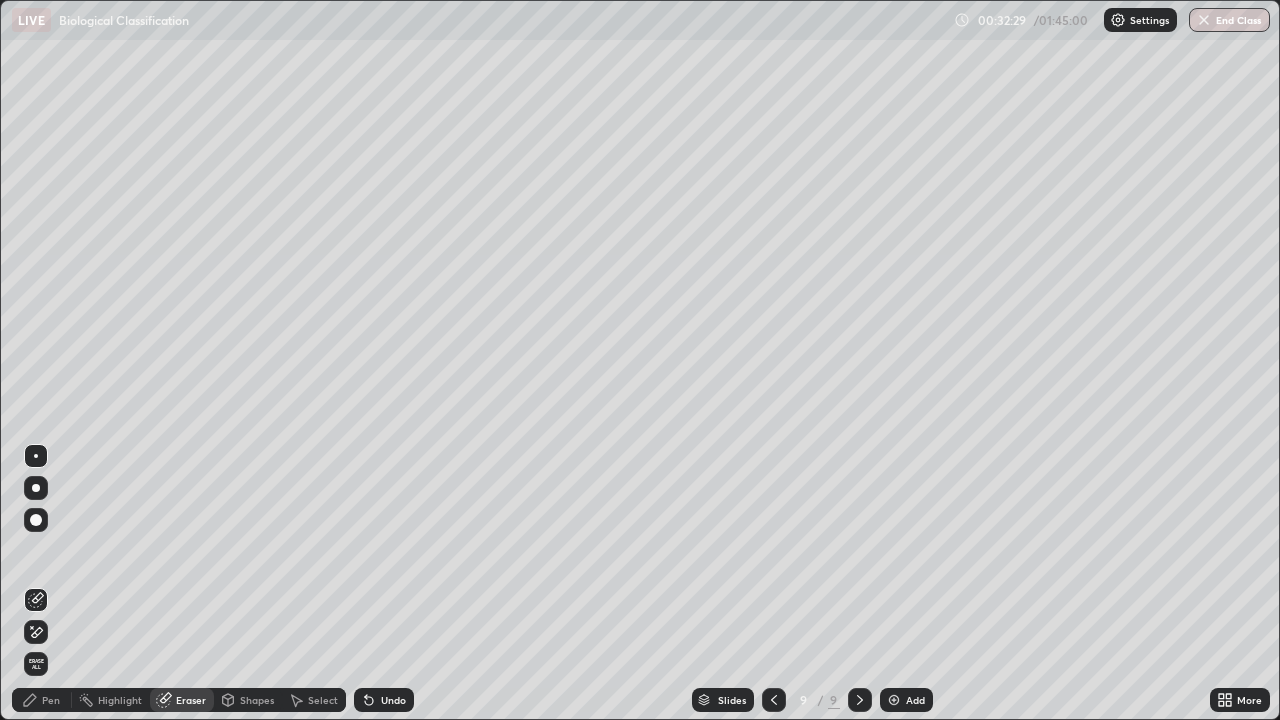 click 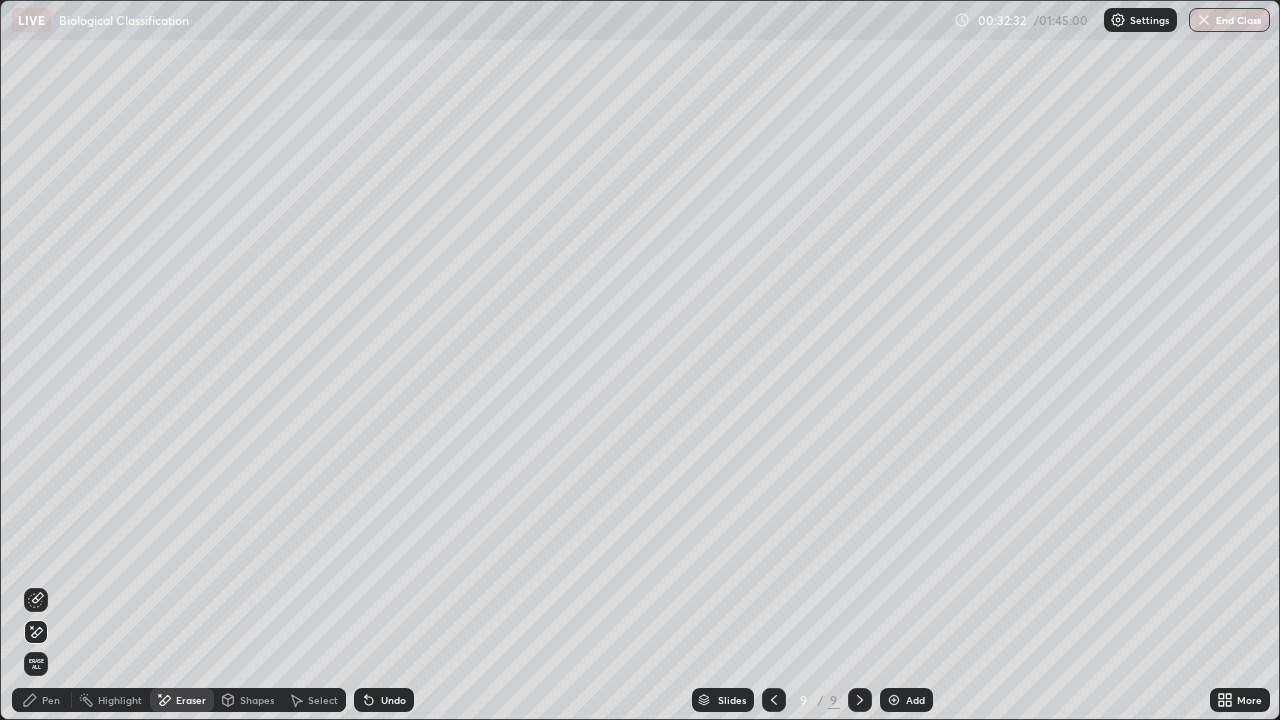 click on "Pen" at bounding box center (51, 700) 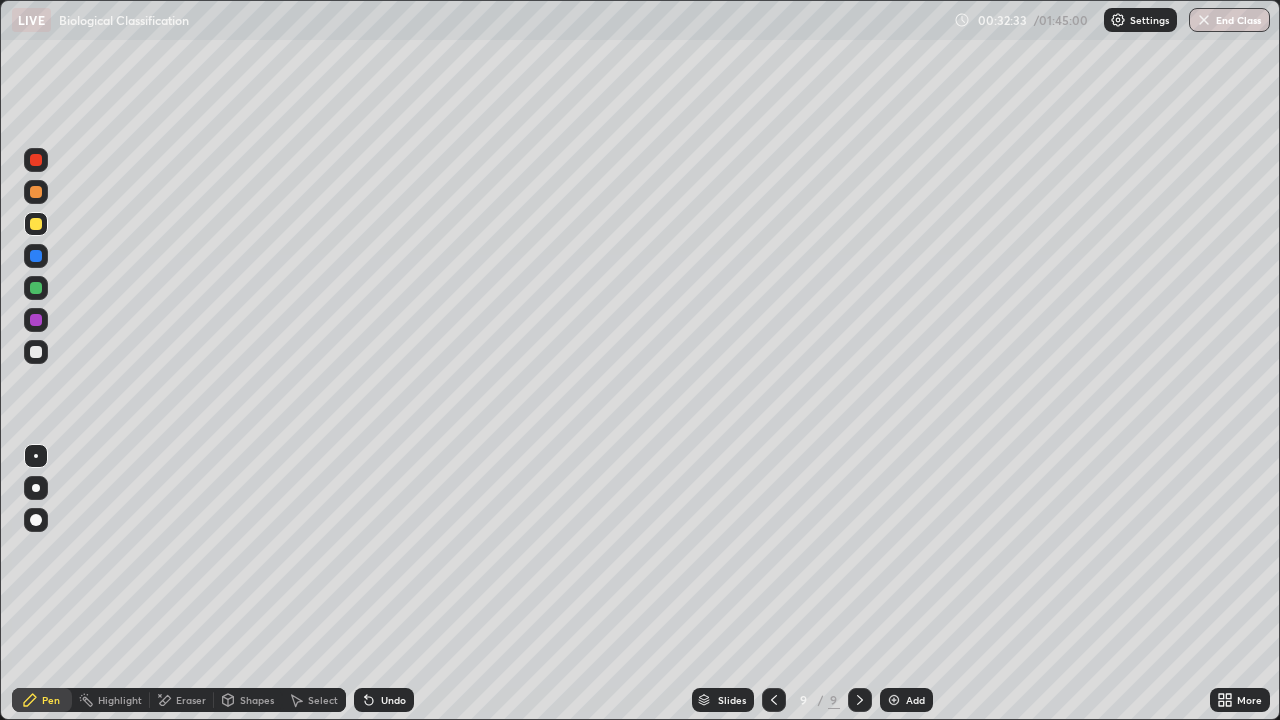 click at bounding box center (36, 224) 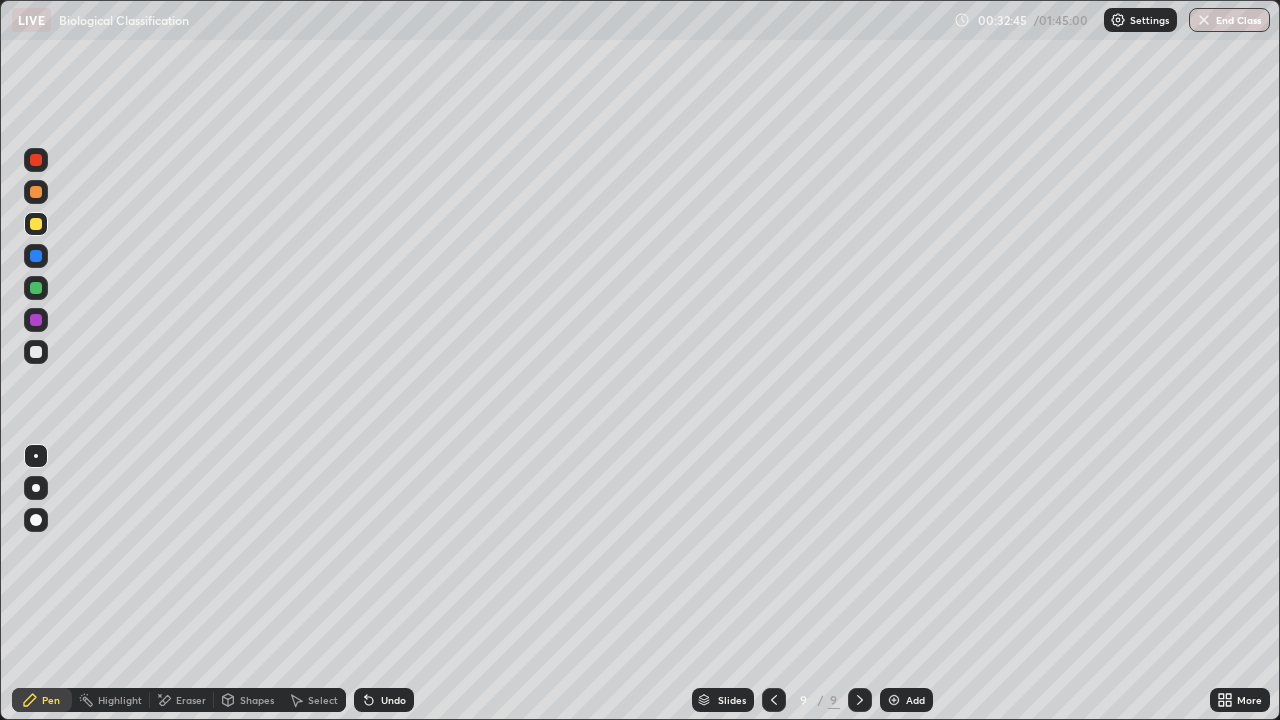 click at bounding box center [36, 256] 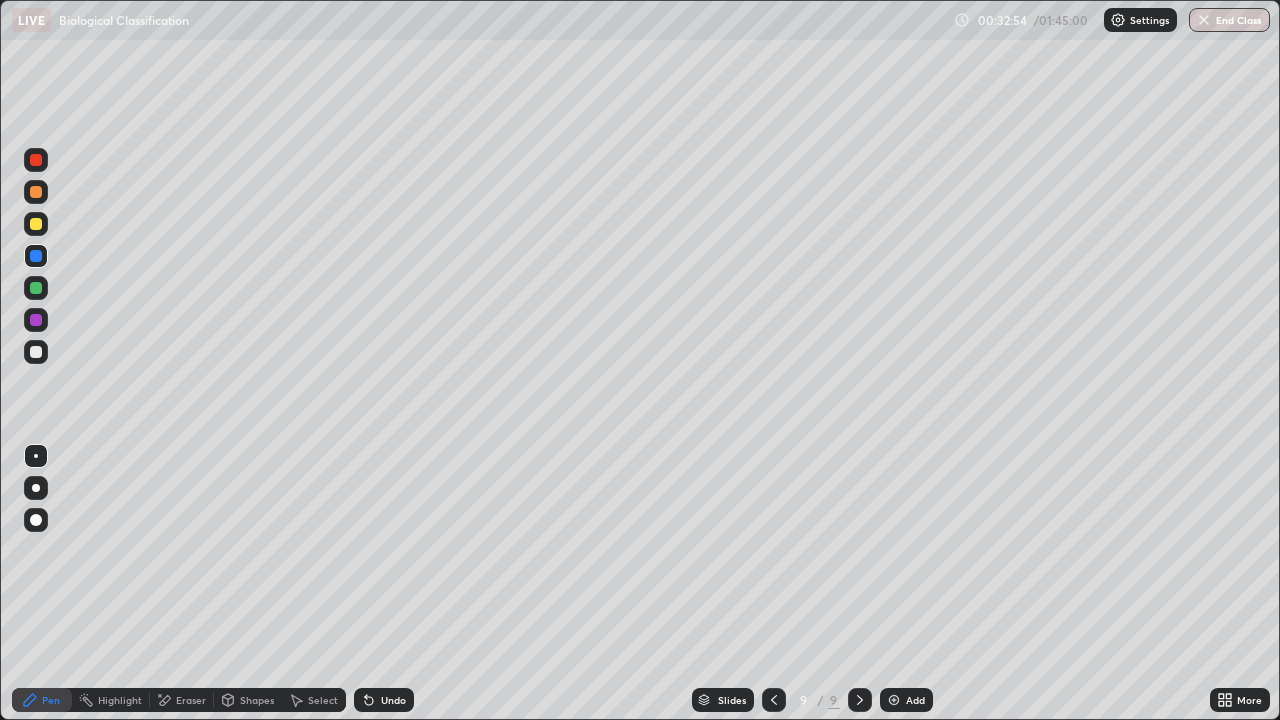 click at bounding box center (36, 192) 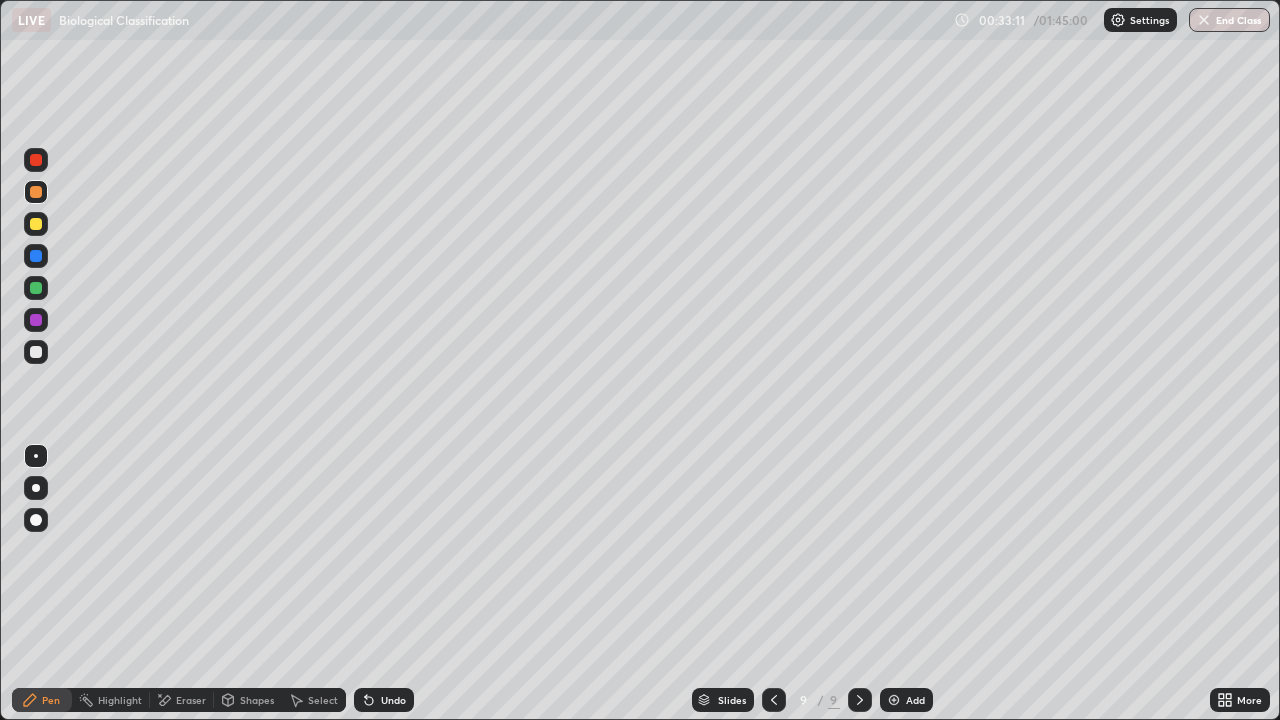 click at bounding box center (36, 256) 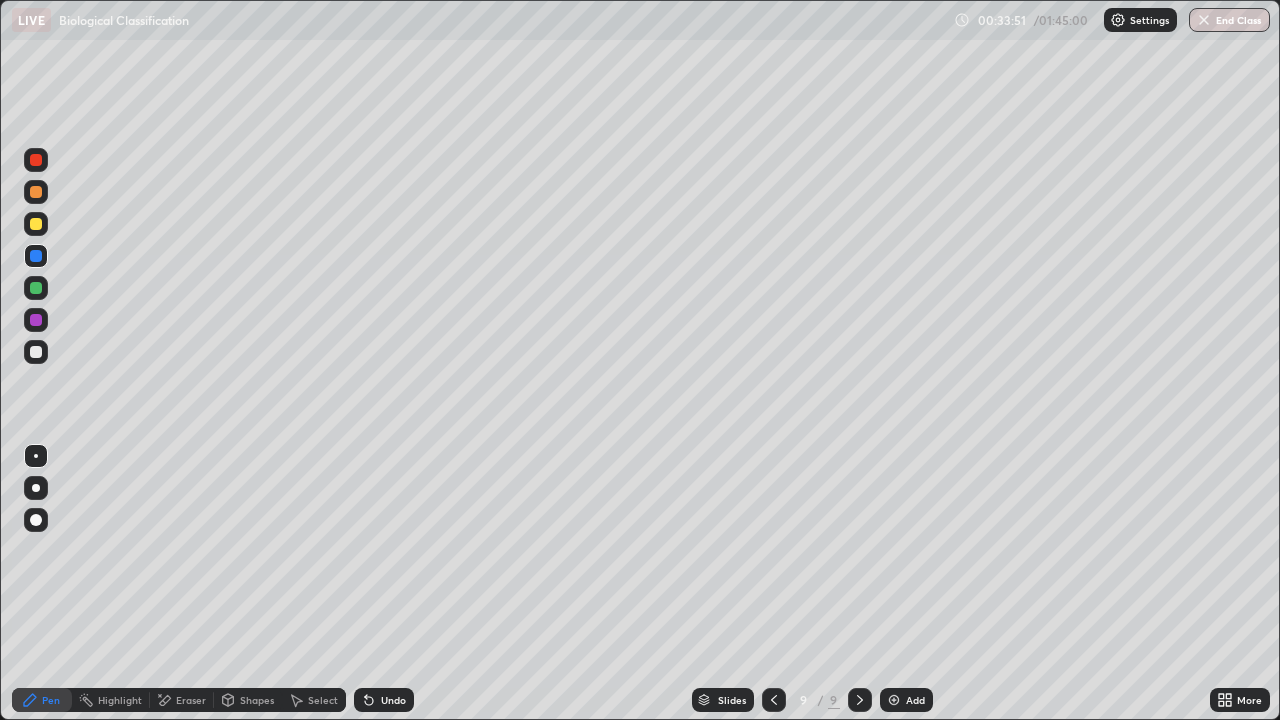 click 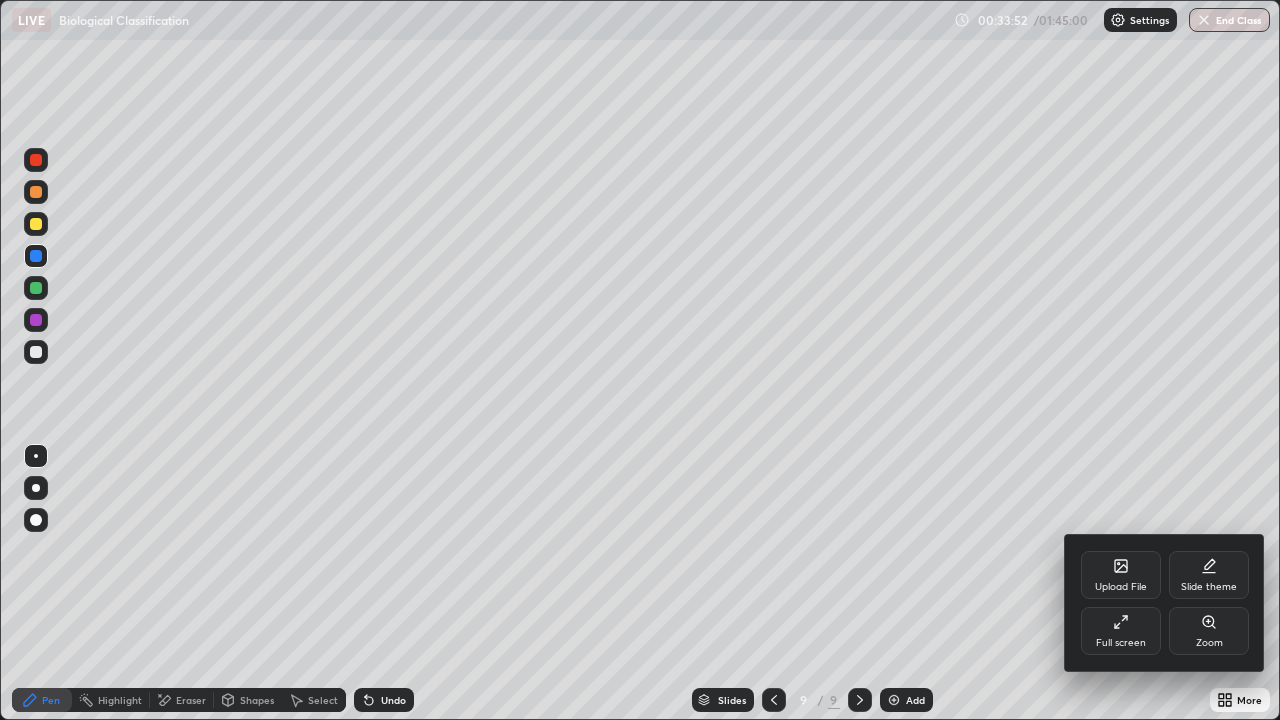 click 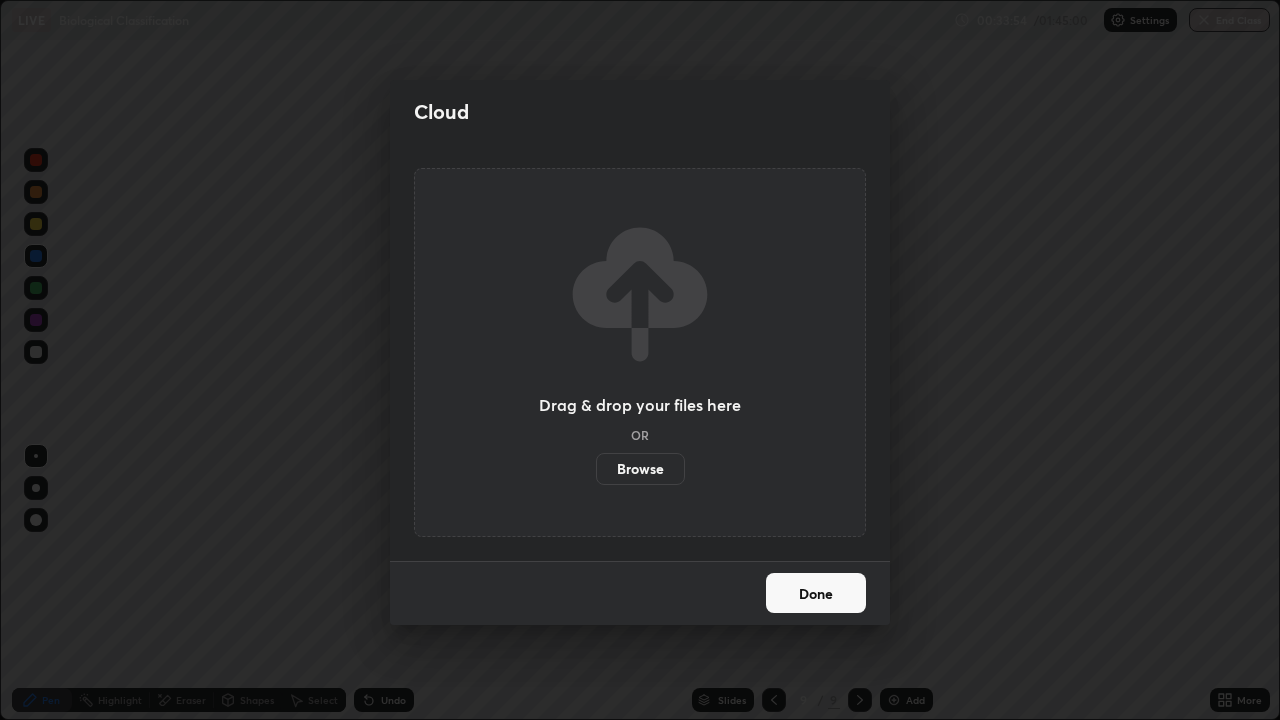 click on "Browse" at bounding box center [640, 469] 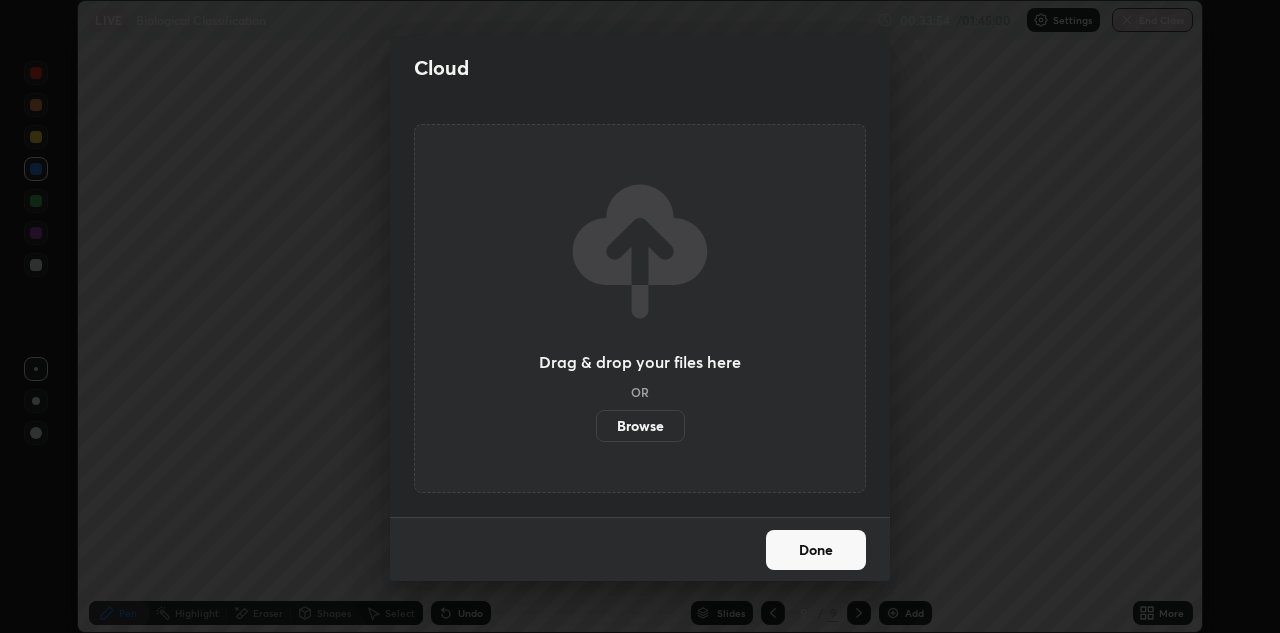 scroll, scrollTop: 633, scrollLeft: 1280, axis: both 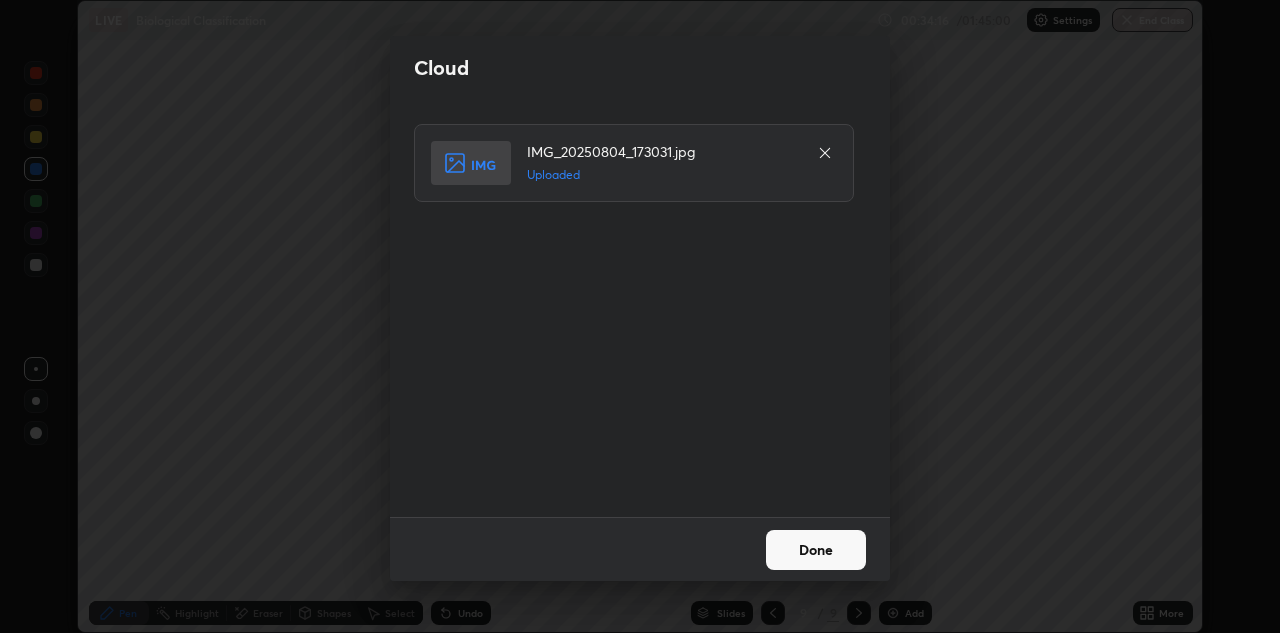 click on "Done" at bounding box center [816, 550] 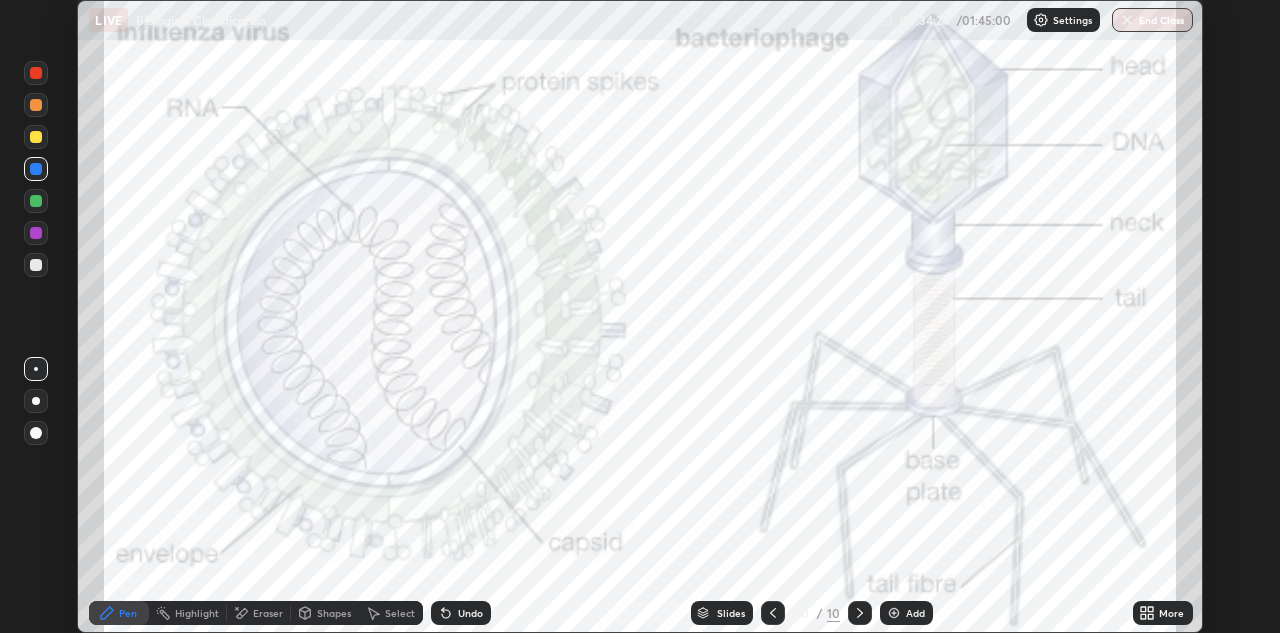 click 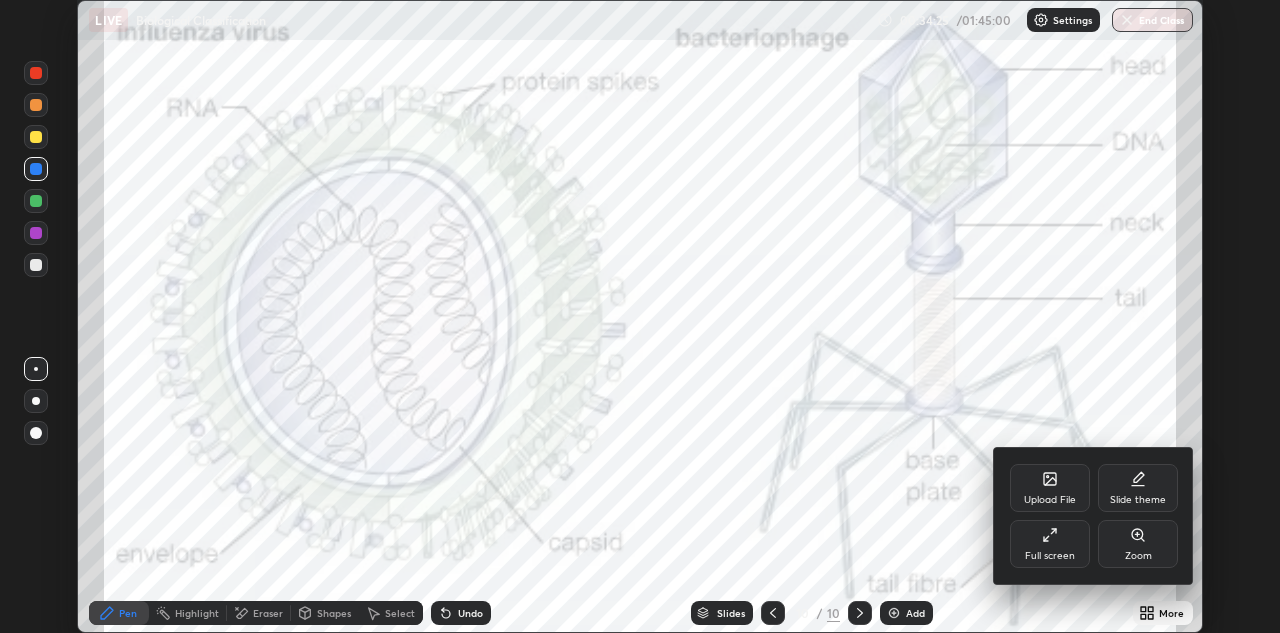 click on "Upload File" at bounding box center [1050, 500] 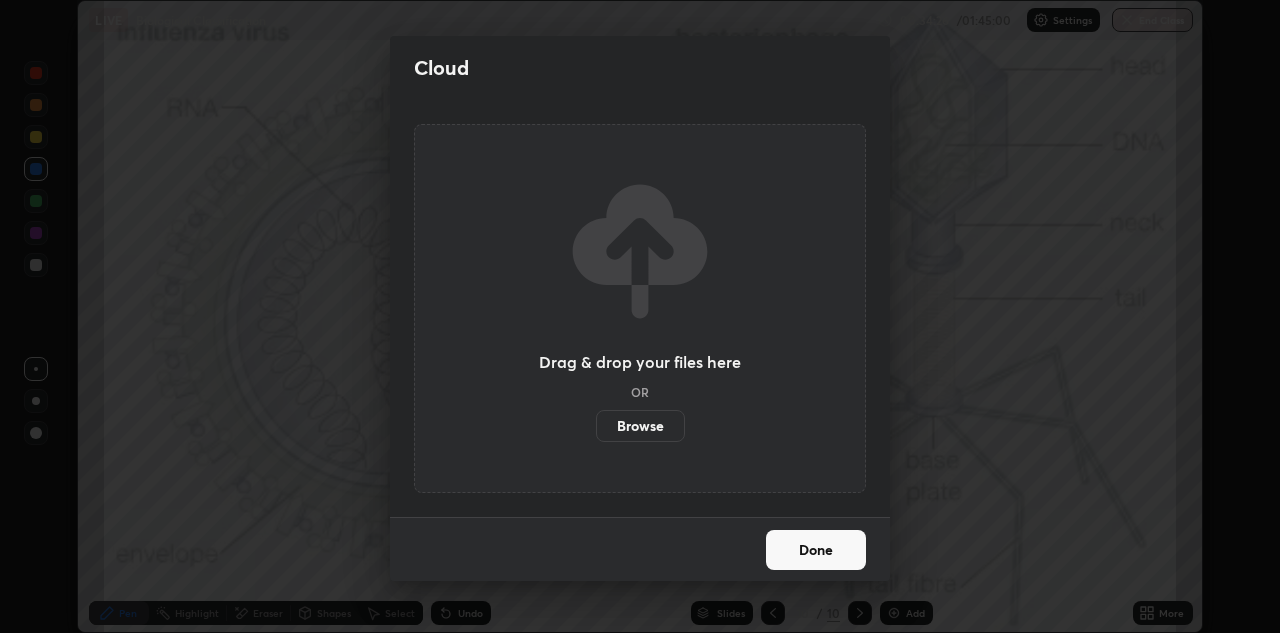 click on "Browse" at bounding box center [640, 426] 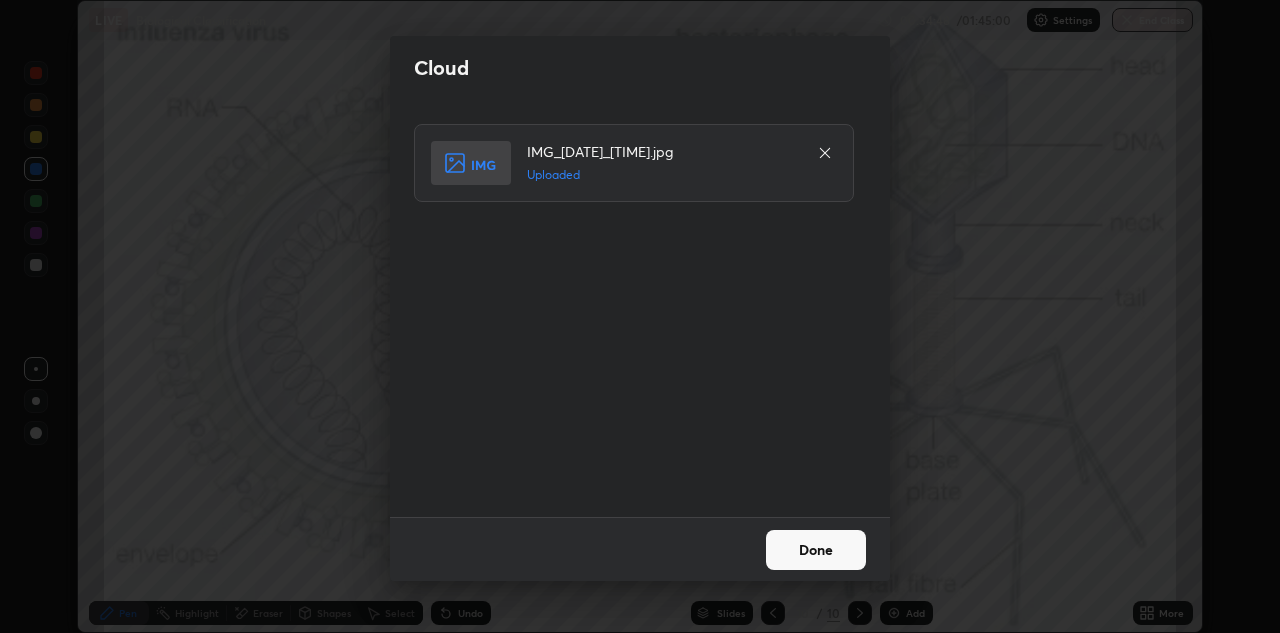 click on "Done" at bounding box center [816, 550] 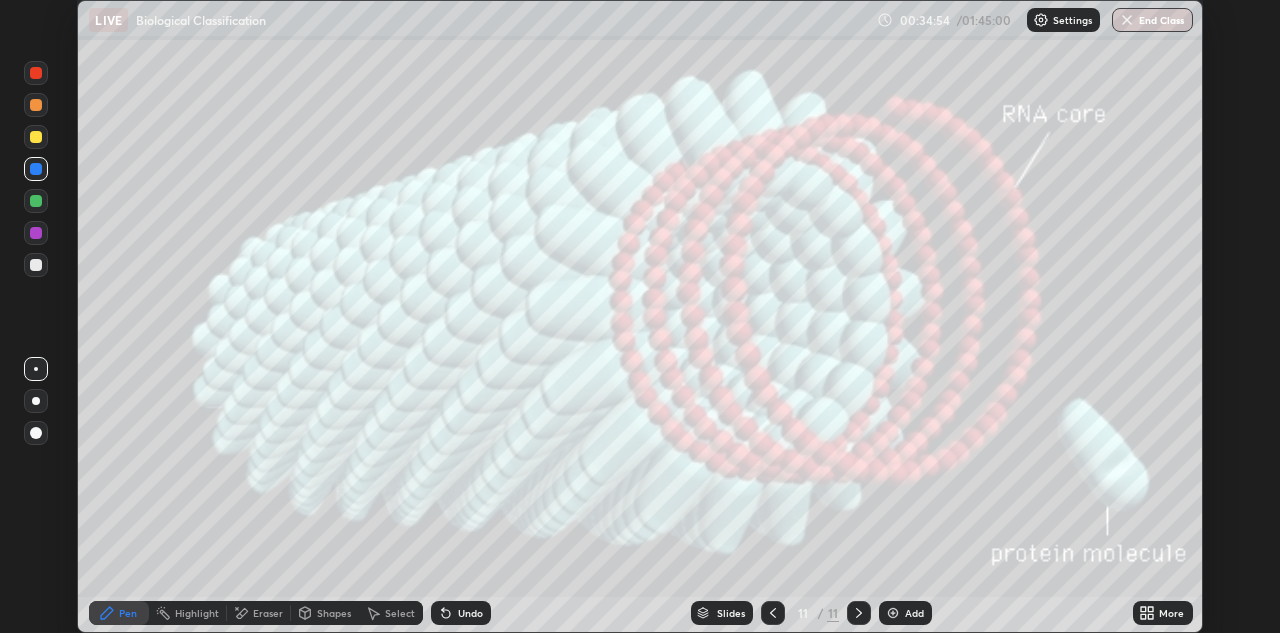 click 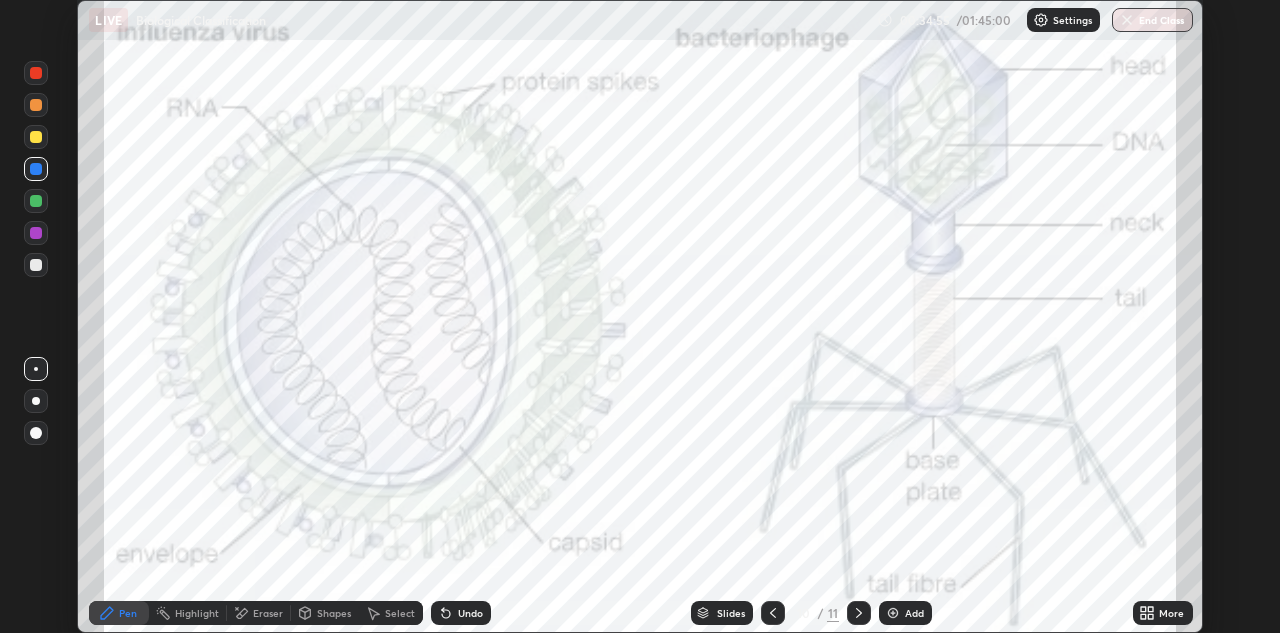 click 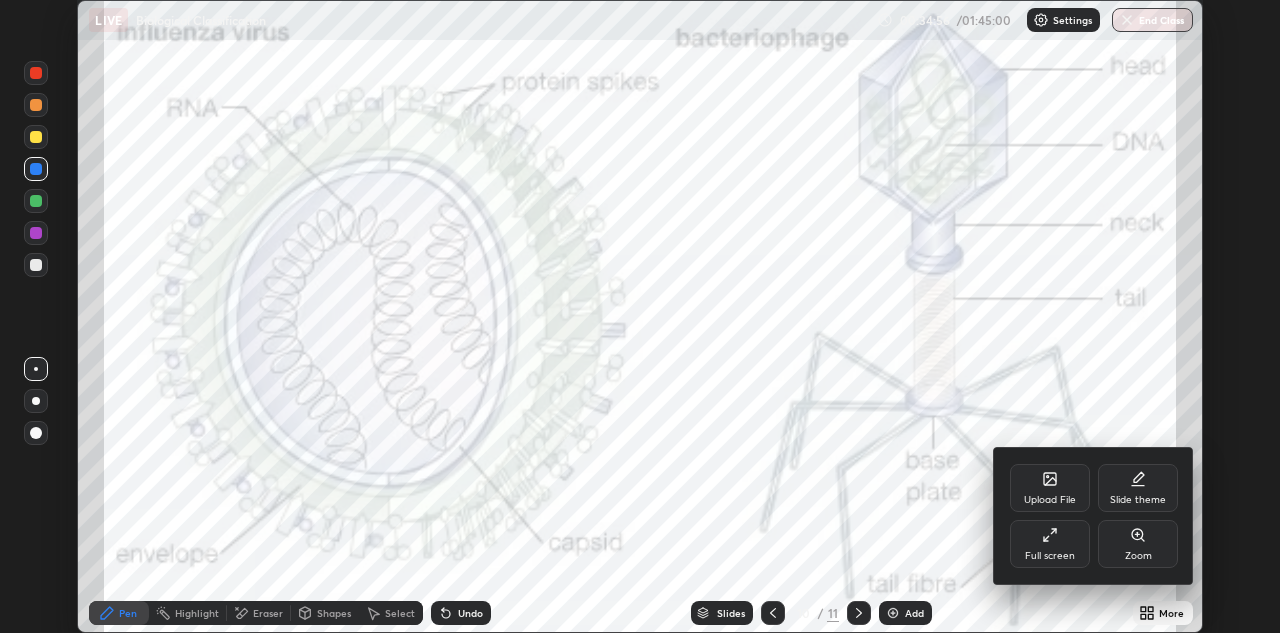 click on "Full screen" at bounding box center [1050, 544] 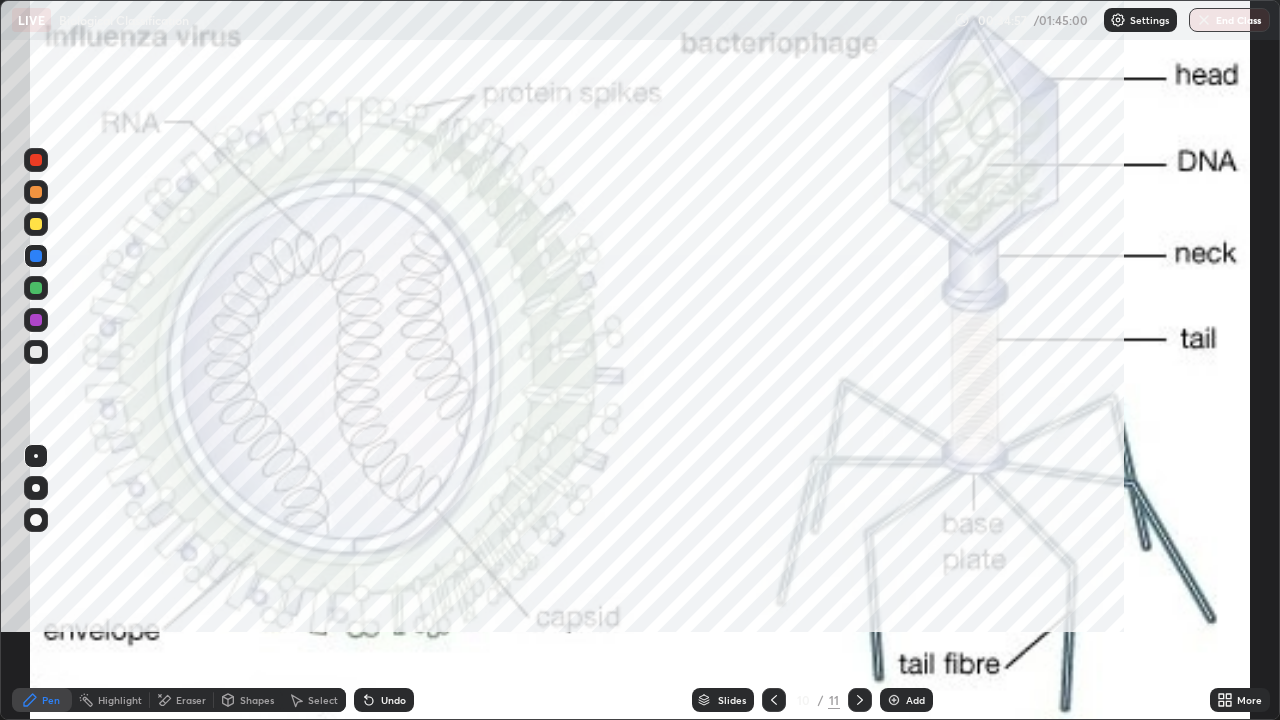 scroll, scrollTop: 99280, scrollLeft: 98720, axis: both 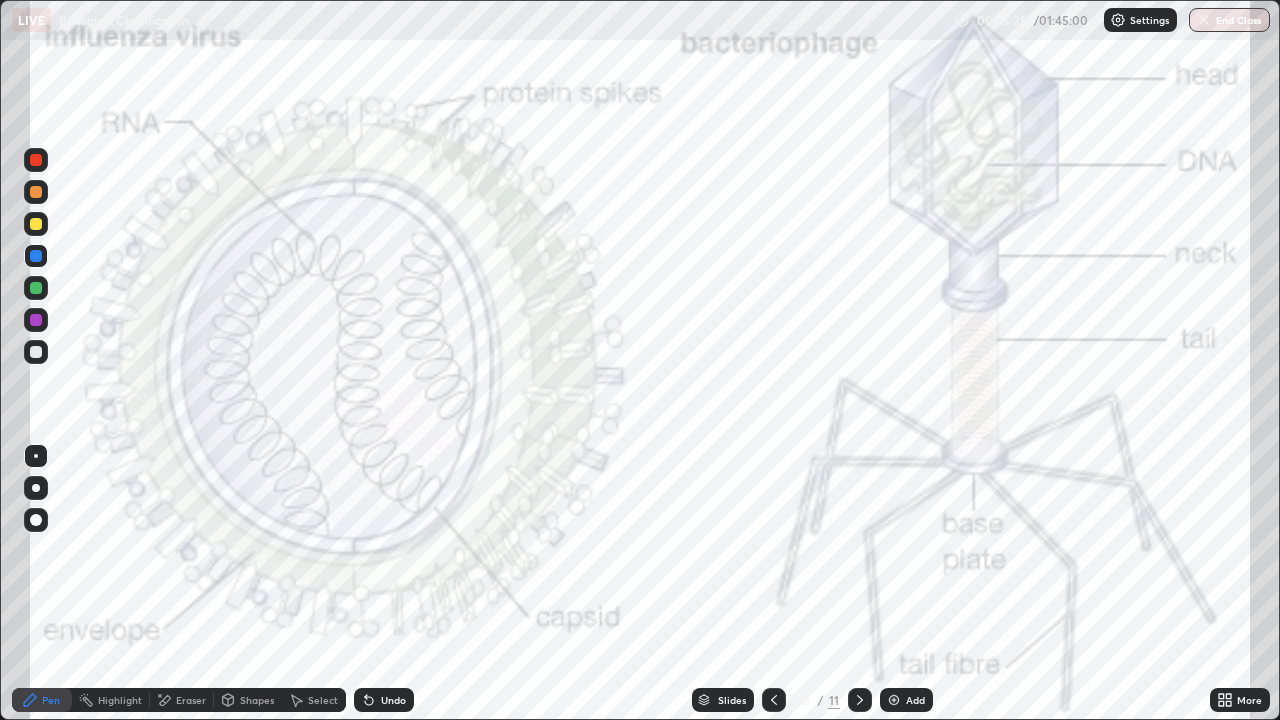 click 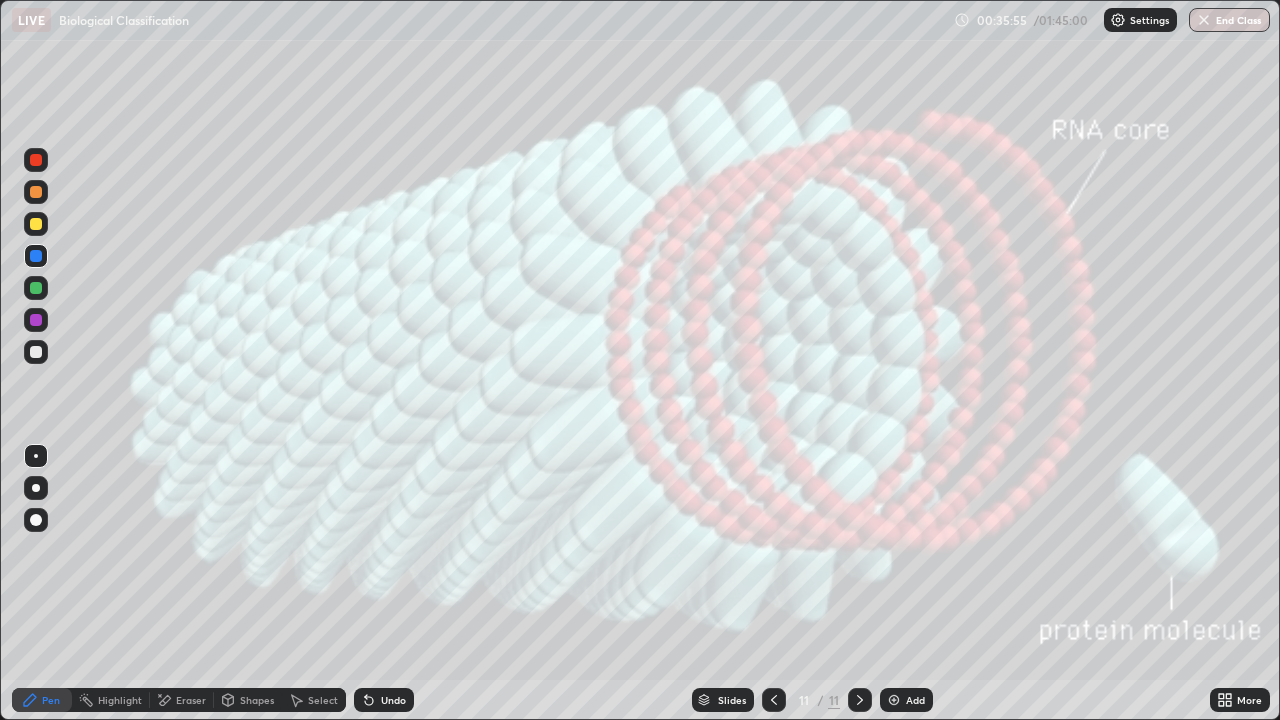 click 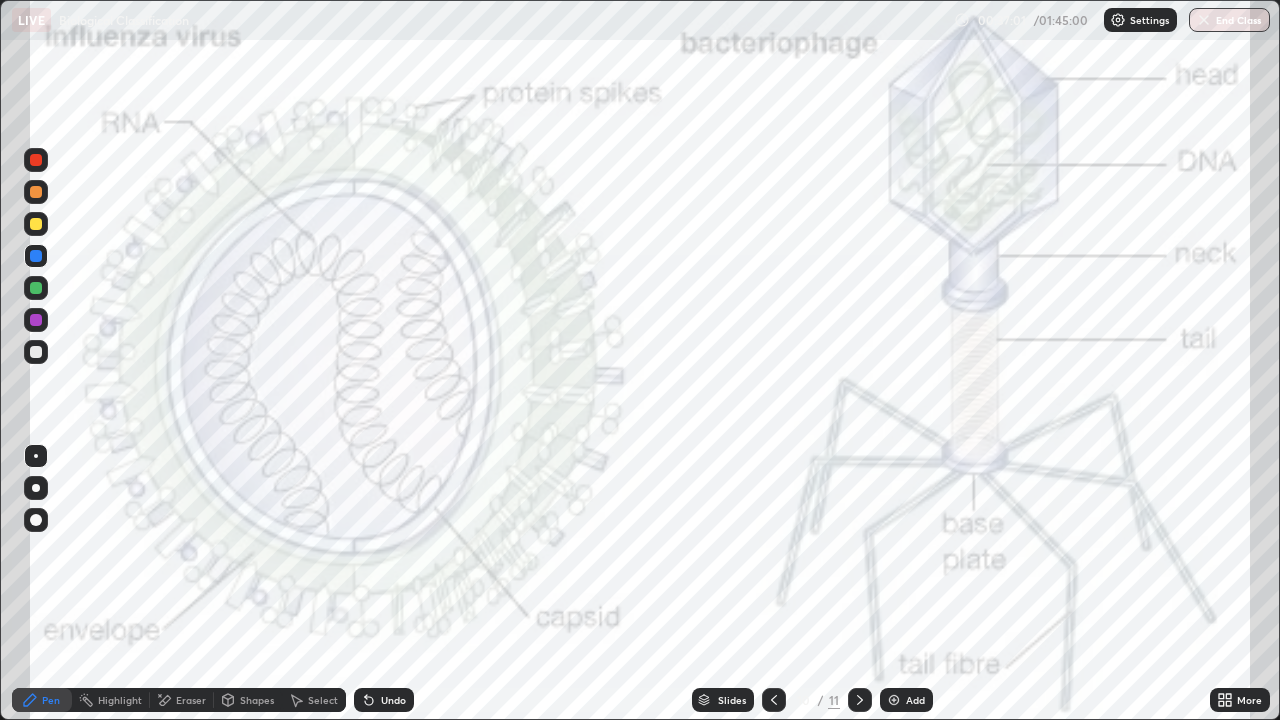 click 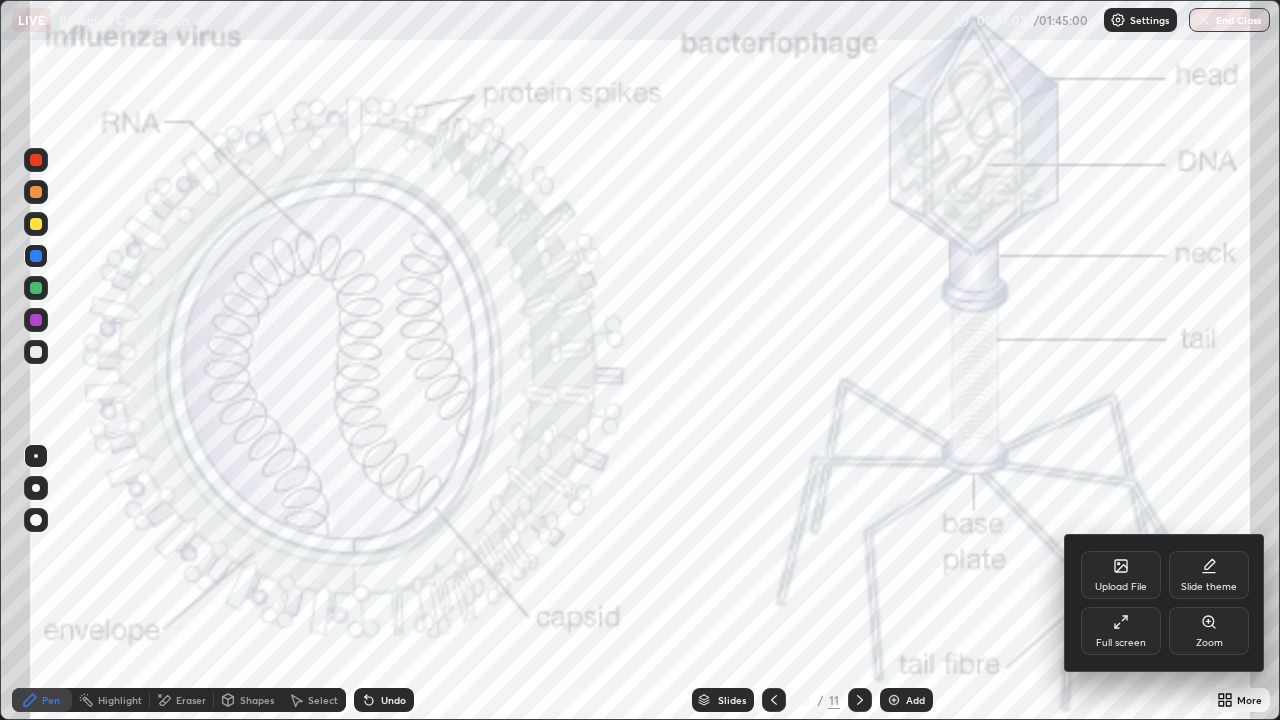 click 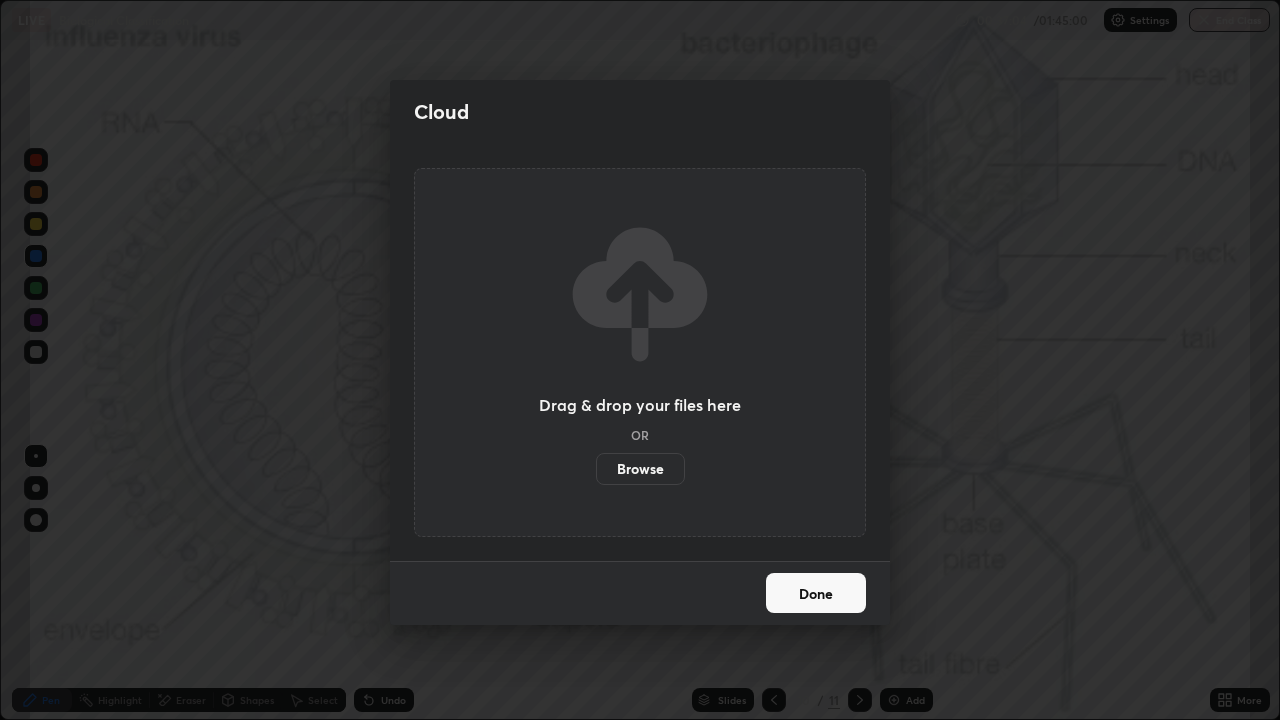 click on "Browse" at bounding box center (640, 469) 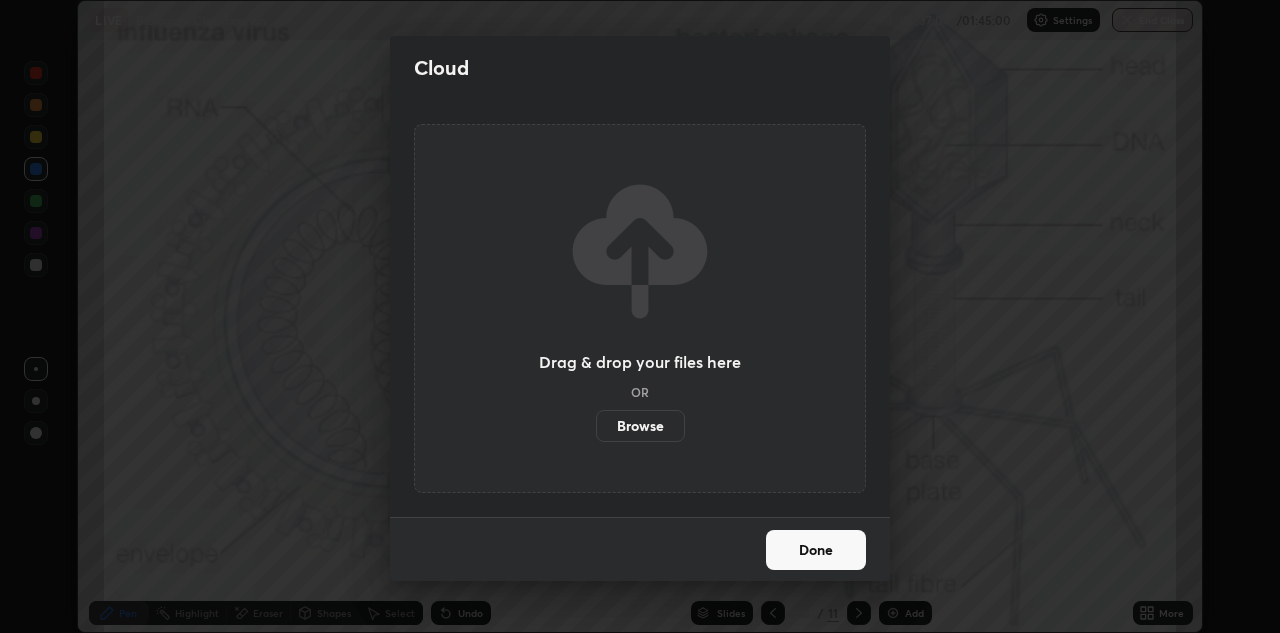 scroll, scrollTop: 633, scrollLeft: 1280, axis: both 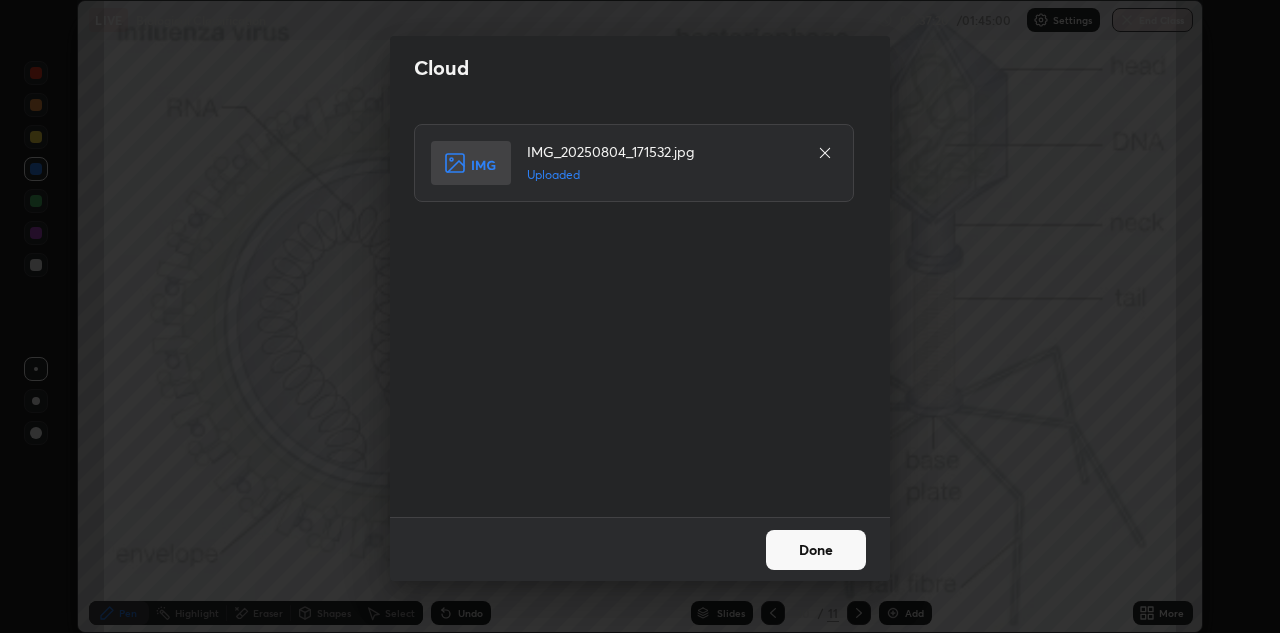 click 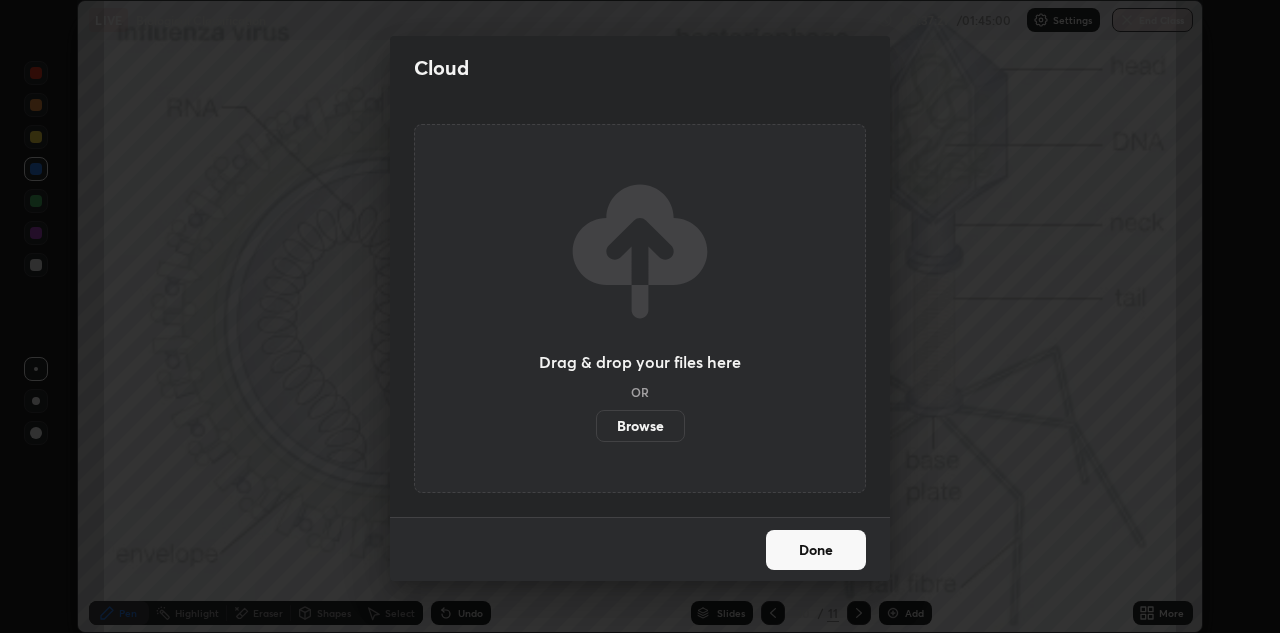 click on "Browse" at bounding box center [640, 426] 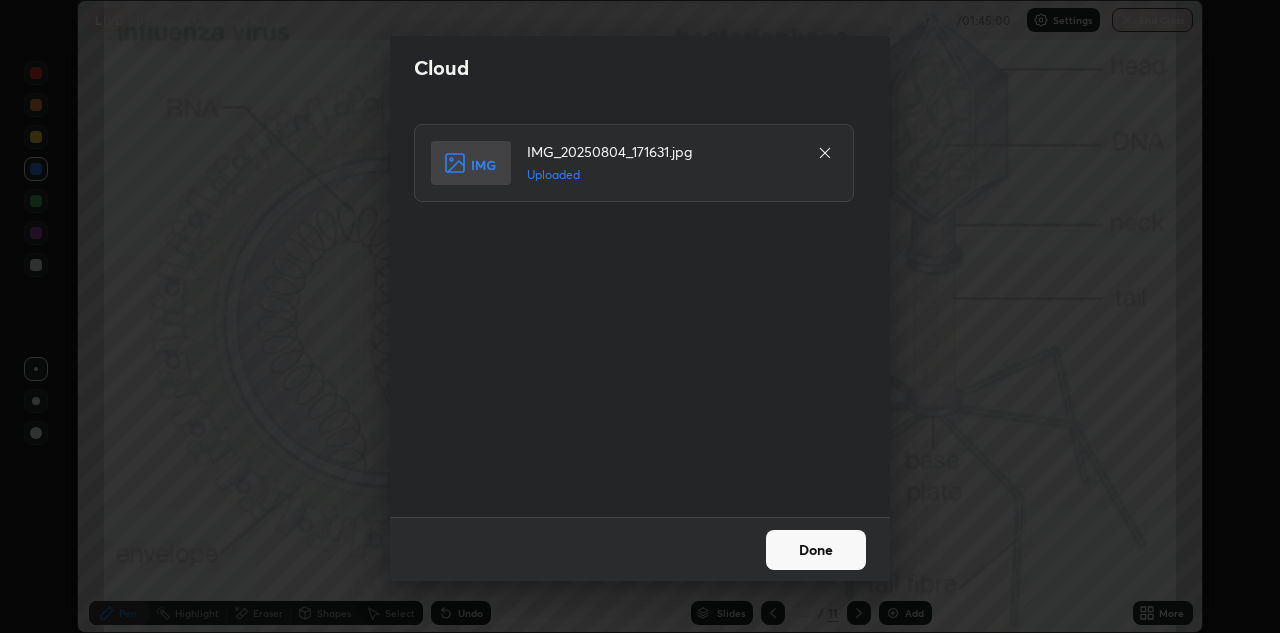 click on "Done" at bounding box center (816, 550) 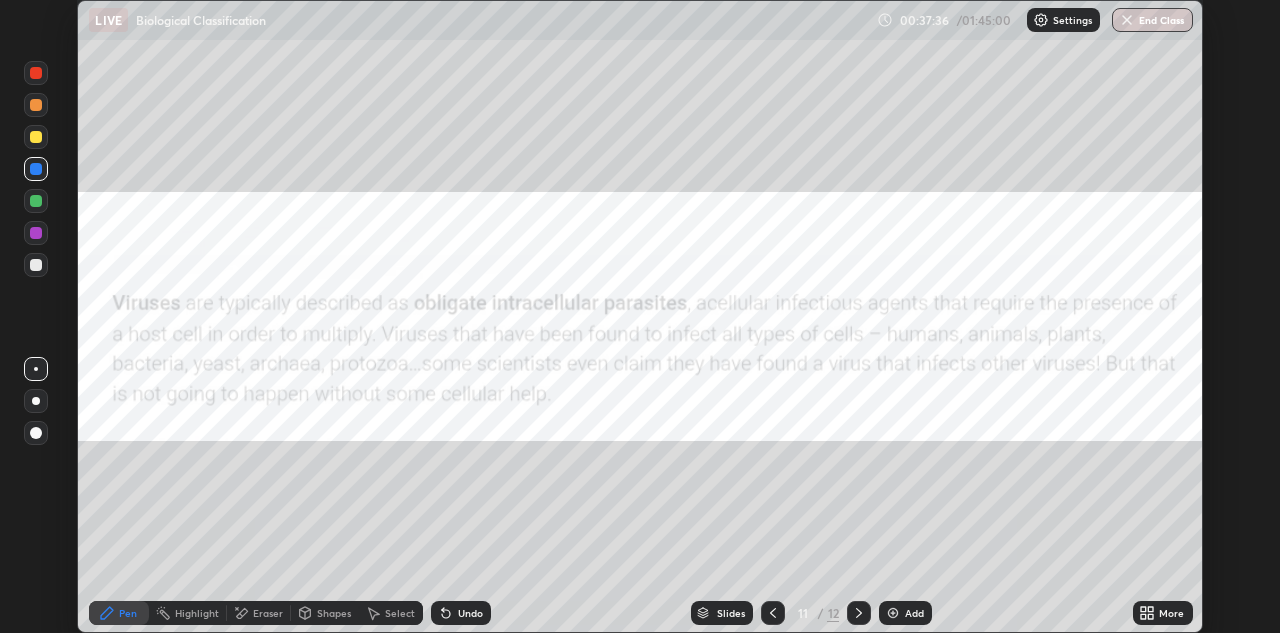 click 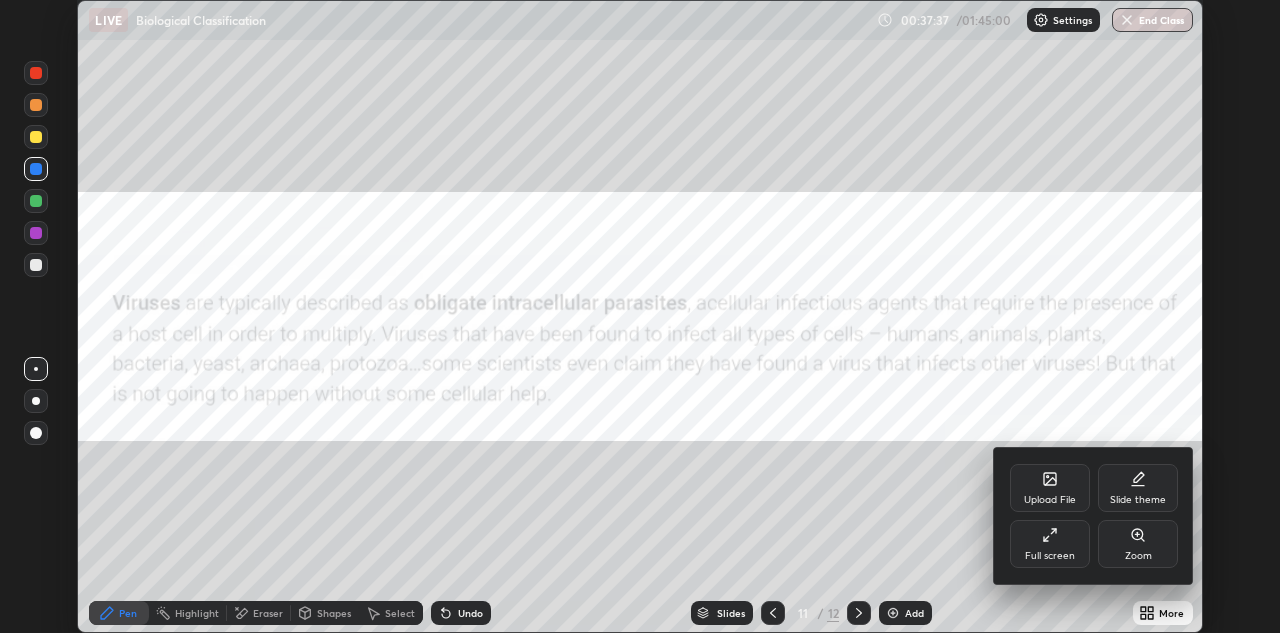 click 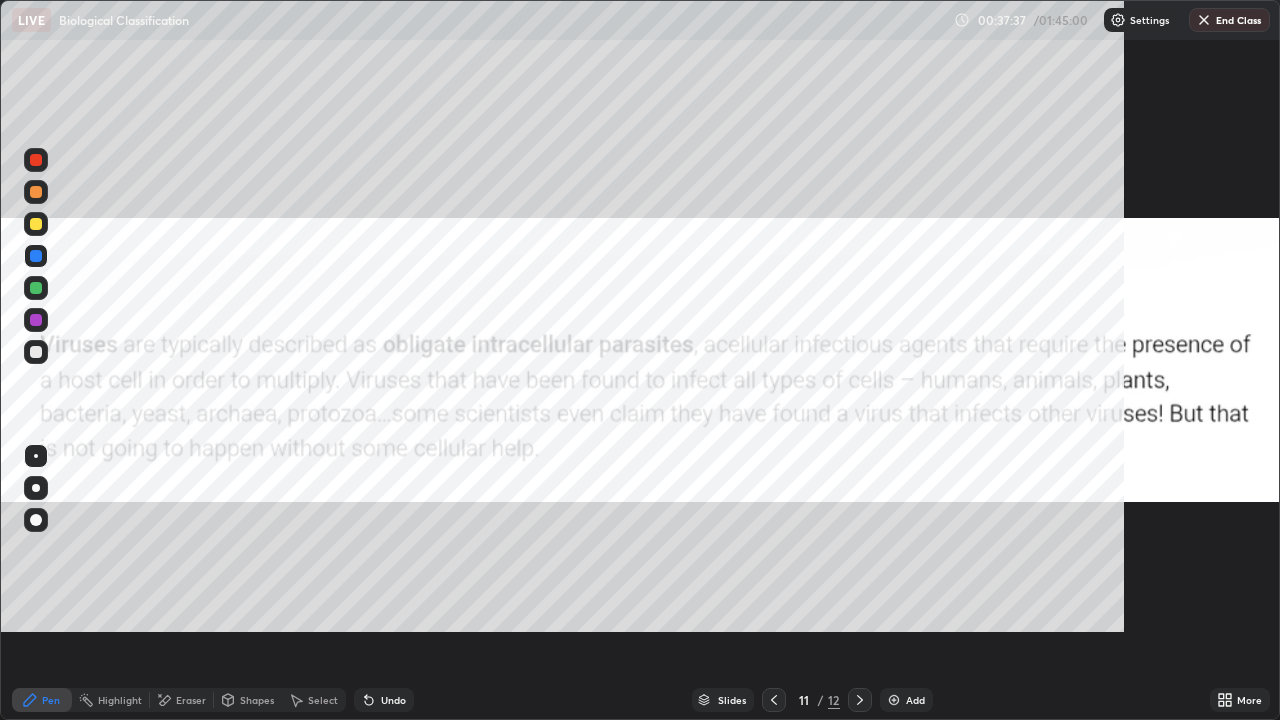 scroll, scrollTop: 99280, scrollLeft: 98720, axis: both 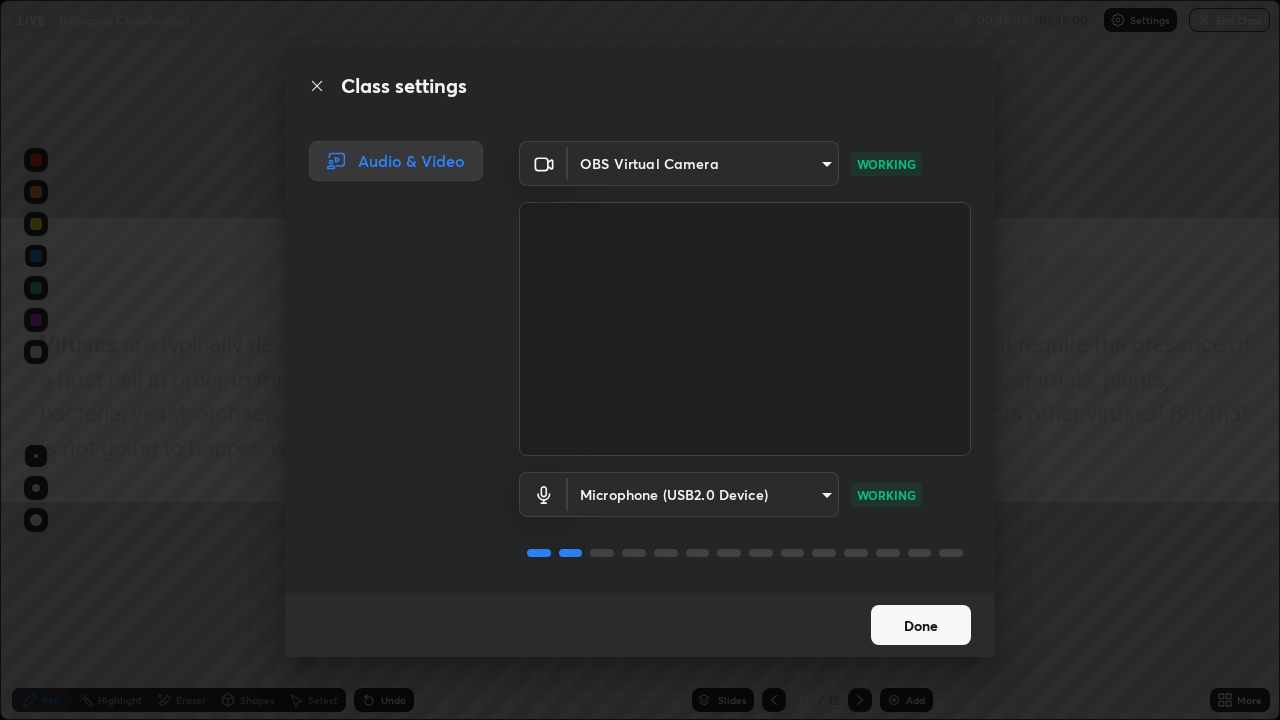 click on "Done" at bounding box center [921, 625] 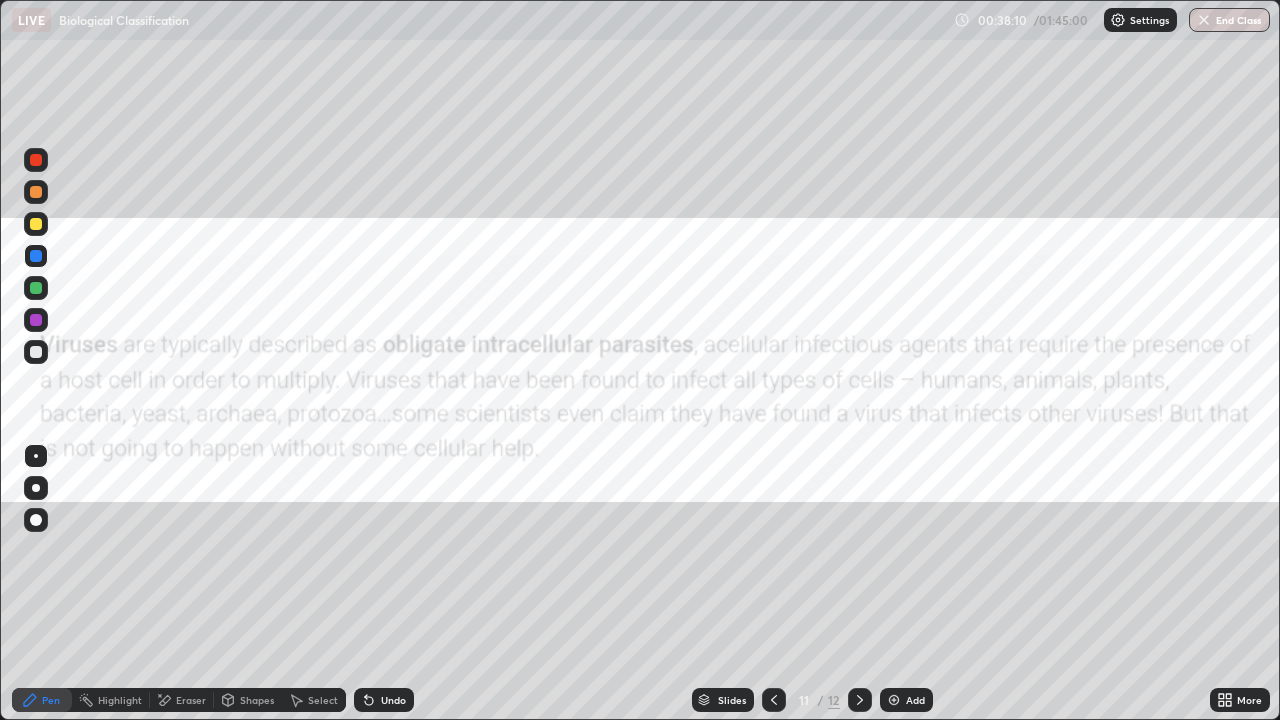click at bounding box center [36, 256] 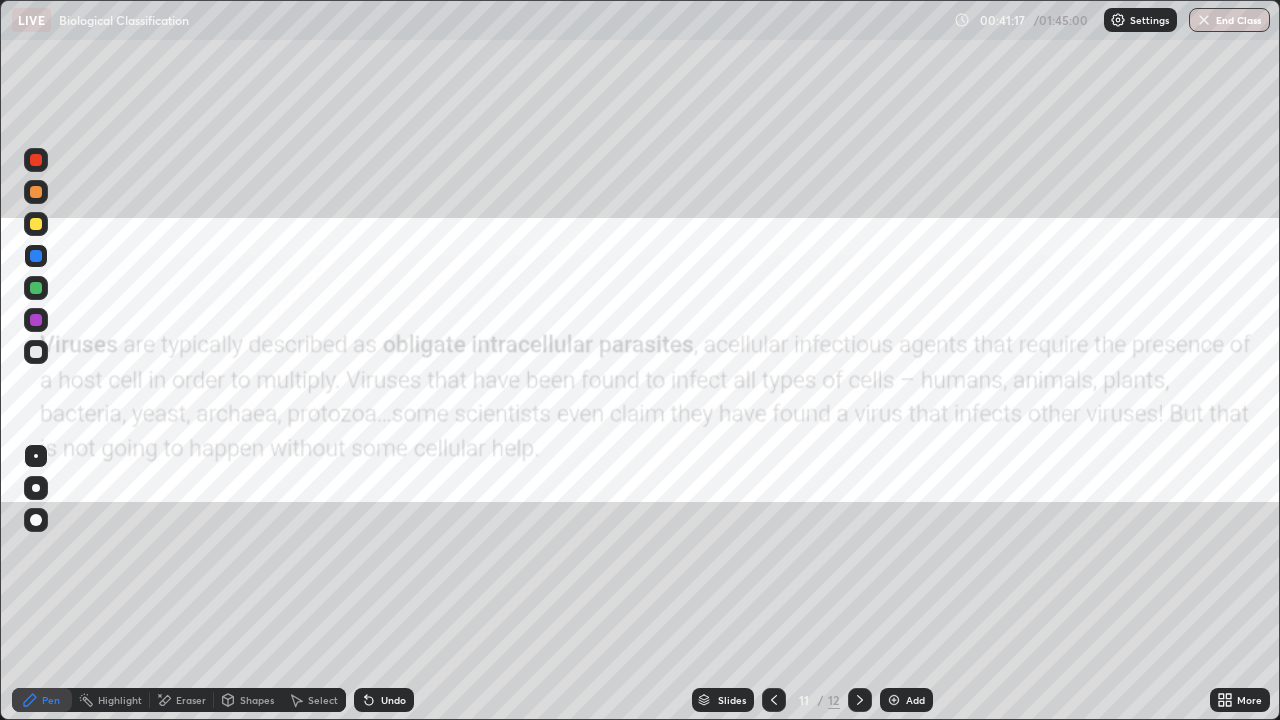 click 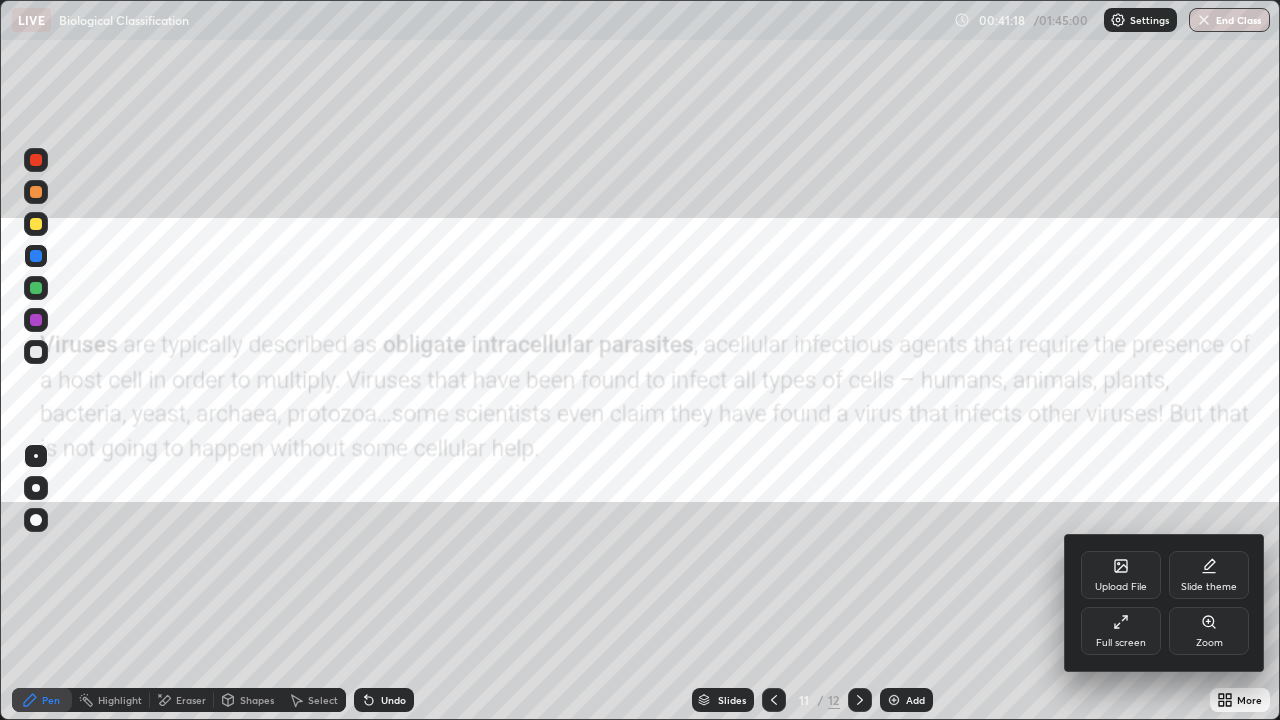 click on "Upload File" at bounding box center (1121, 575) 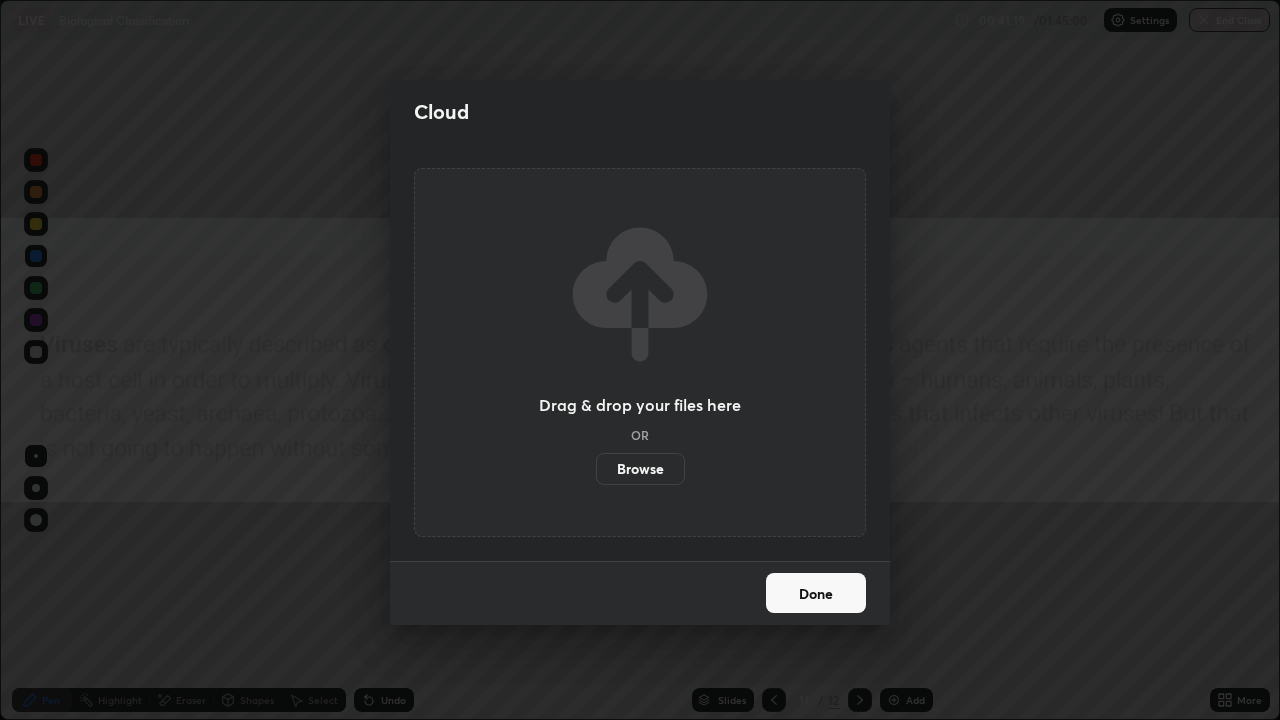 click on "Browse" at bounding box center [640, 469] 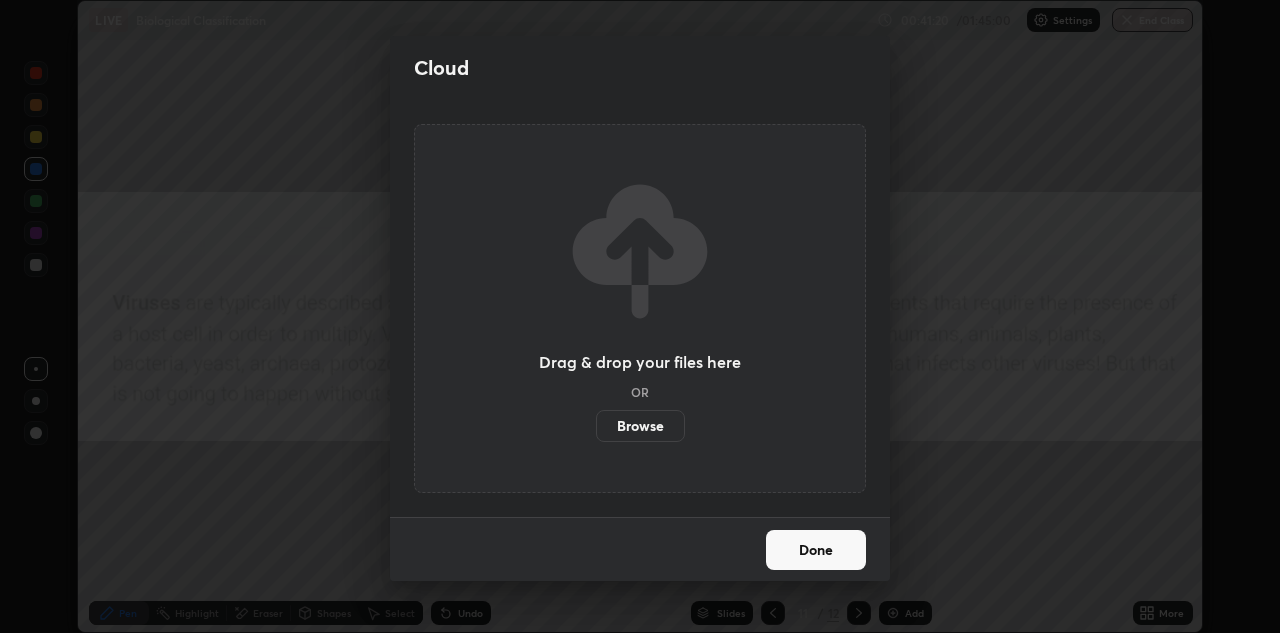 scroll, scrollTop: 633, scrollLeft: 1280, axis: both 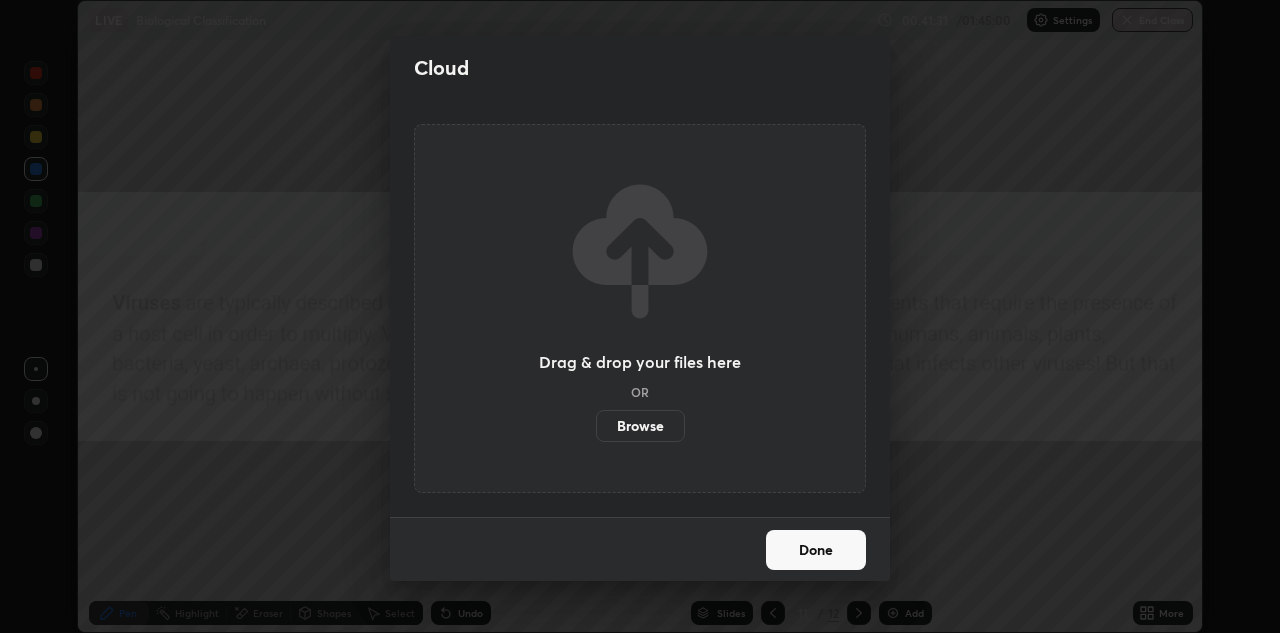 click on "Cloud Drag & drop your files here OR Browse Done" at bounding box center [640, 316] 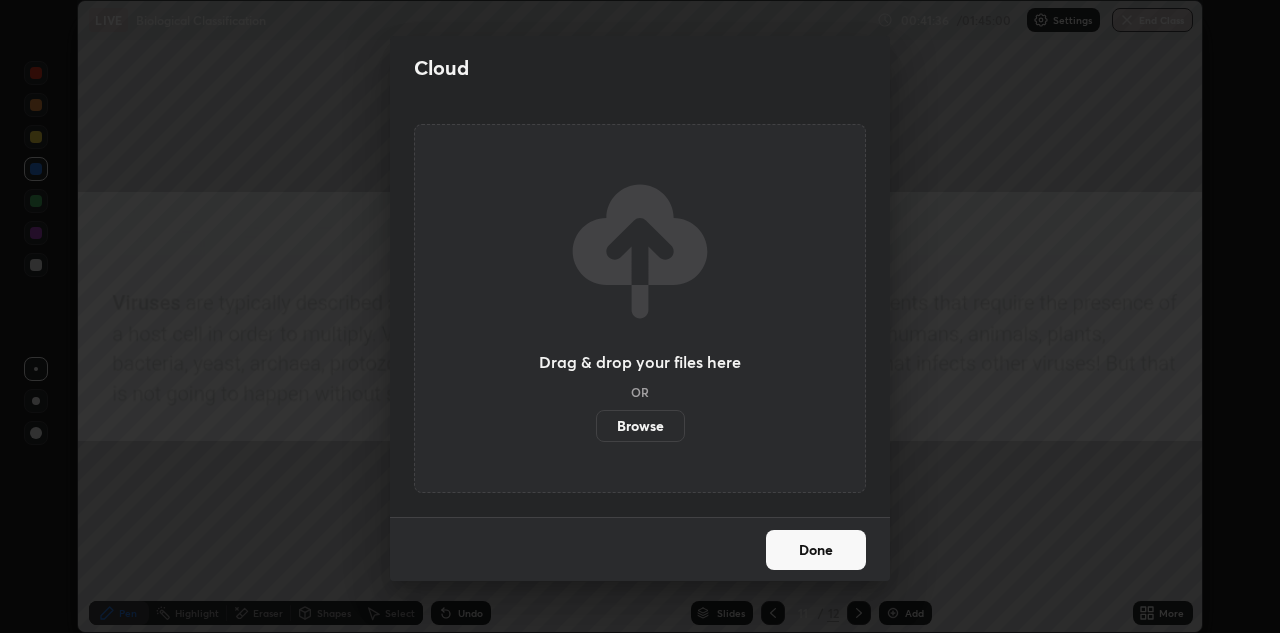 click on "Browse" at bounding box center (640, 426) 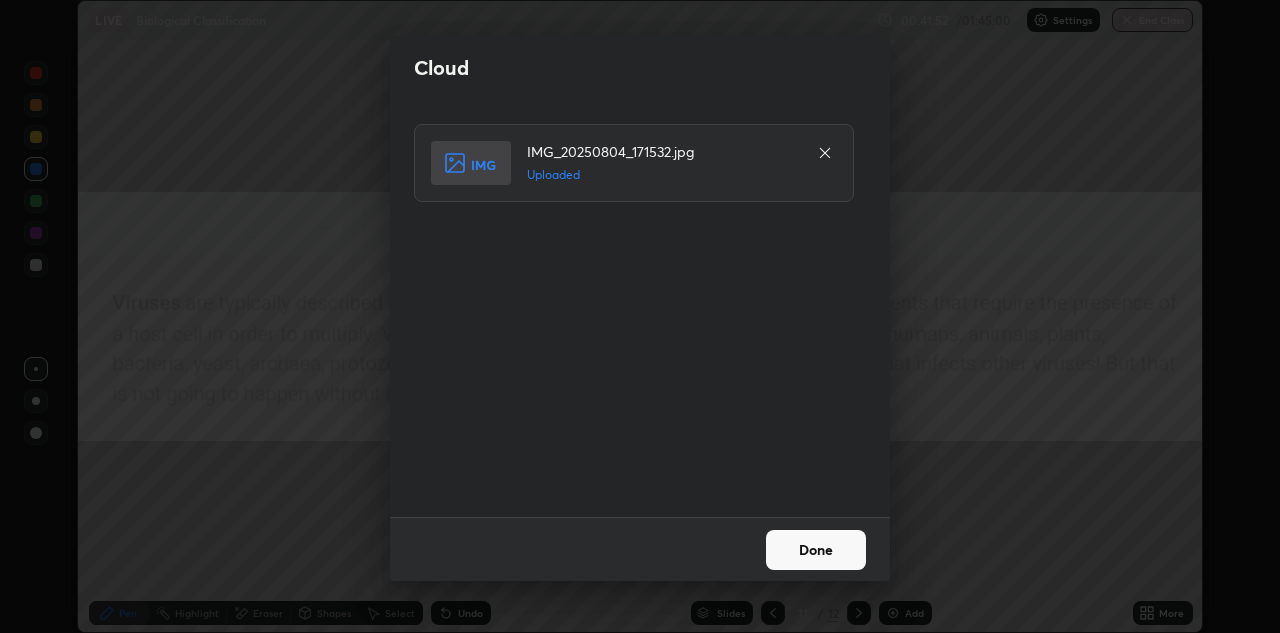 click on "Done" at bounding box center (816, 550) 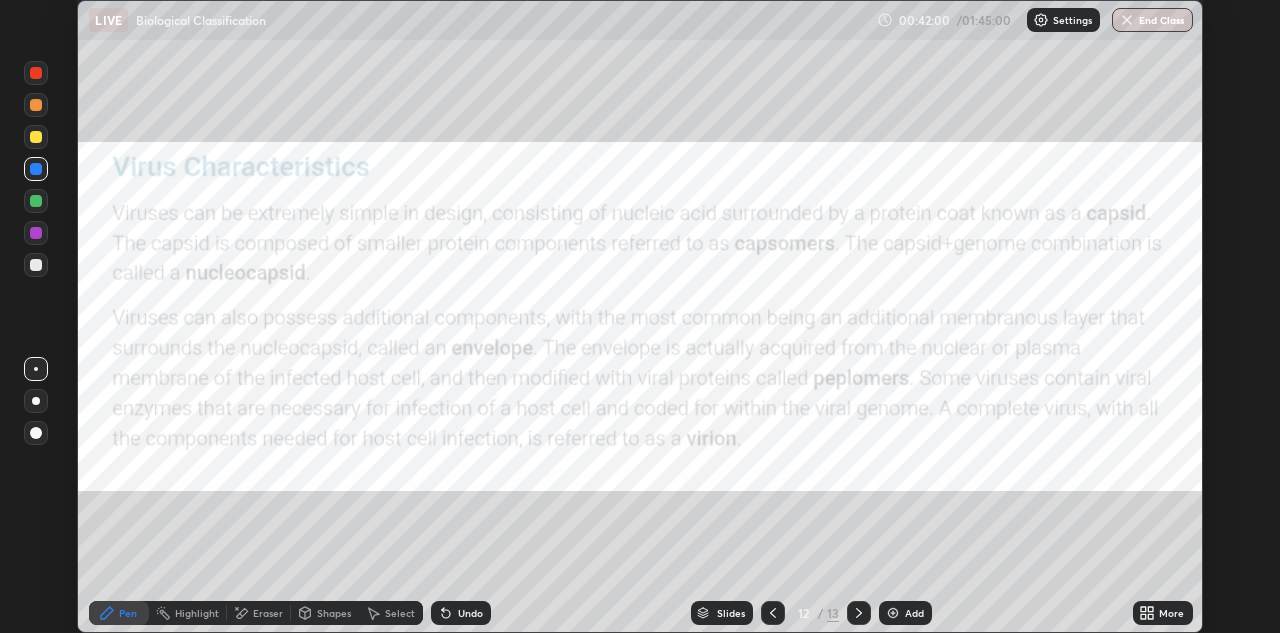 click 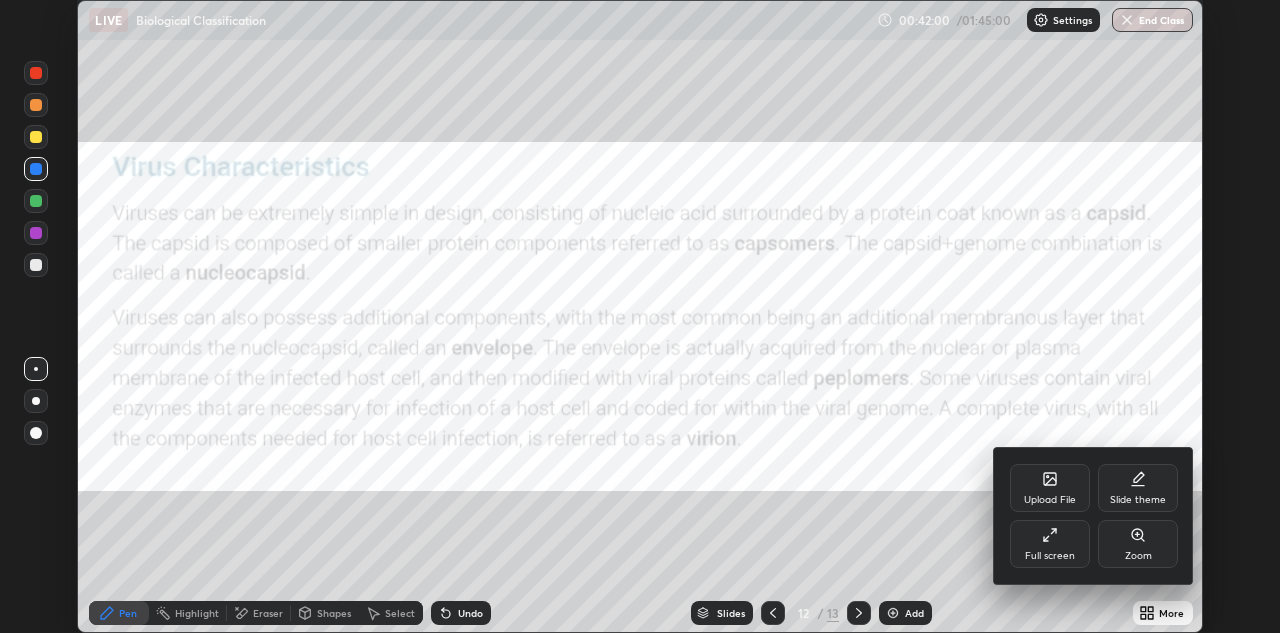 click 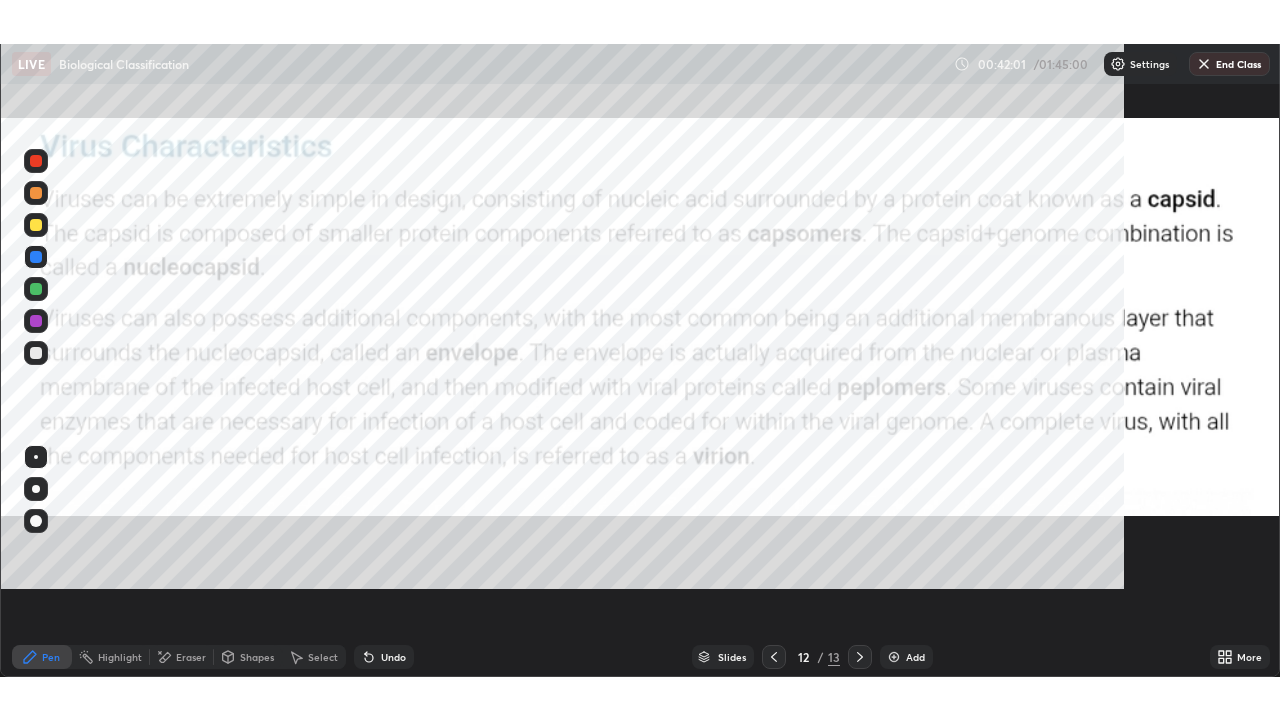scroll, scrollTop: 99280, scrollLeft: 98720, axis: both 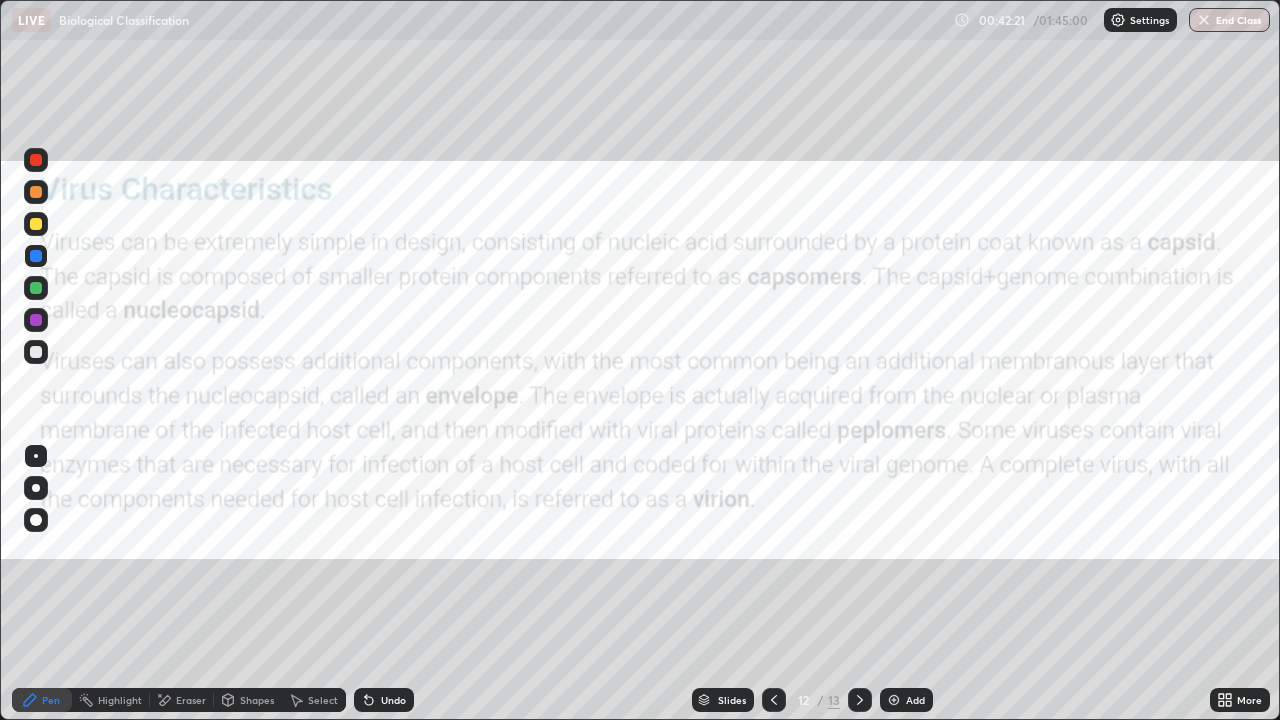 click 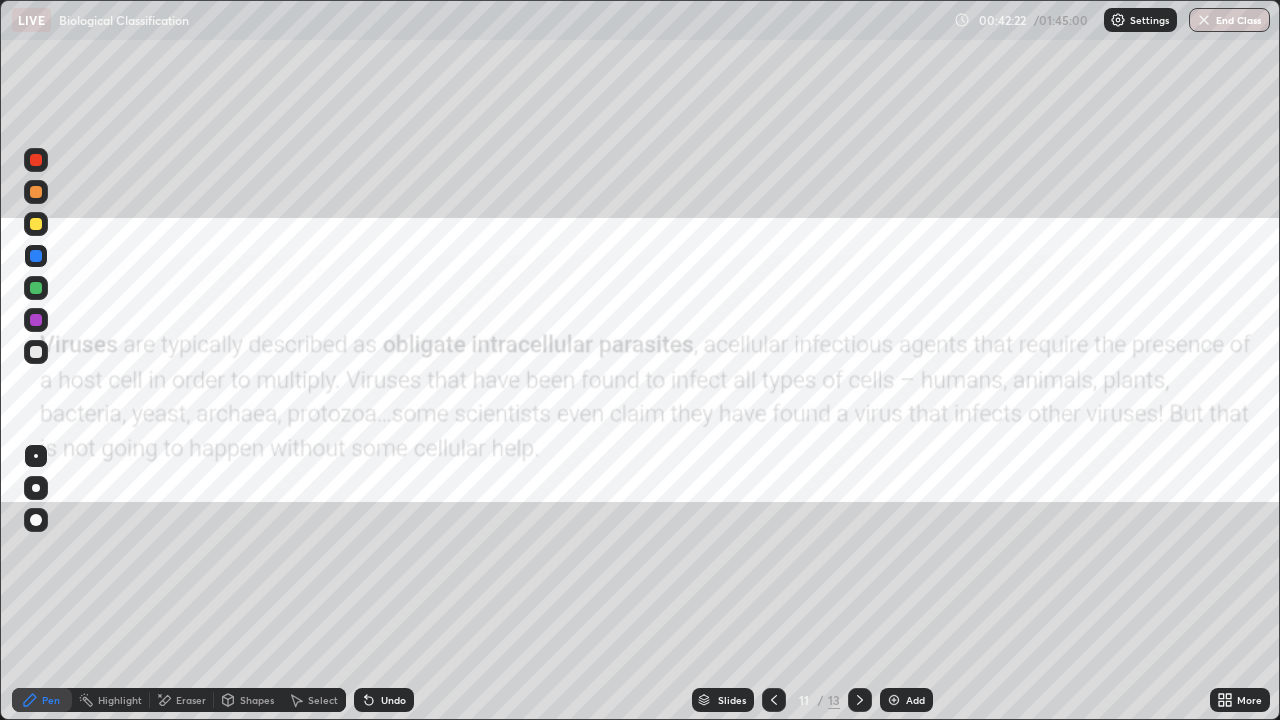 click on "Slides" at bounding box center (732, 700) 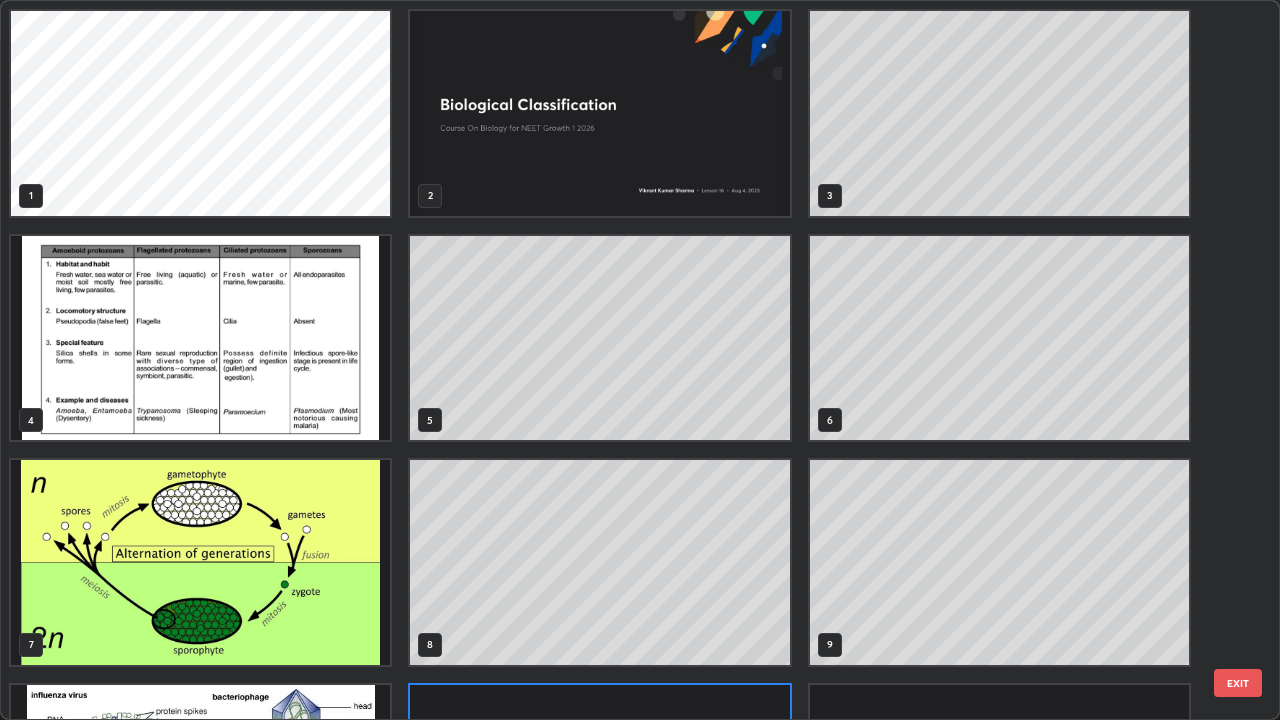 scroll, scrollTop: 180, scrollLeft: 0, axis: vertical 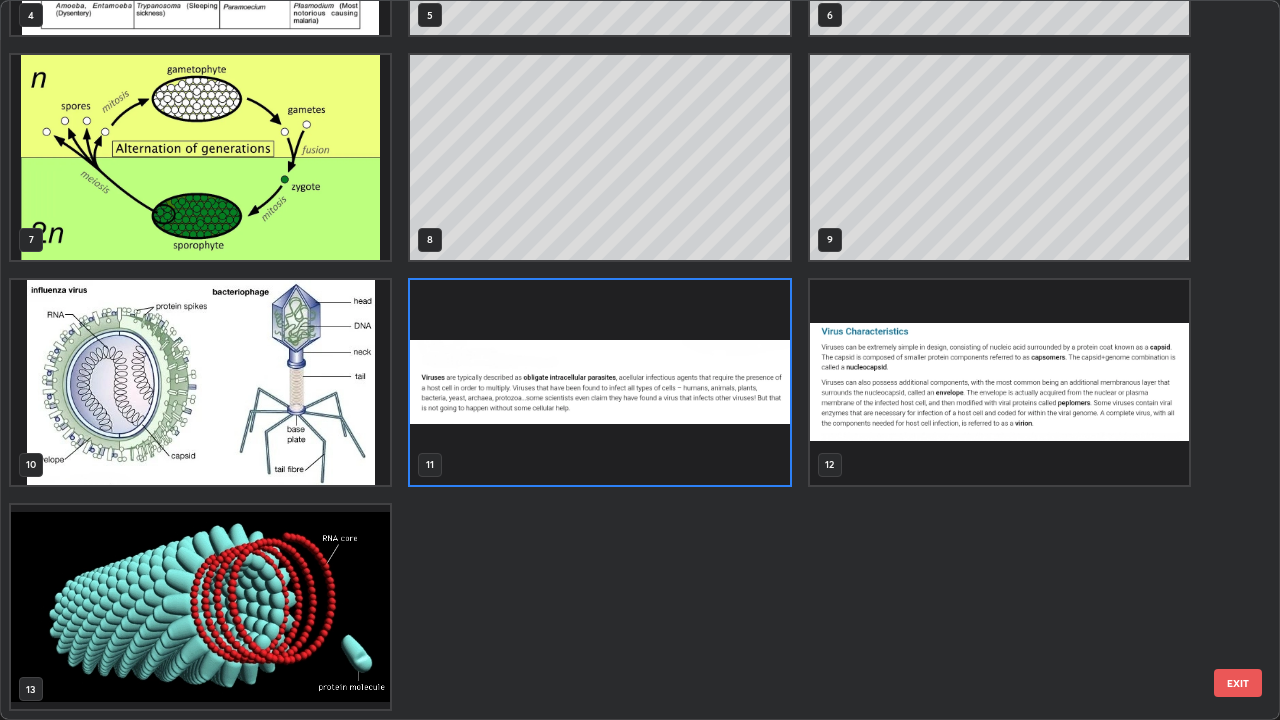 click at bounding box center (999, 382) 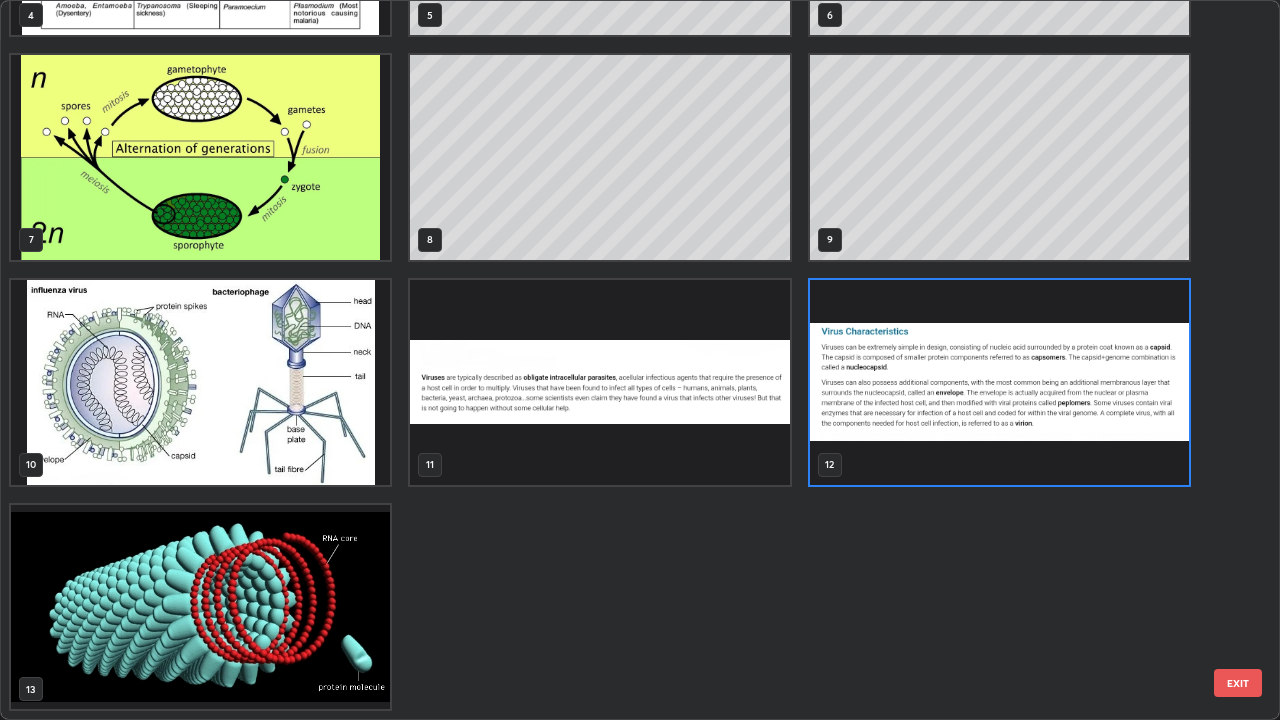 click at bounding box center (999, 382) 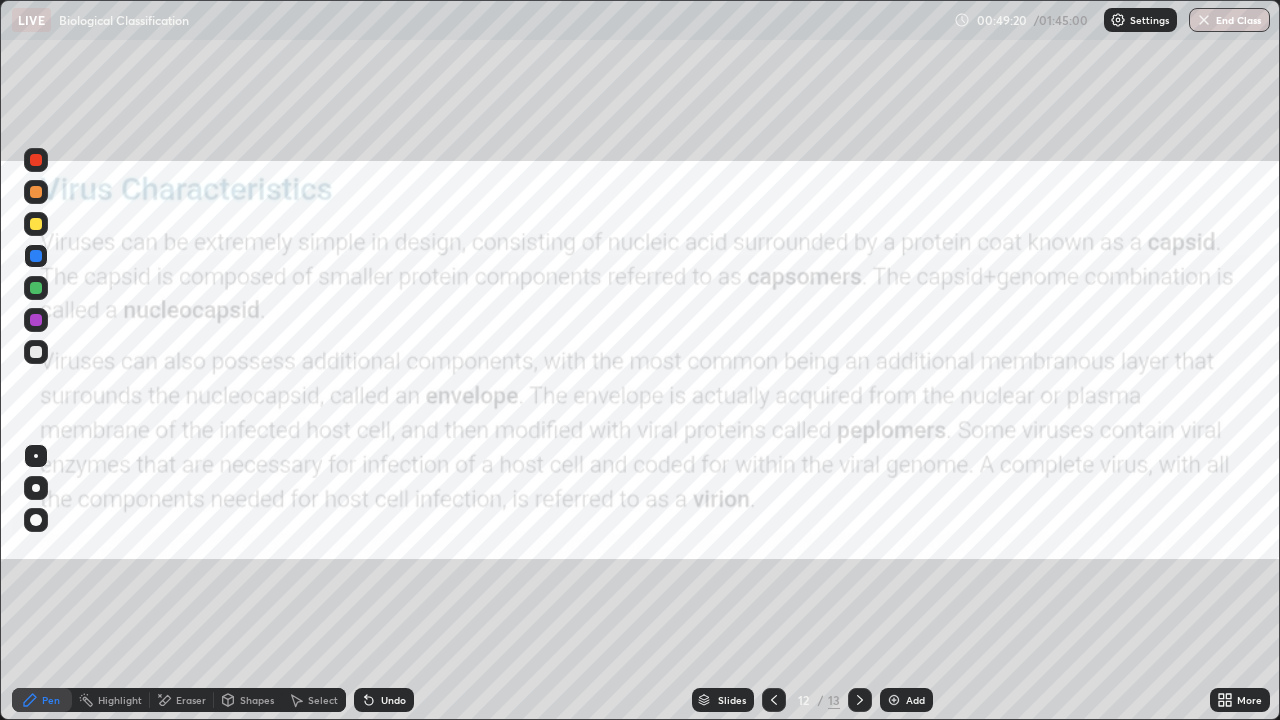 click 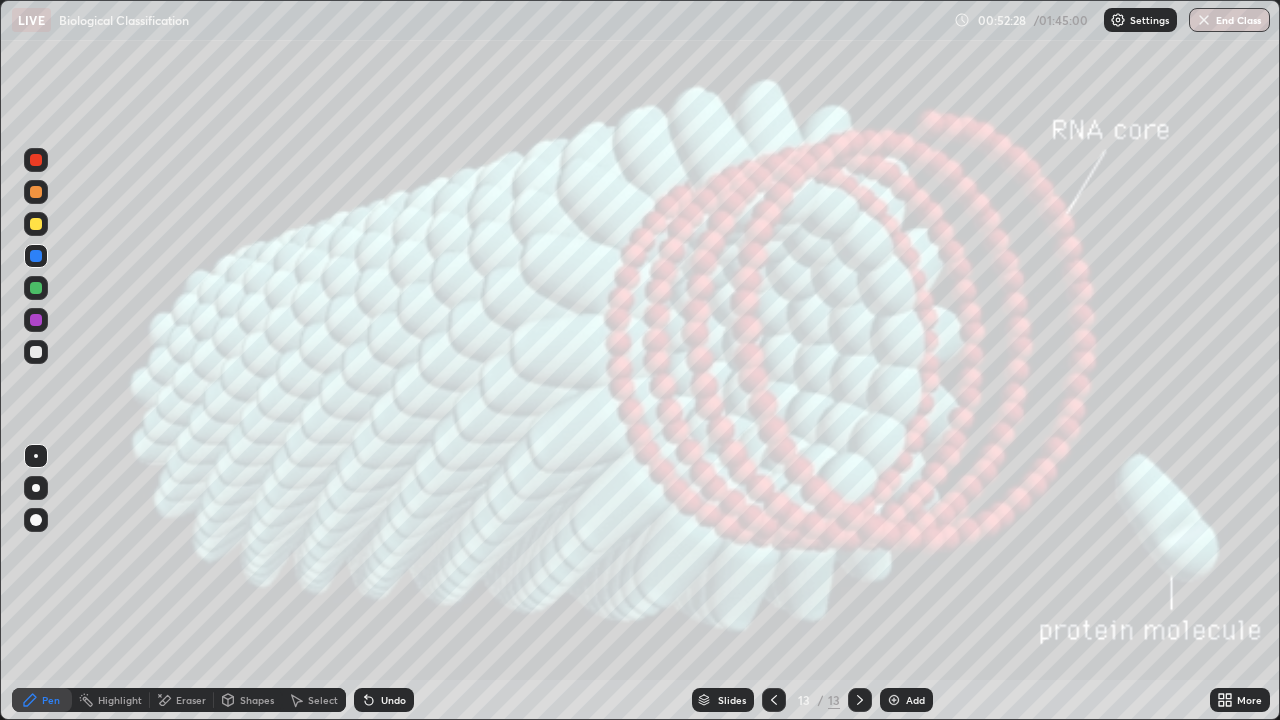 click at bounding box center [894, 700] 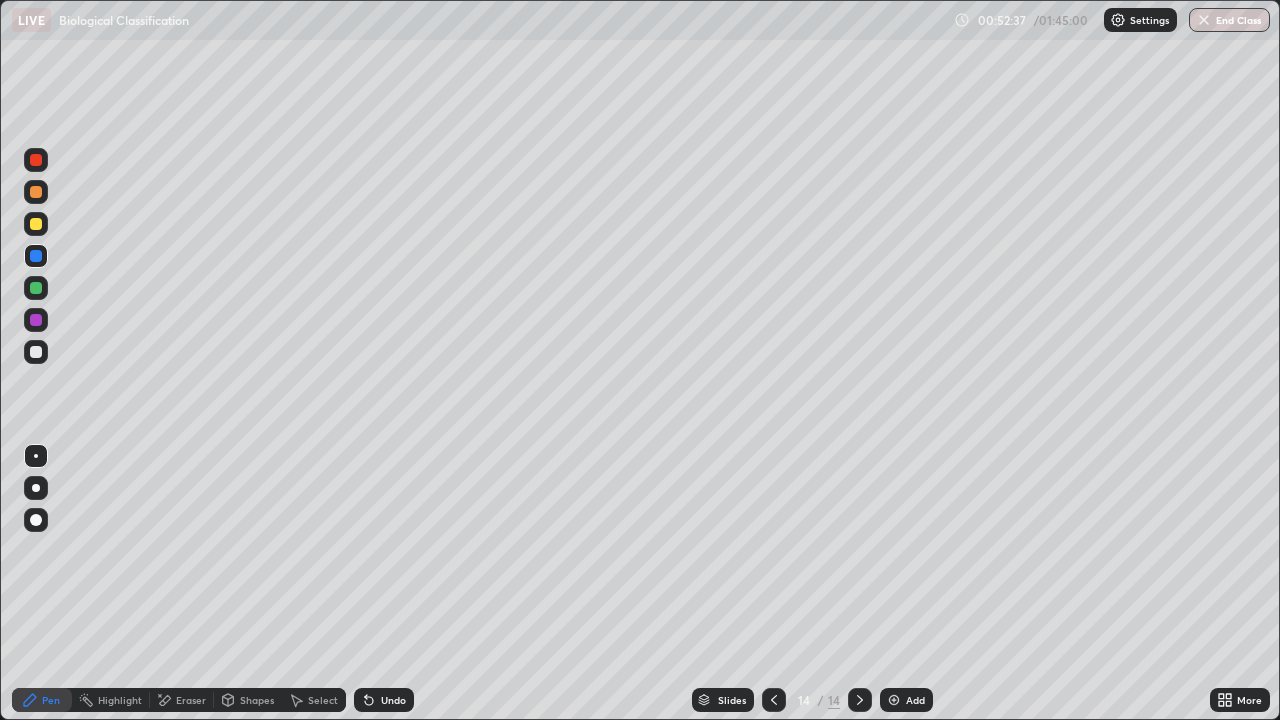 click 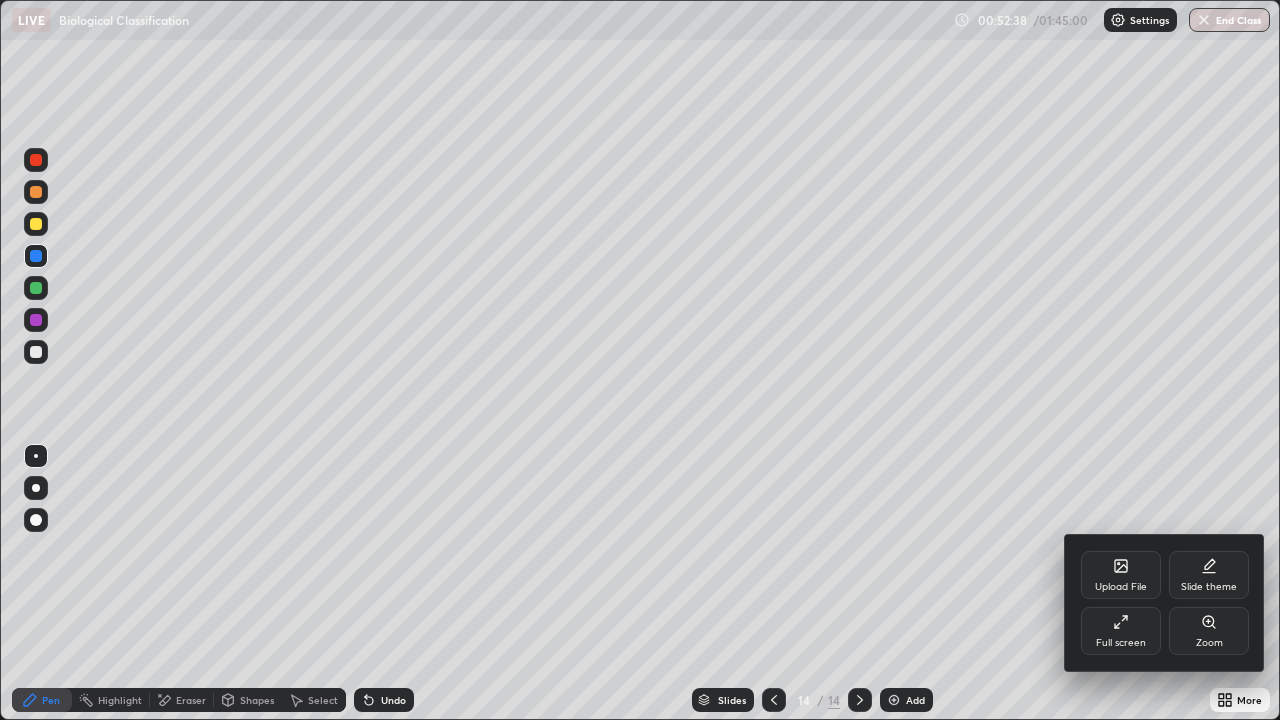 click on "Upload File" at bounding box center (1121, 575) 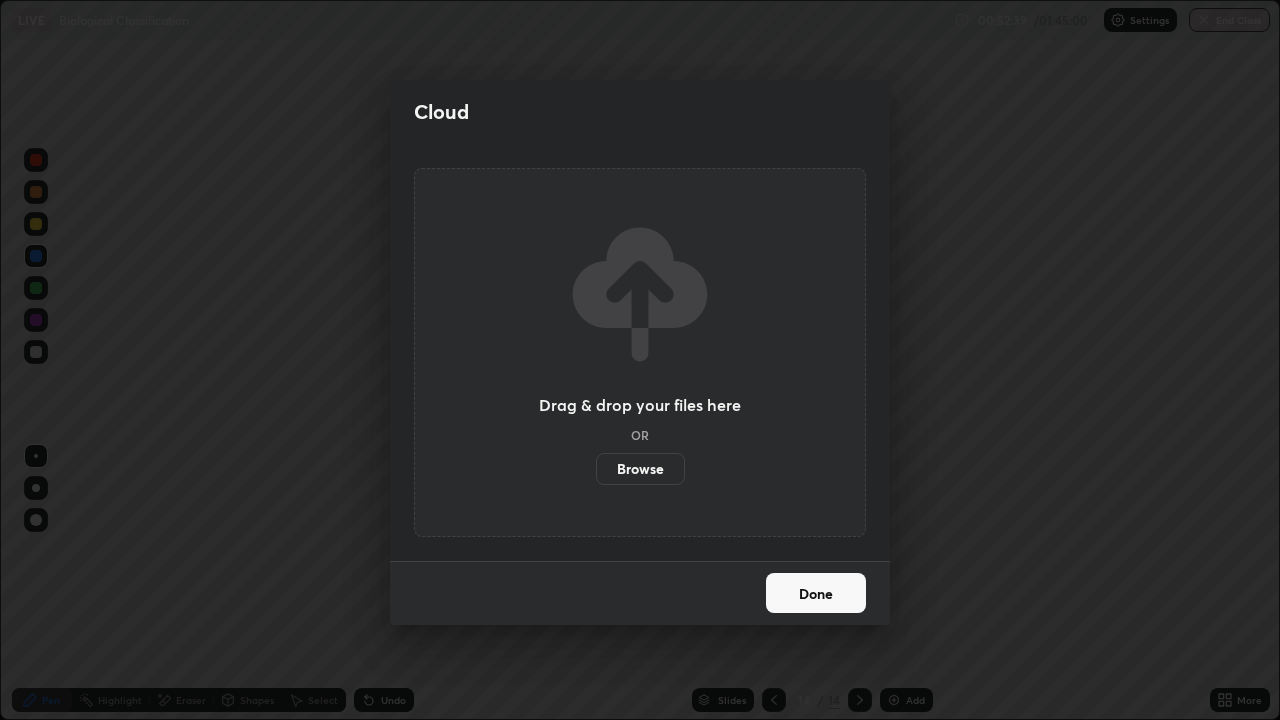 click on "Browse" at bounding box center [640, 469] 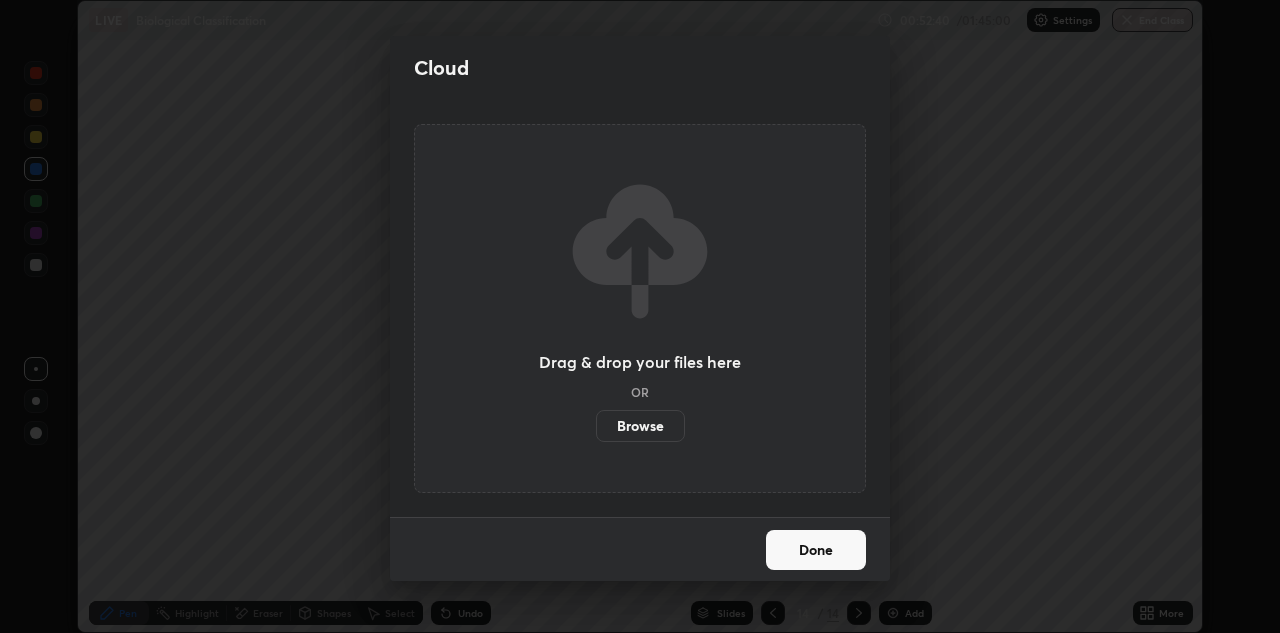 scroll, scrollTop: 633, scrollLeft: 1280, axis: both 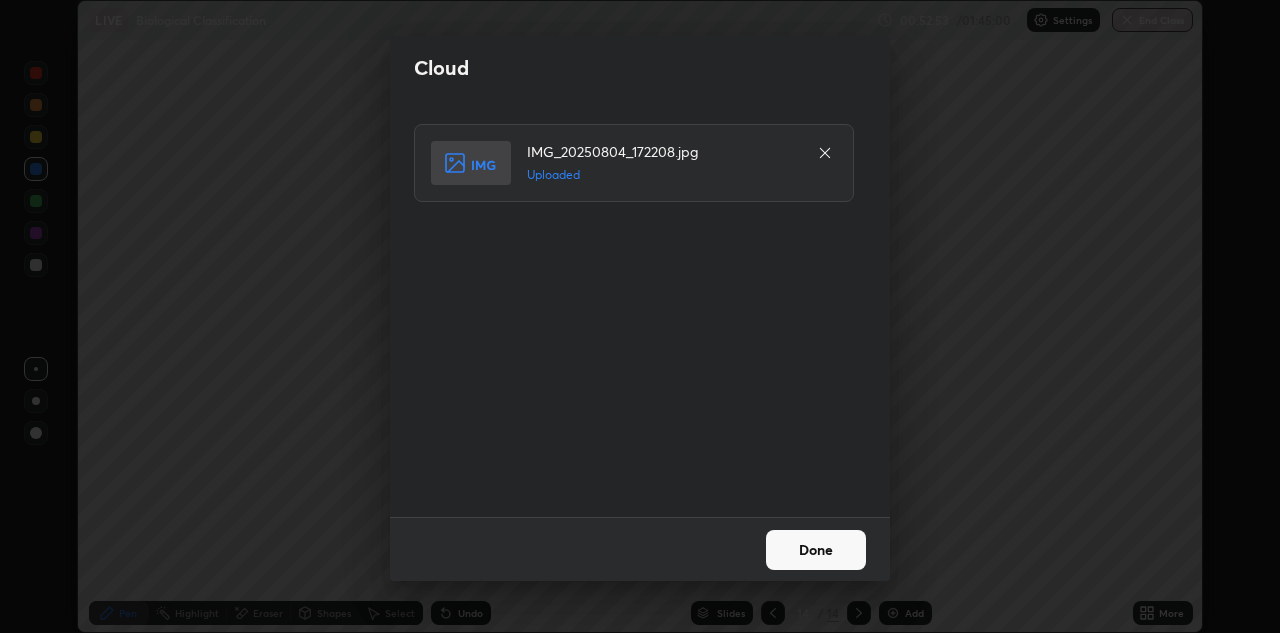 click on "Done" at bounding box center (816, 550) 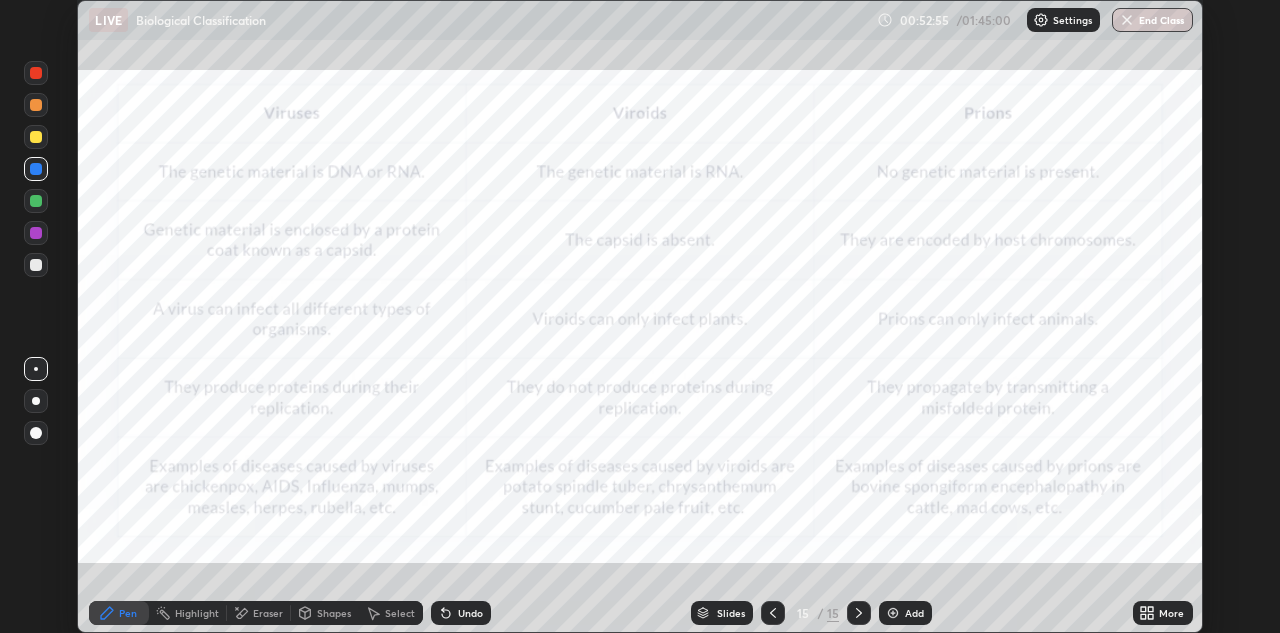click 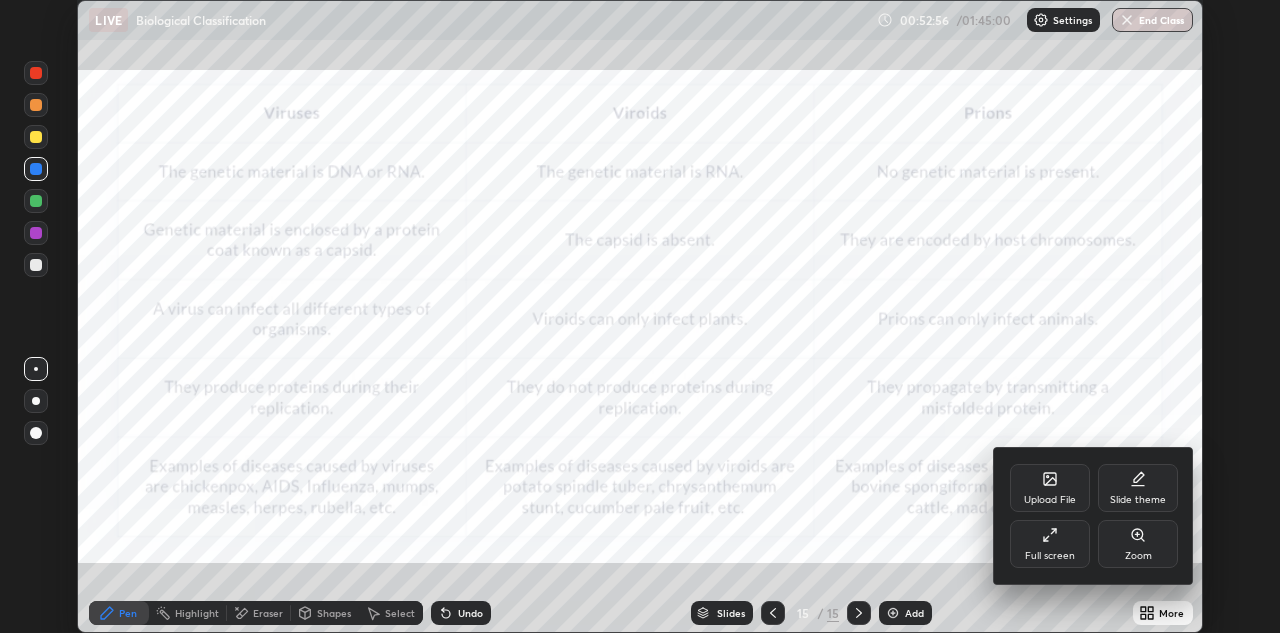 click 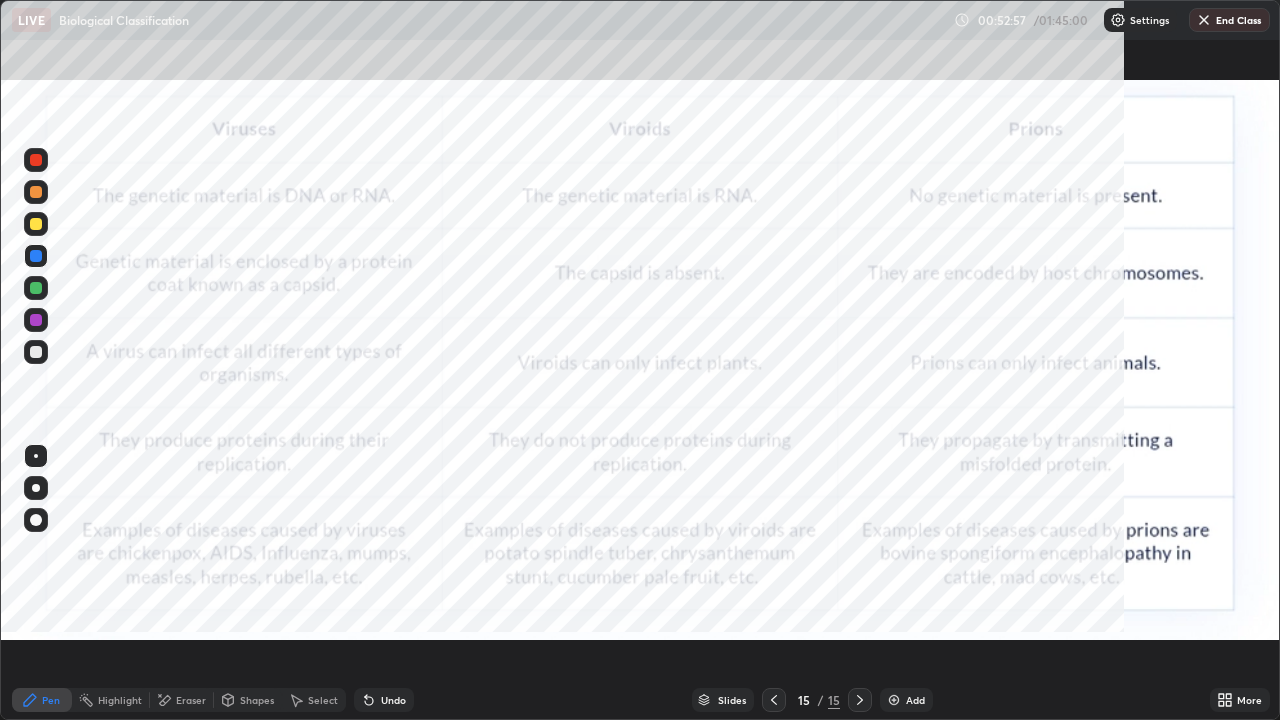 scroll, scrollTop: 99280, scrollLeft: 98720, axis: both 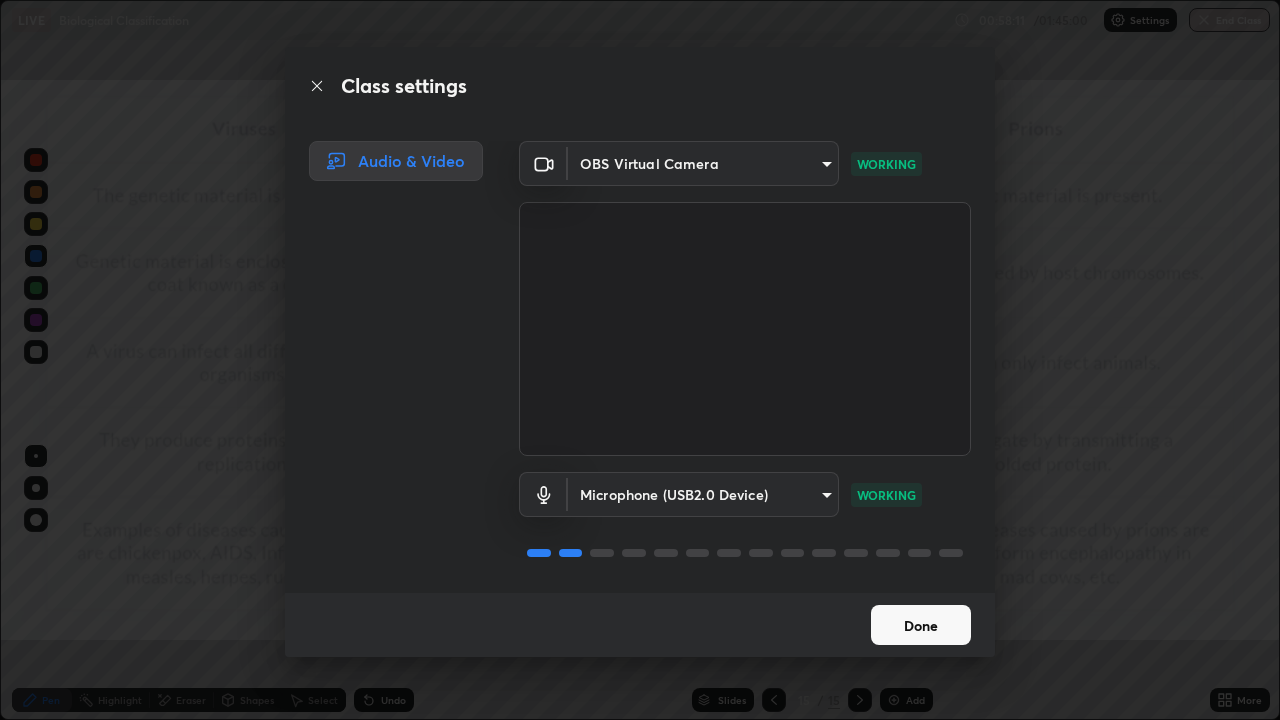 click on "Done" at bounding box center (921, 625) 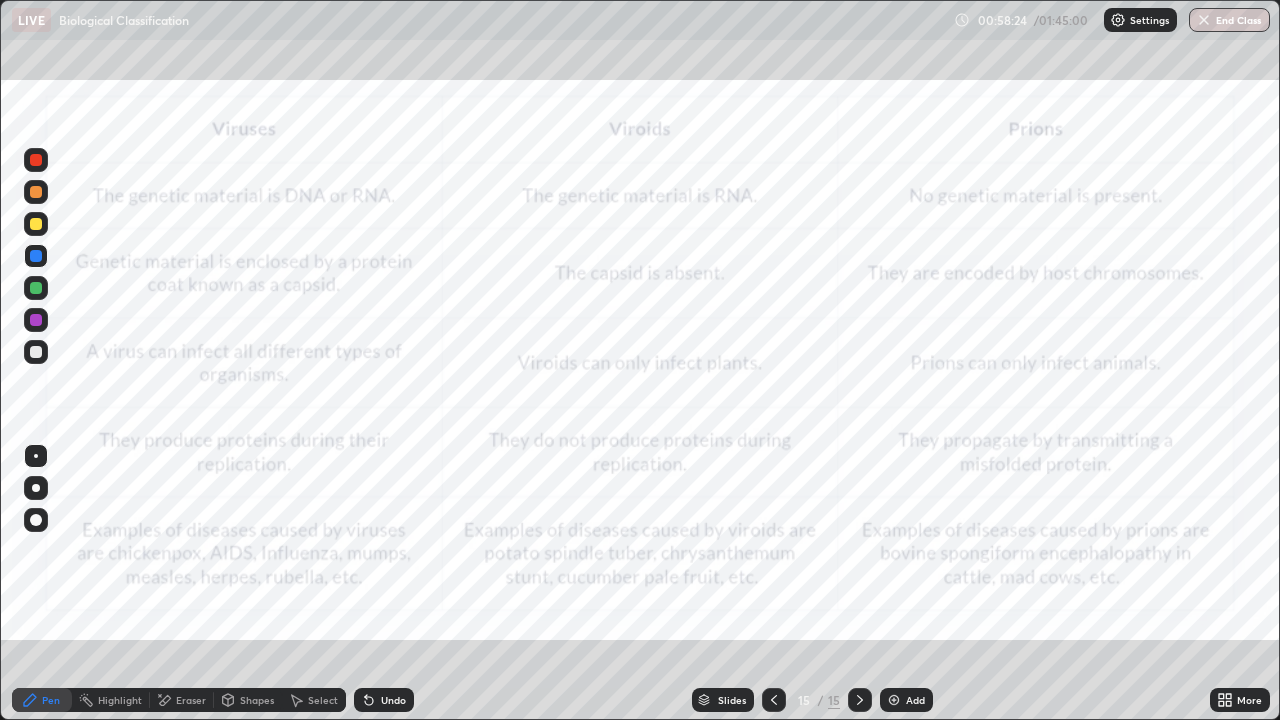 click 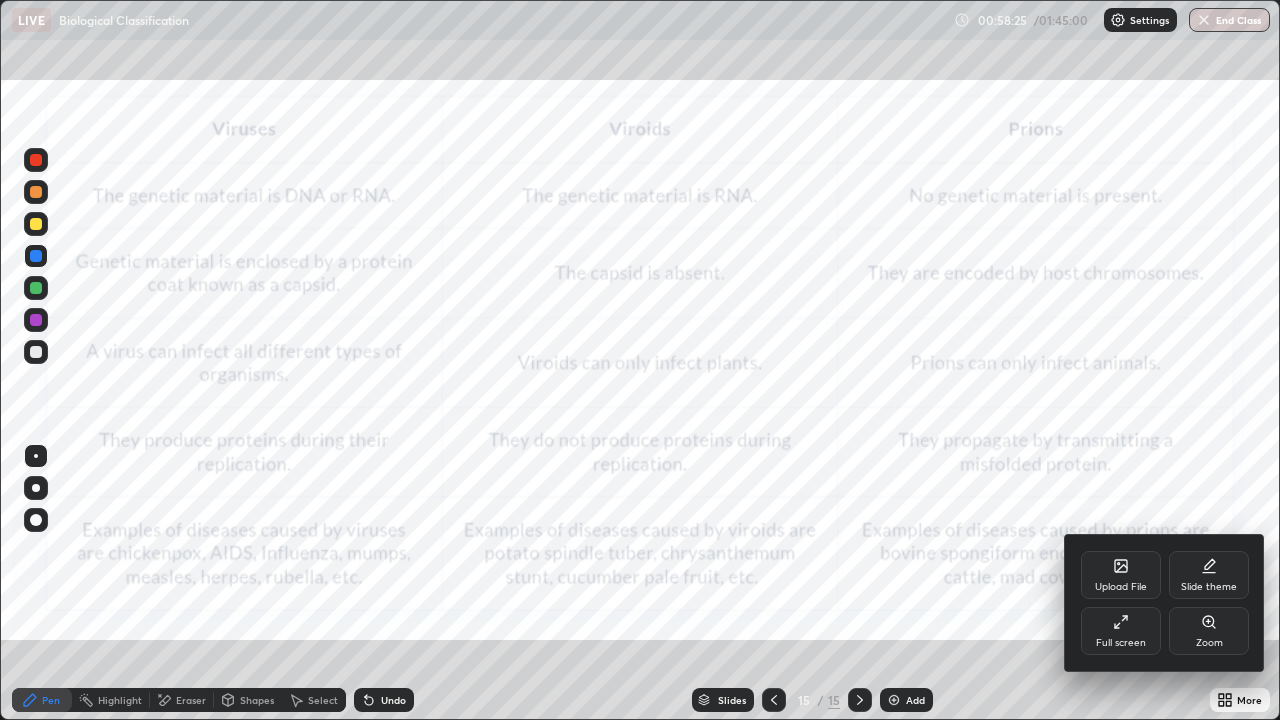 click on "Upload File" at bounding box center (1121, 575) 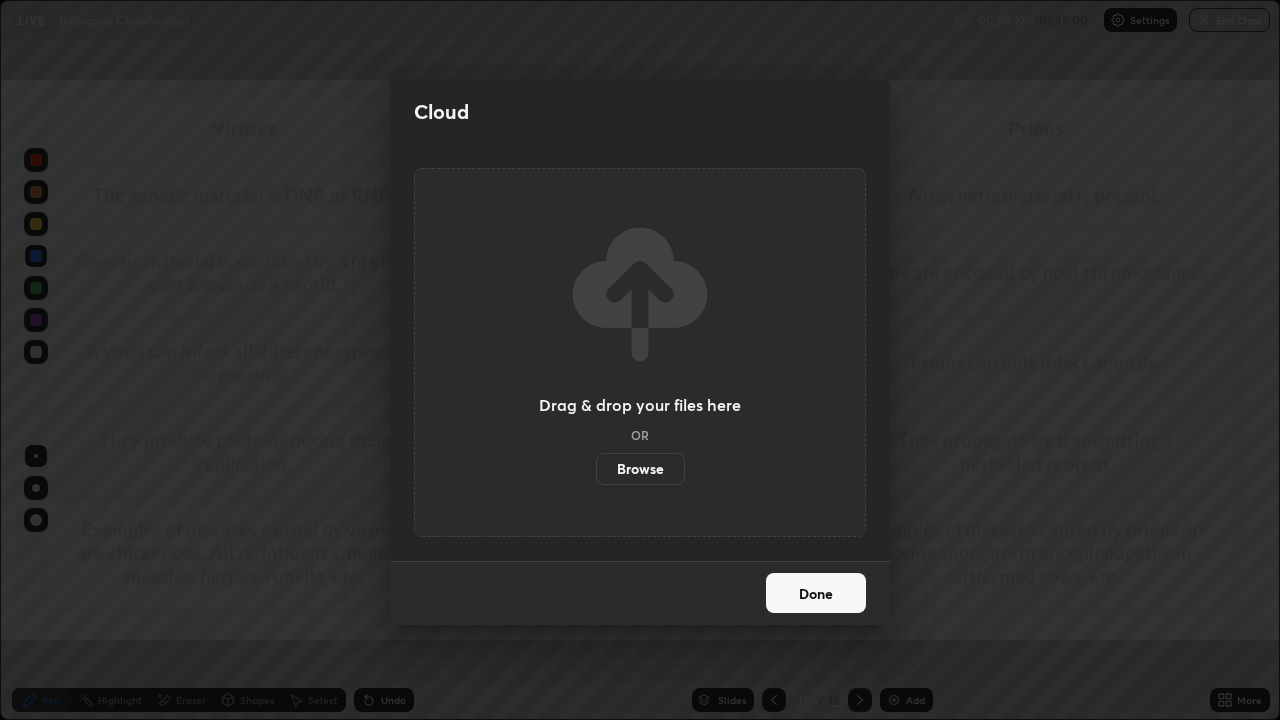click on "Browse" at bounding box center [640, 469] 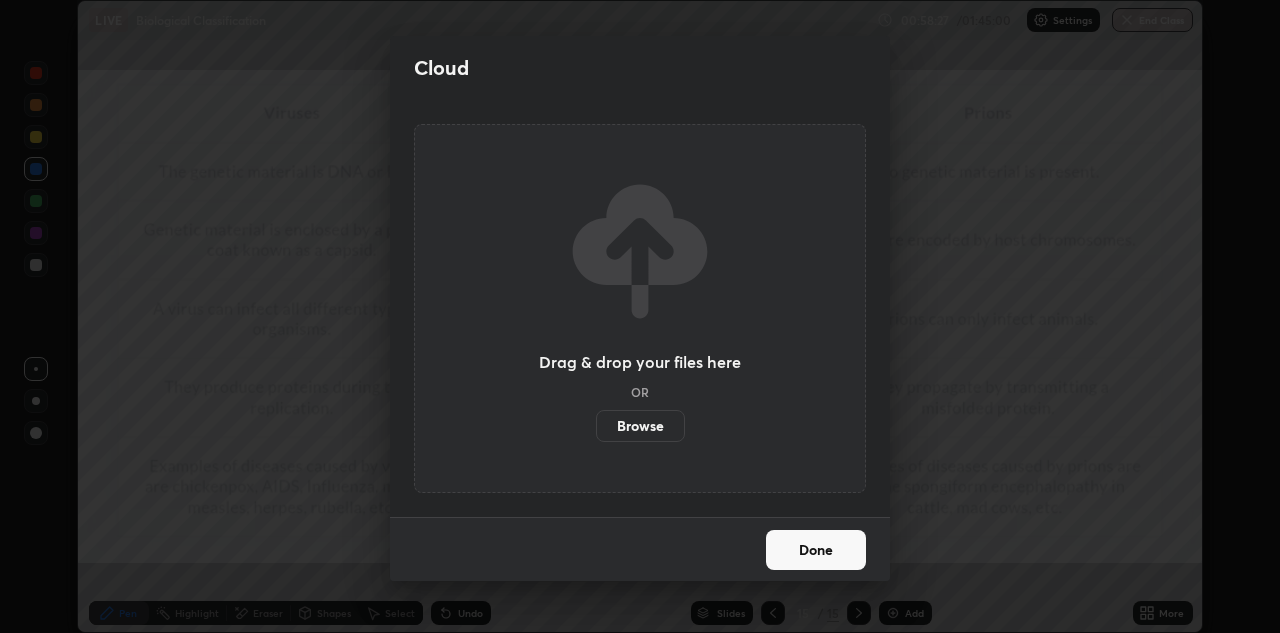 scroll, scrollTop: 633, scrollLeft: 1280, axis: both 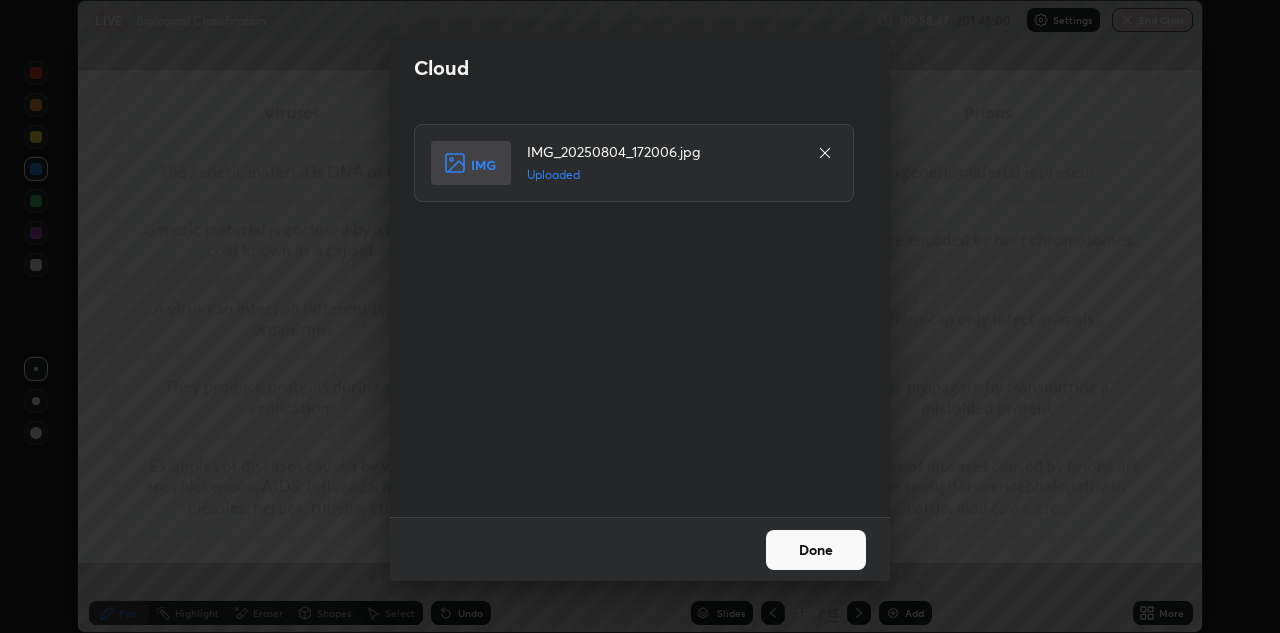 click on "Done" at bounding box center [816, 550] 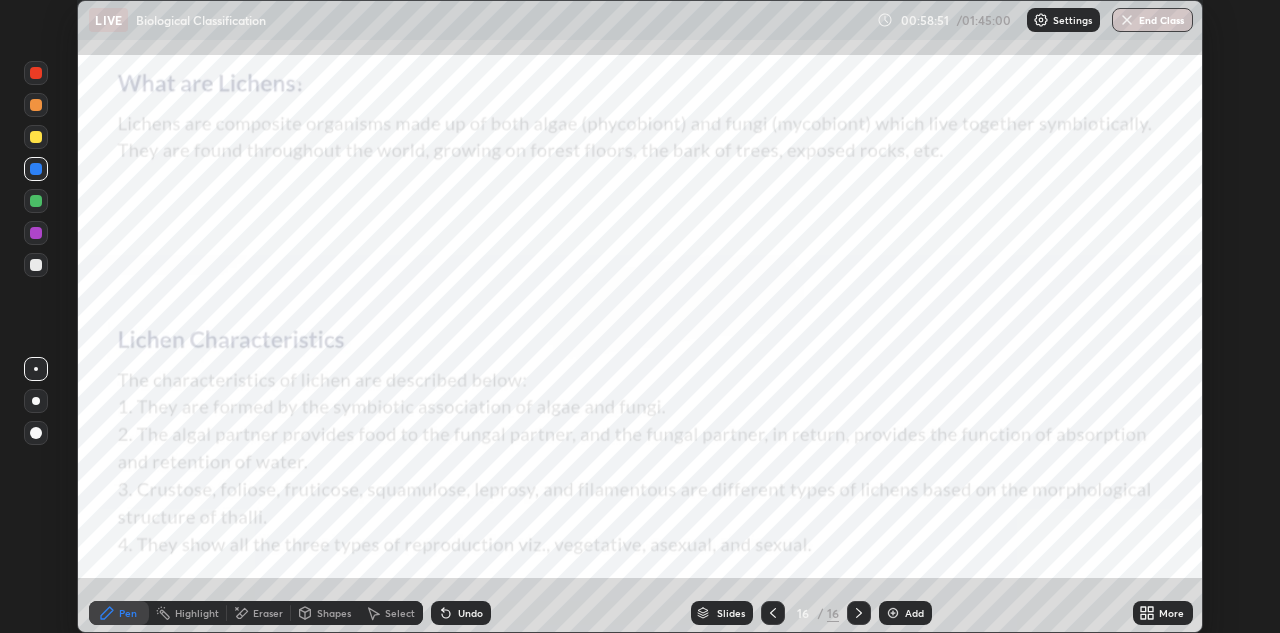 click 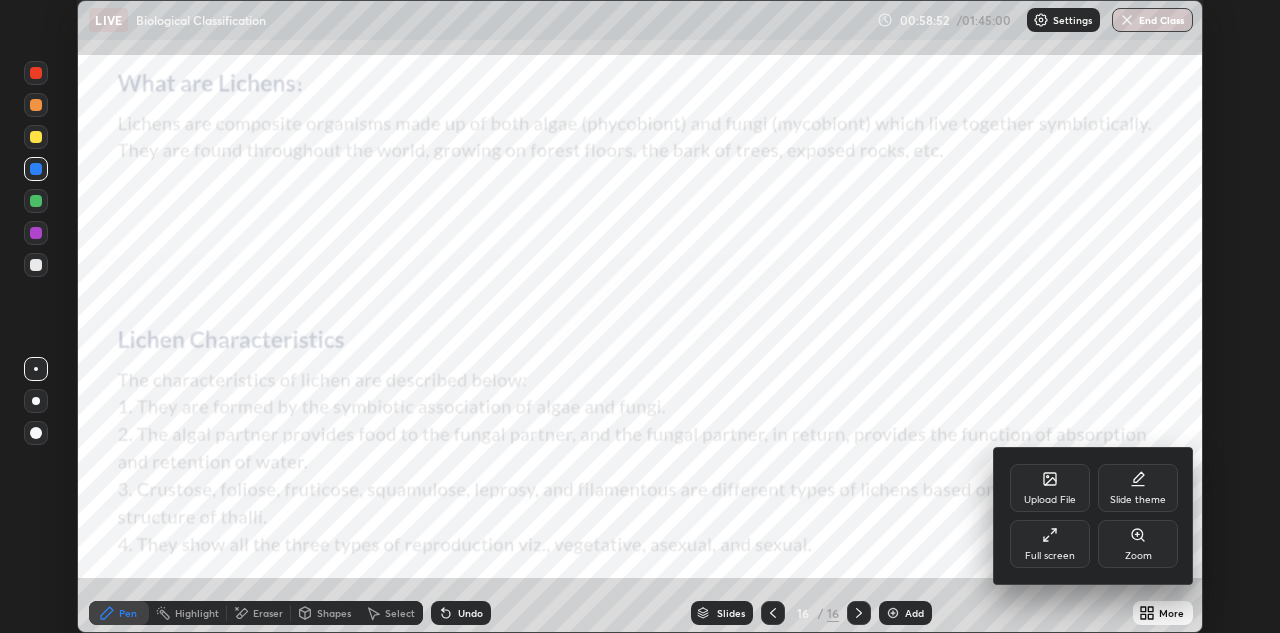 click on "Full screen" at bounding box center (1050, 544) 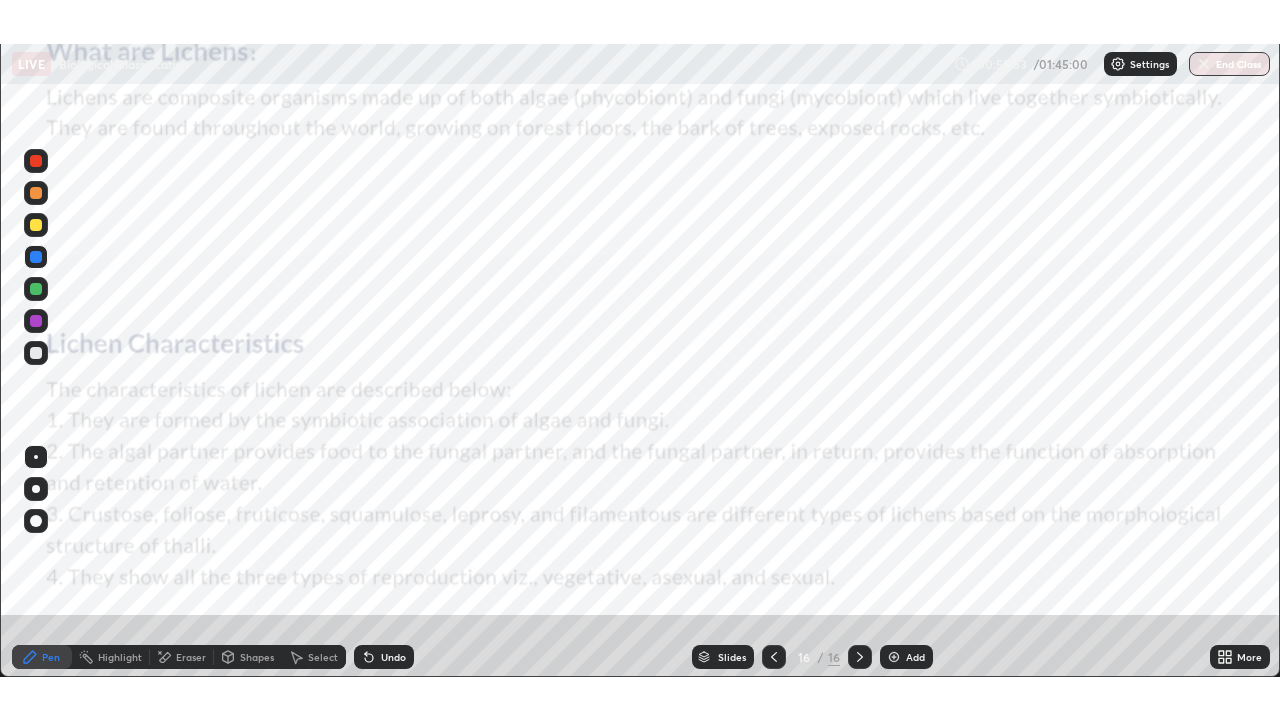 scroll, scrollTop: 99280, scrollLeft: 98720, axis: both 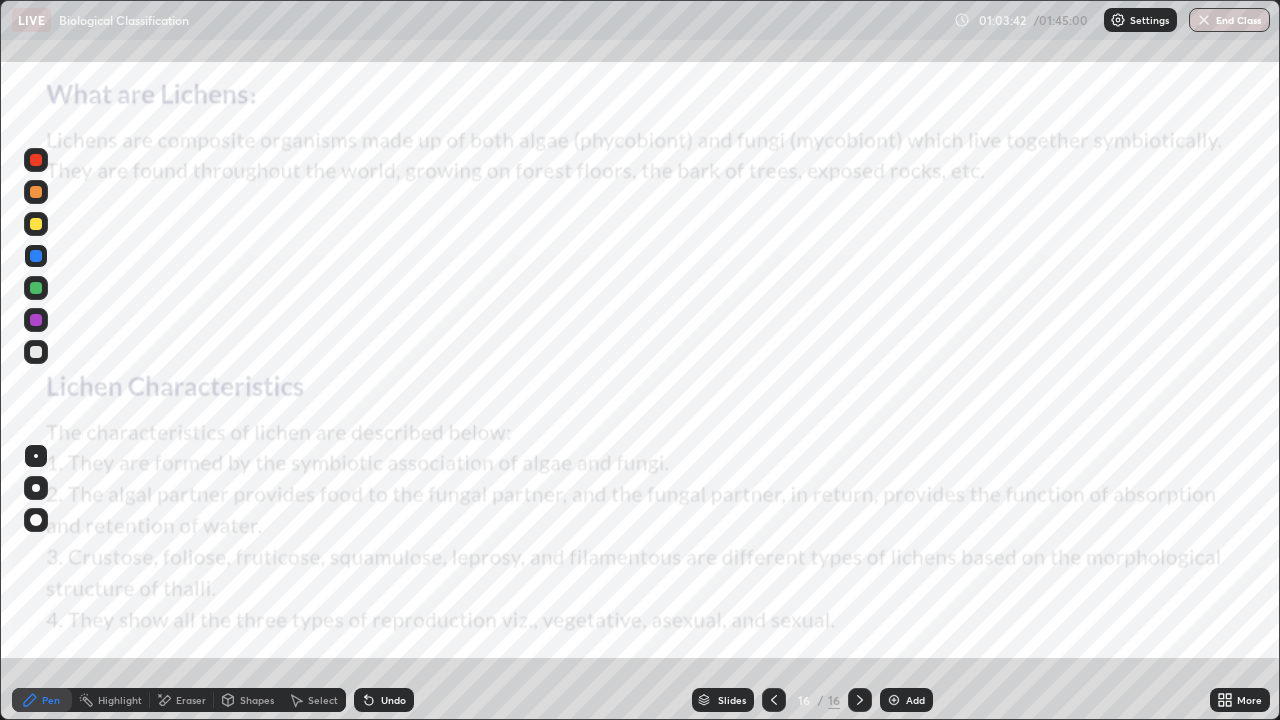 click 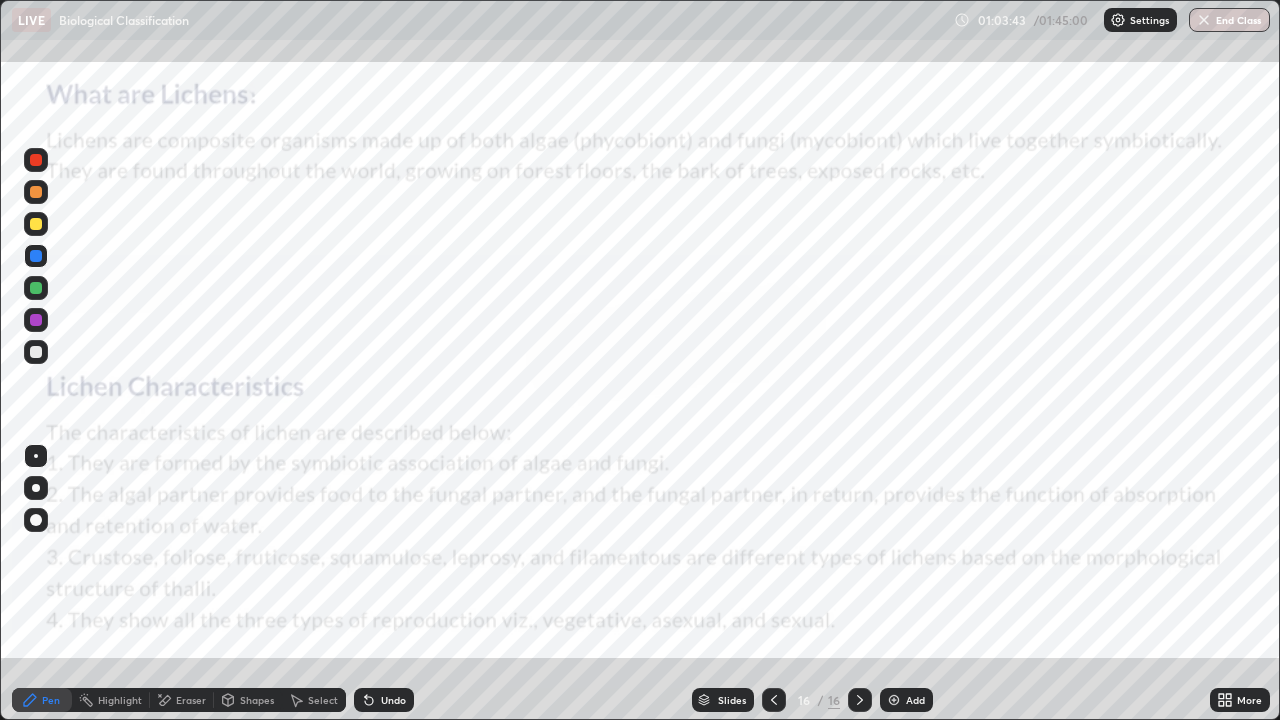 click at bounding box center (894, 700) 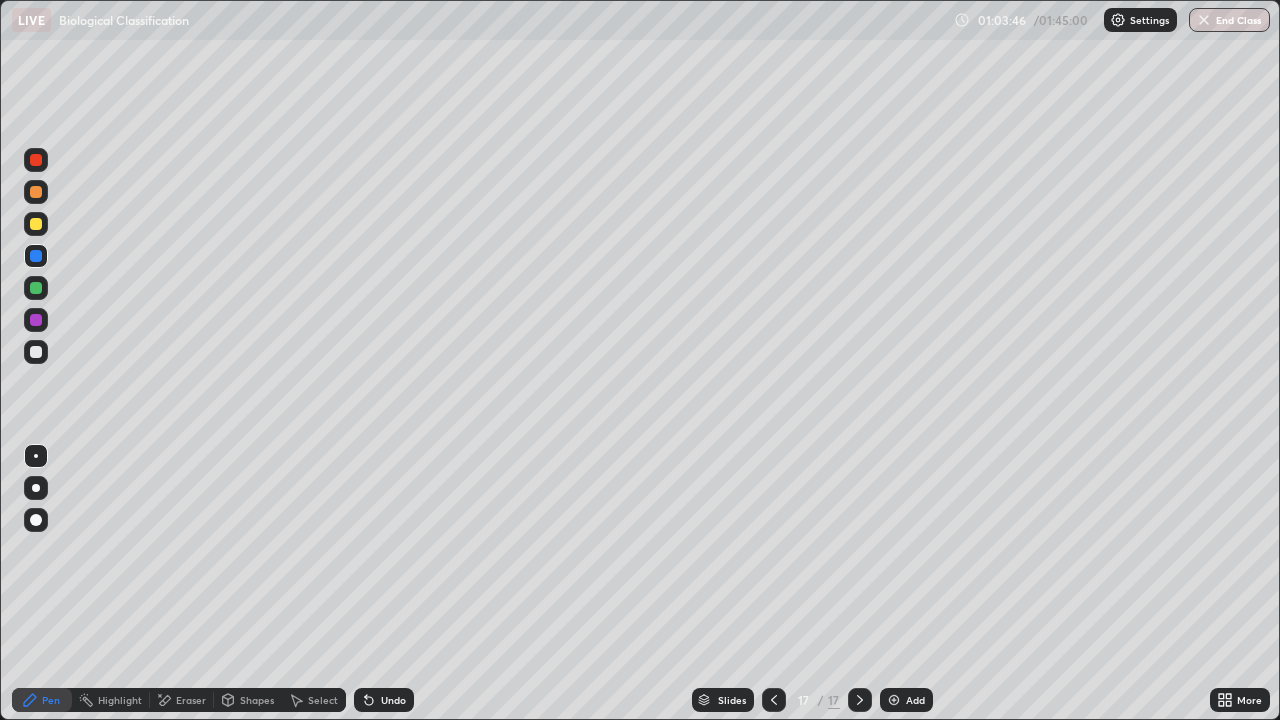 click at bounding box center (36, 224) 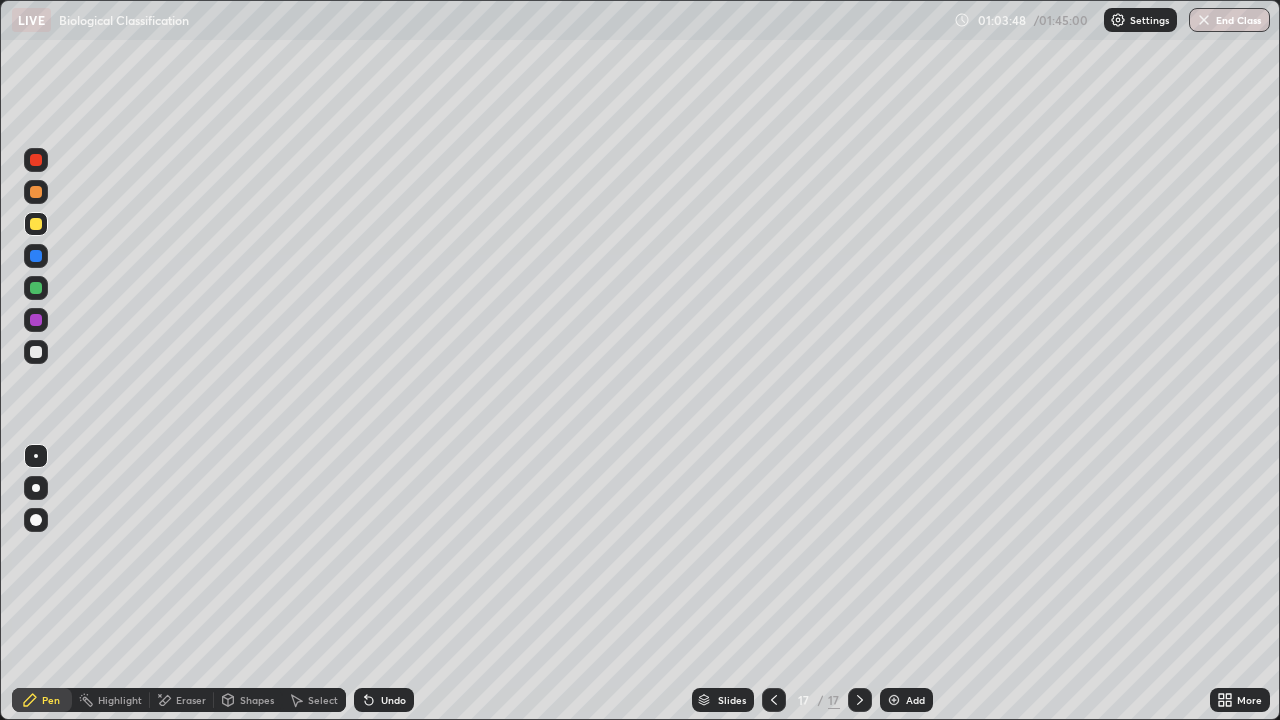 click at bounding box center (36, 488) 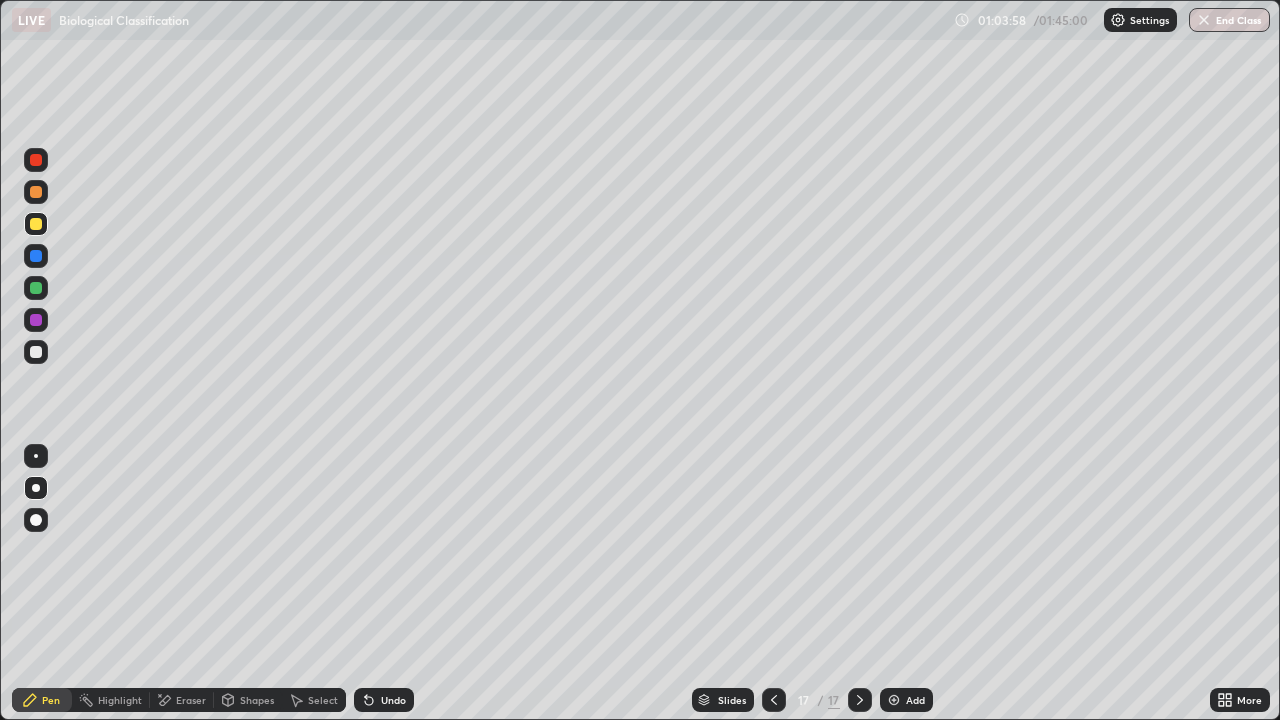 click at bounding box center (36, 352) 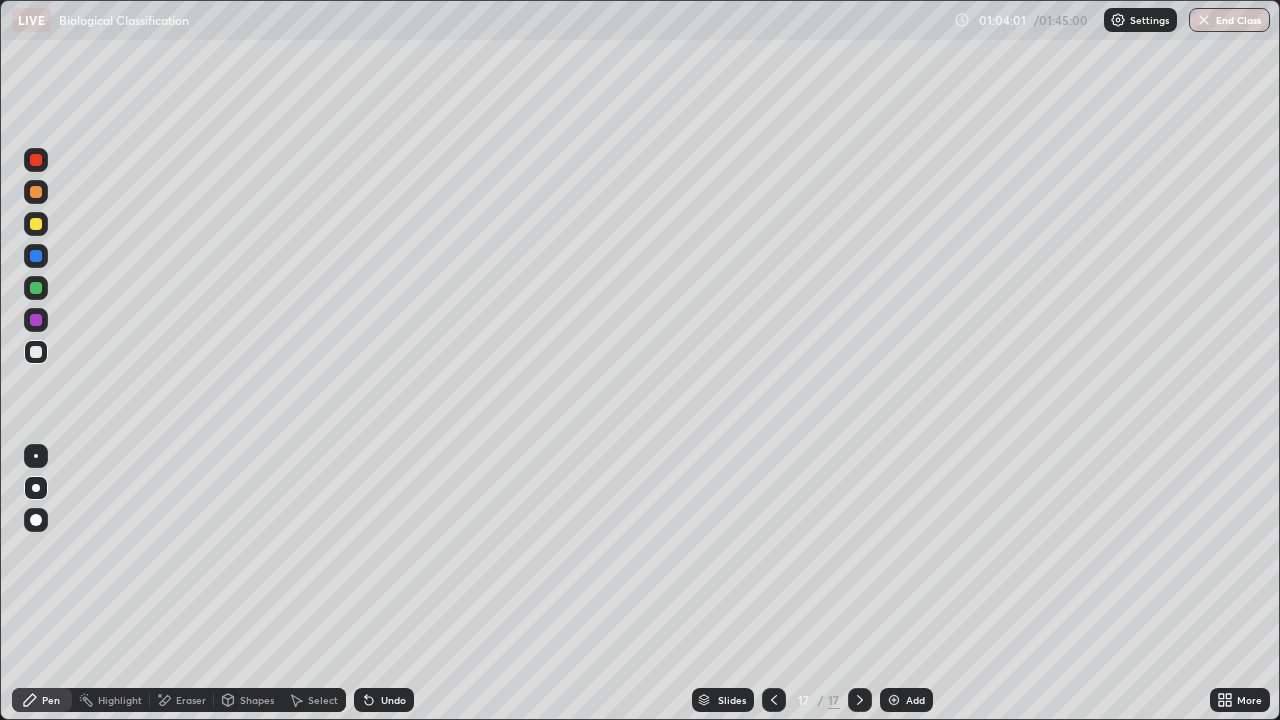 click at bounding box center (36, 456) 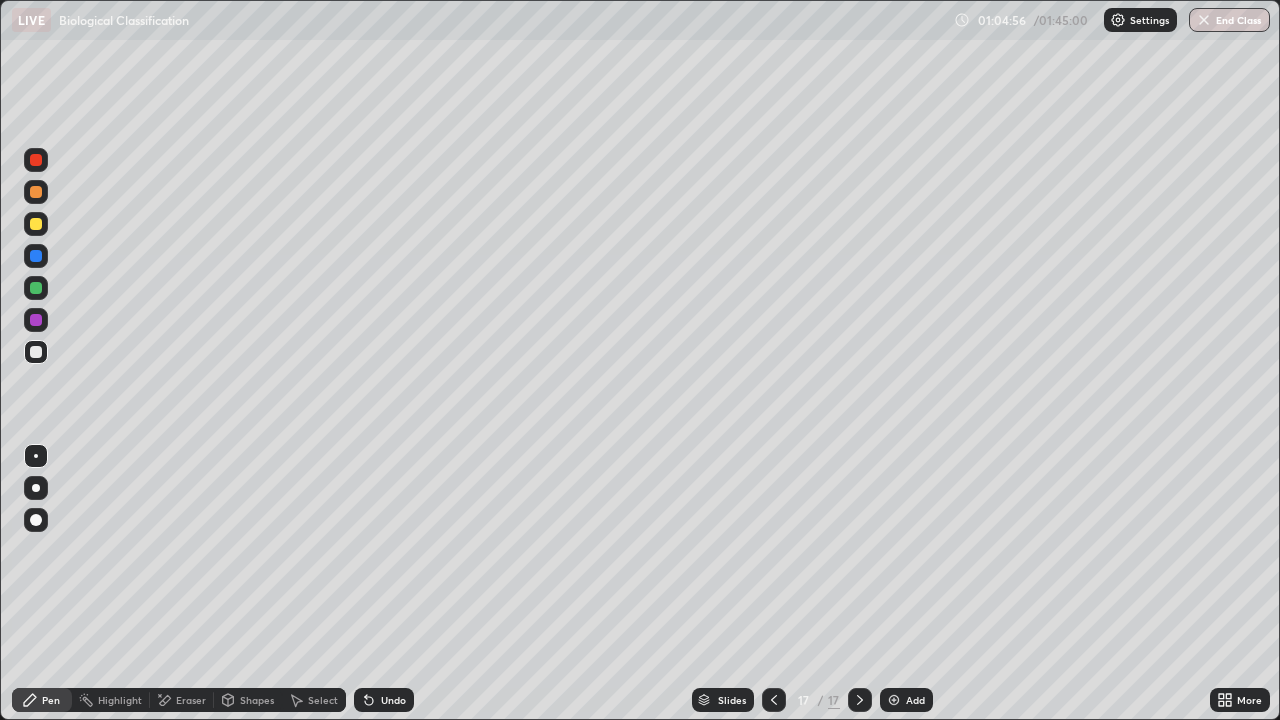 click at bounding box center [36, 256] 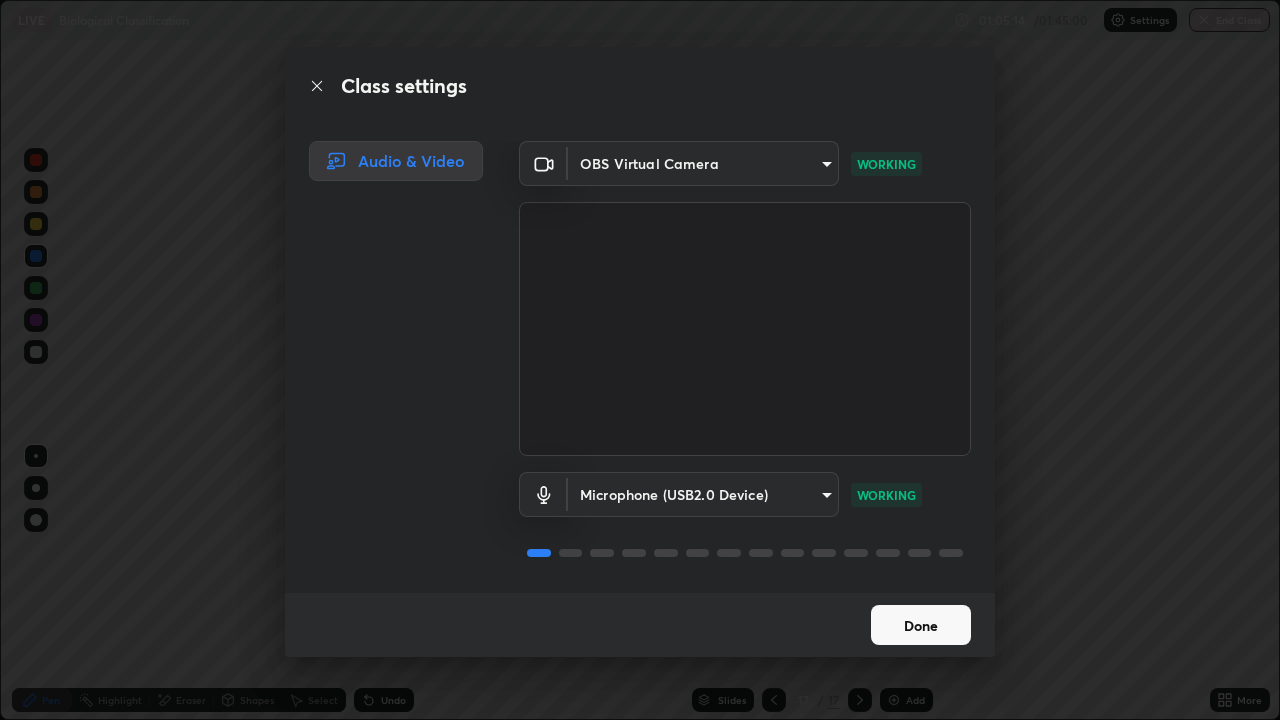 click on "Done" at bounding box center (921, 625) 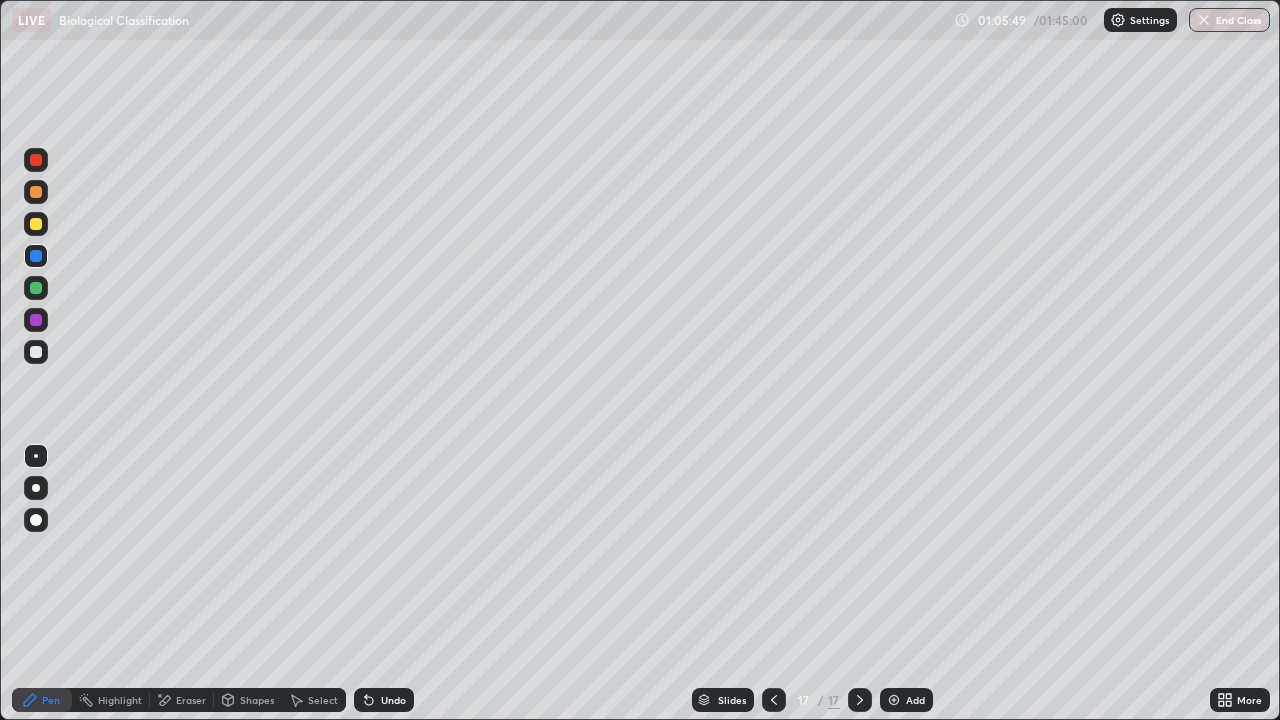 click at bounding box center (36, 224) 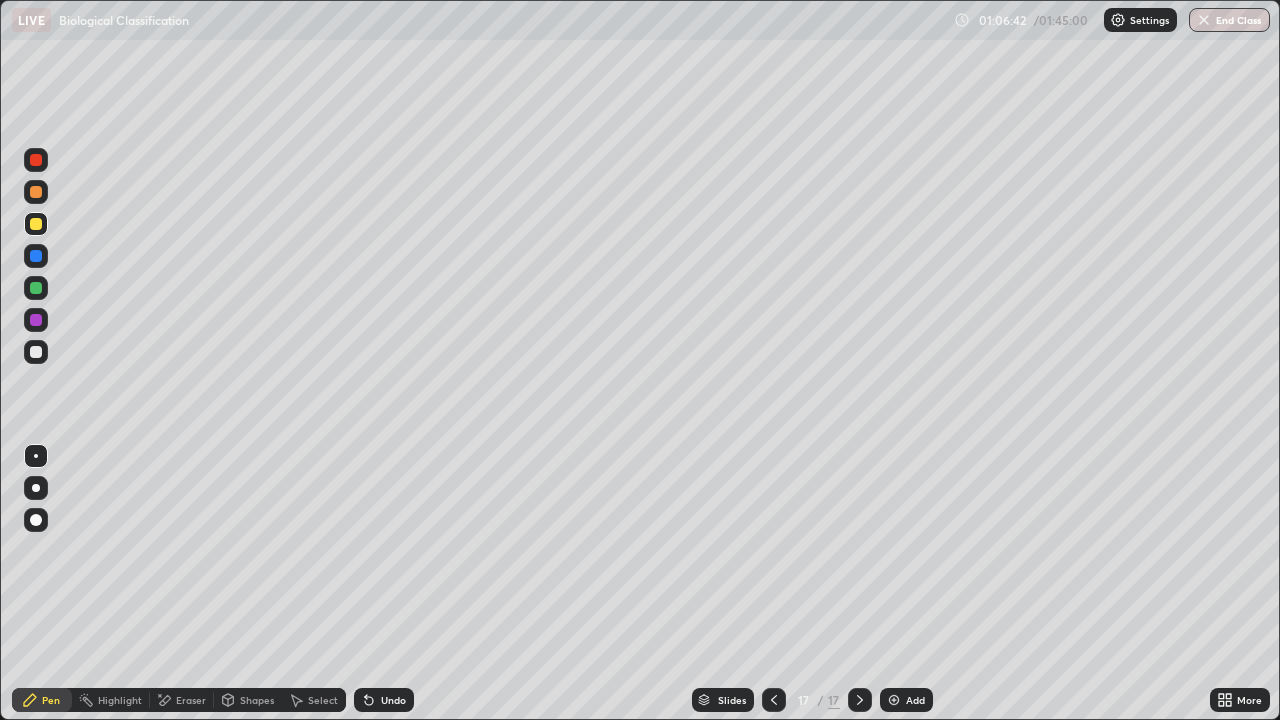 click at bounding box center (36, 352) 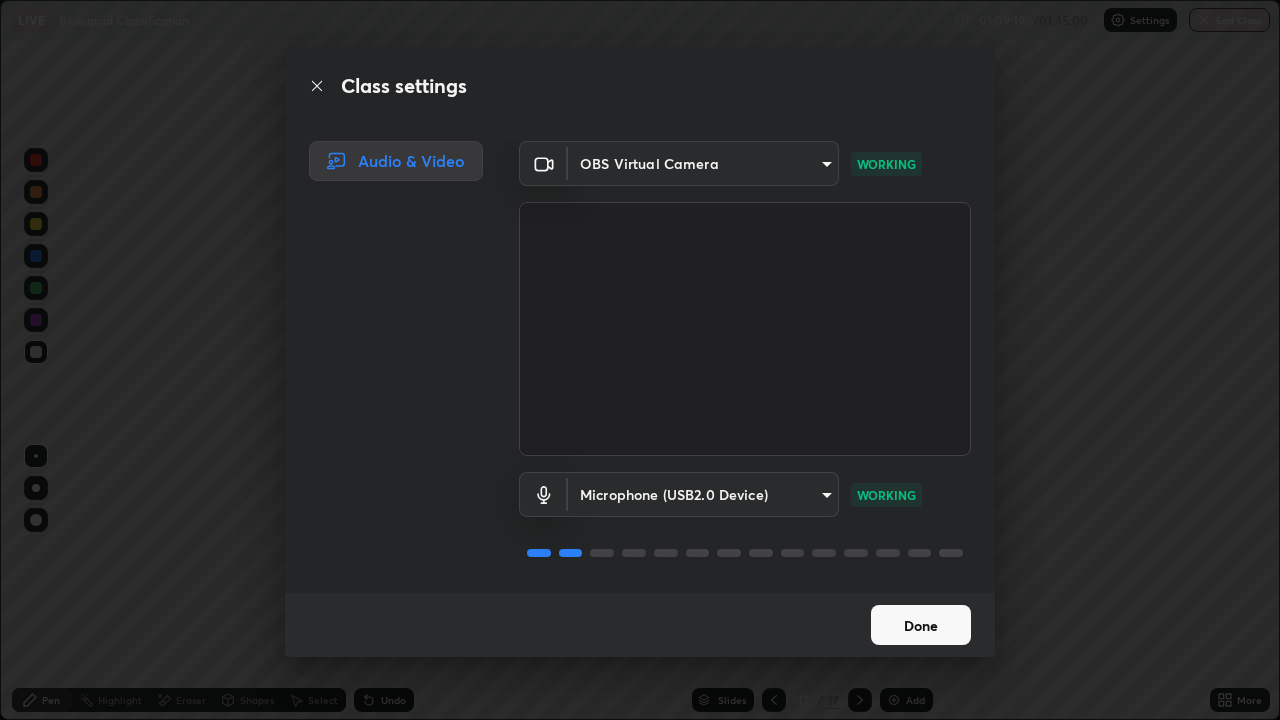 click on "Done" at bounding box center [921, 625] 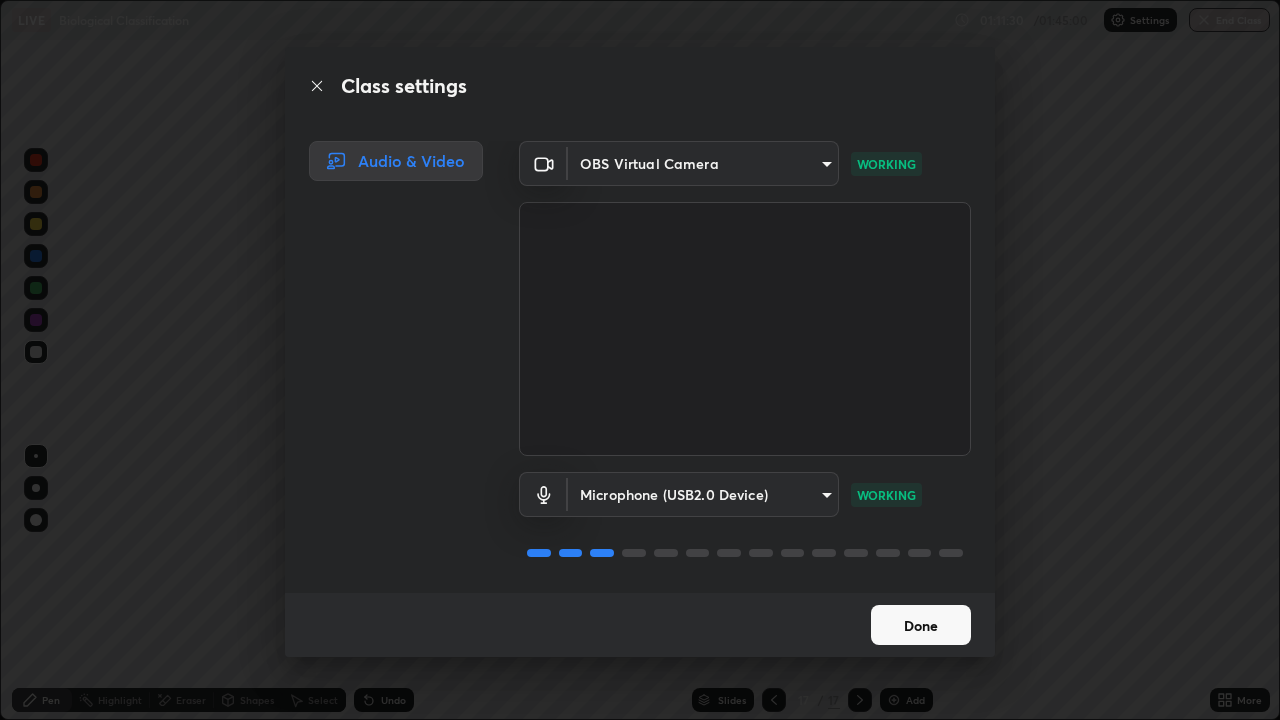 click on "Done" at bounding box center [921, 625] 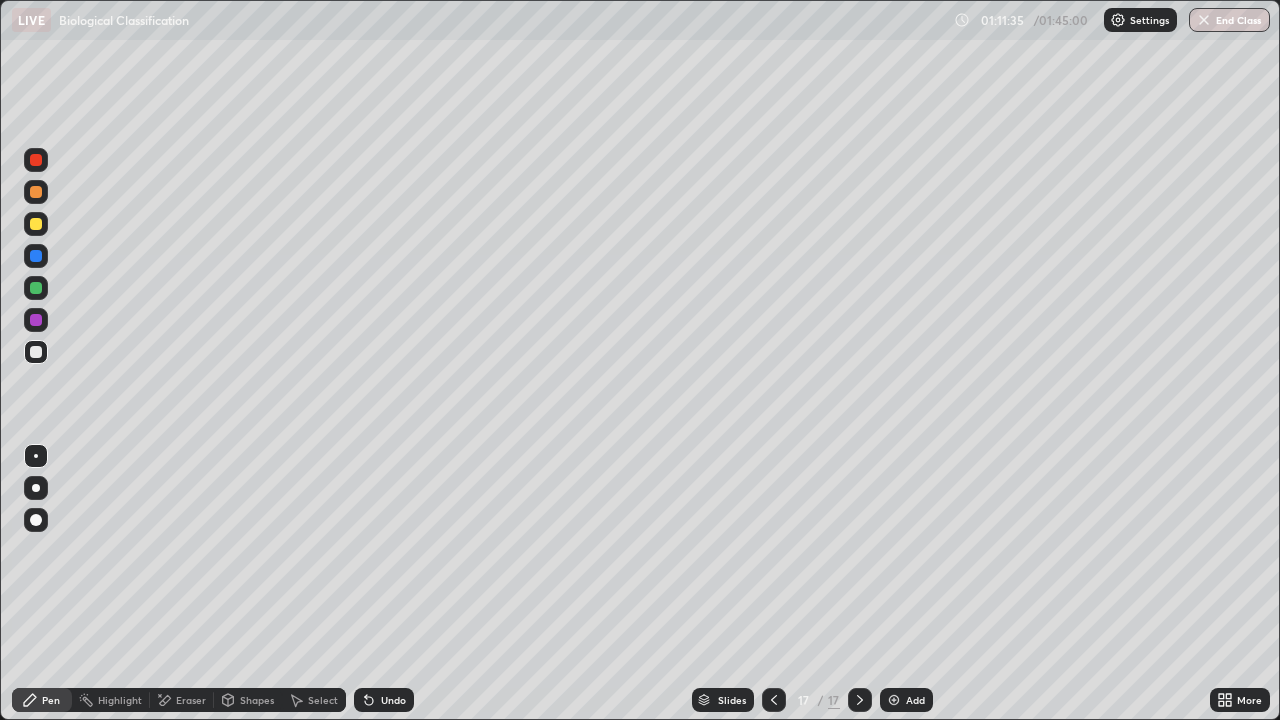 click at bounding box center (894, 700) 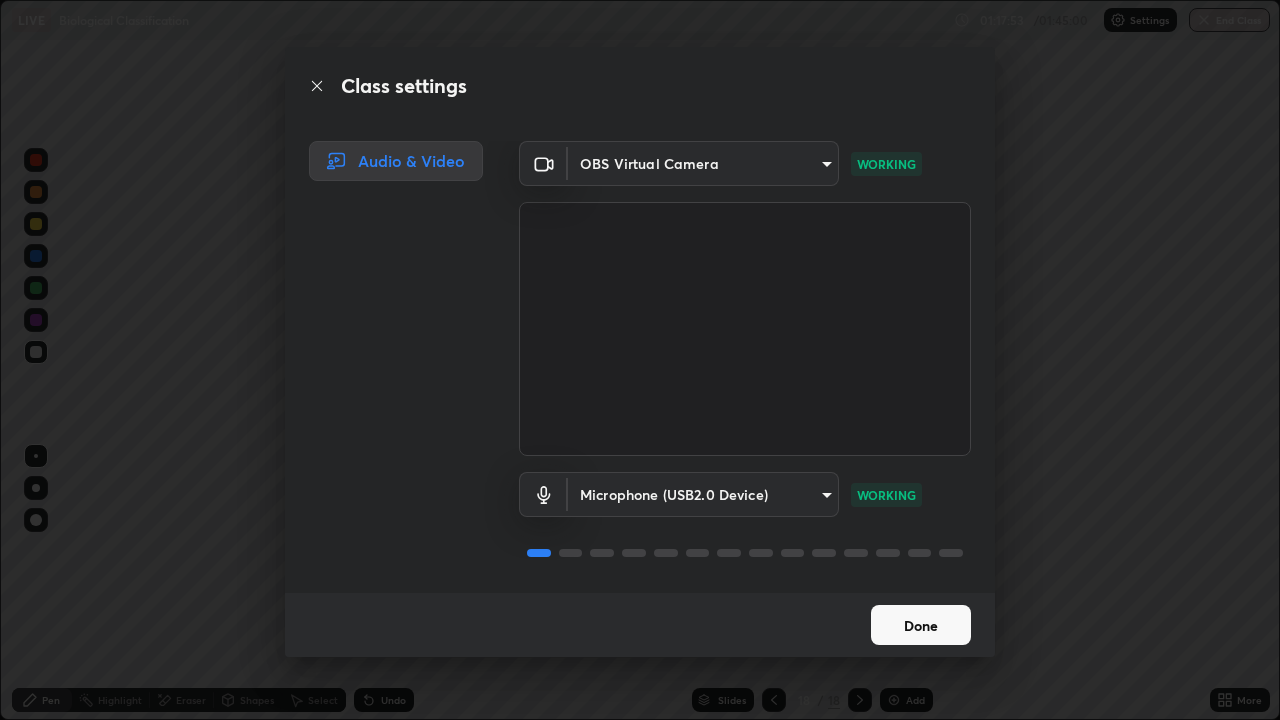 click on "Done" at bounding box center (921, 625) 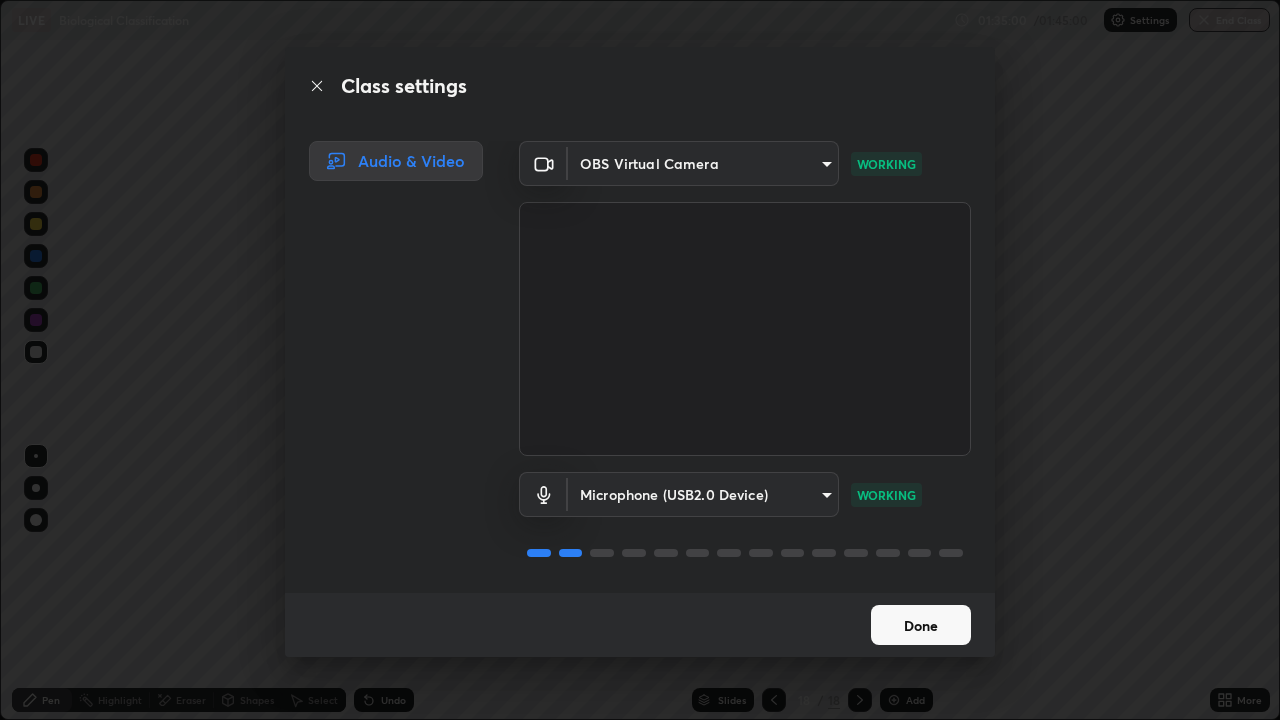 click on "Done" at bounding box center (921, 625) 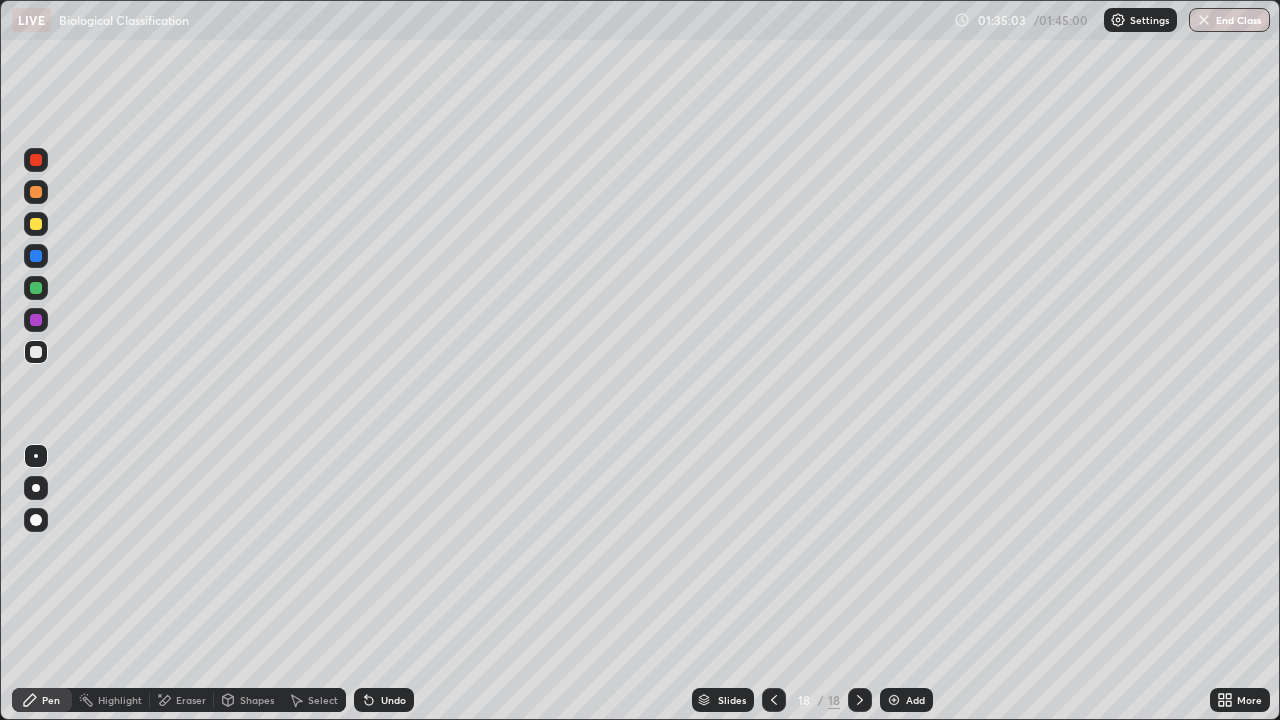 click on "End Class" at bounding box center [1229, 20] 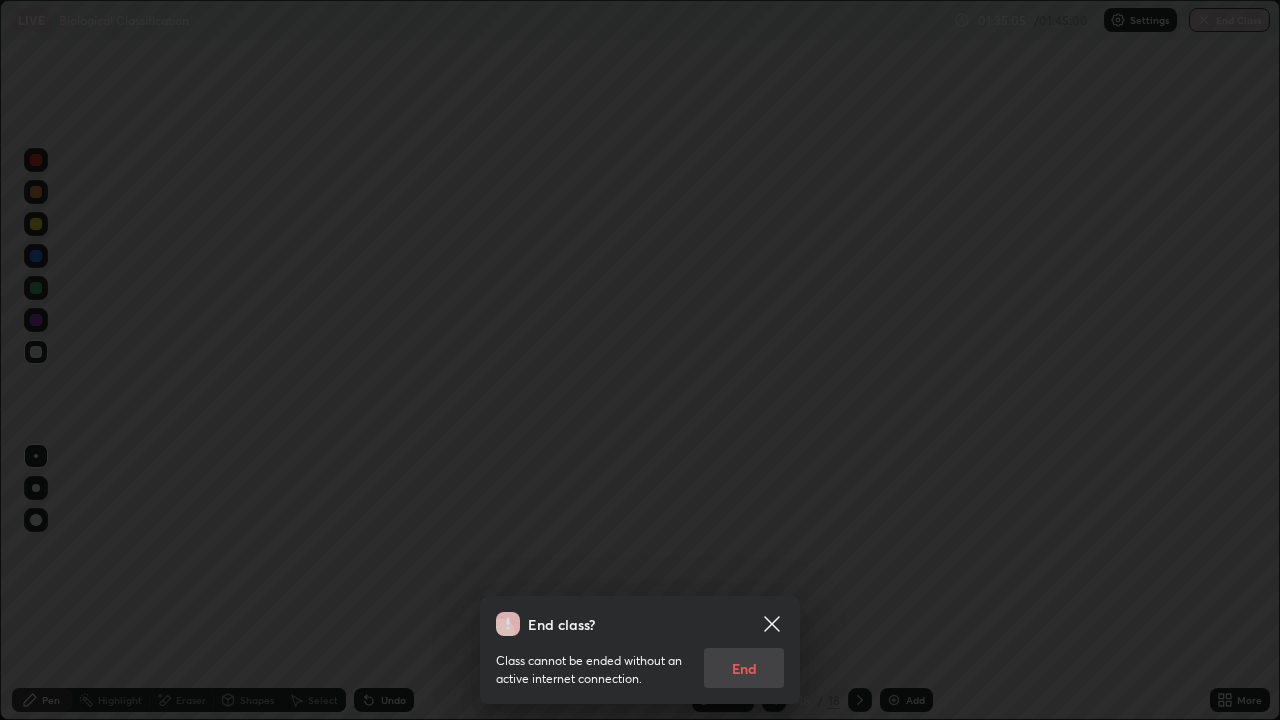 click on "Class cannot be ended without an active internet connection. End" at bounding box center [640, 662] 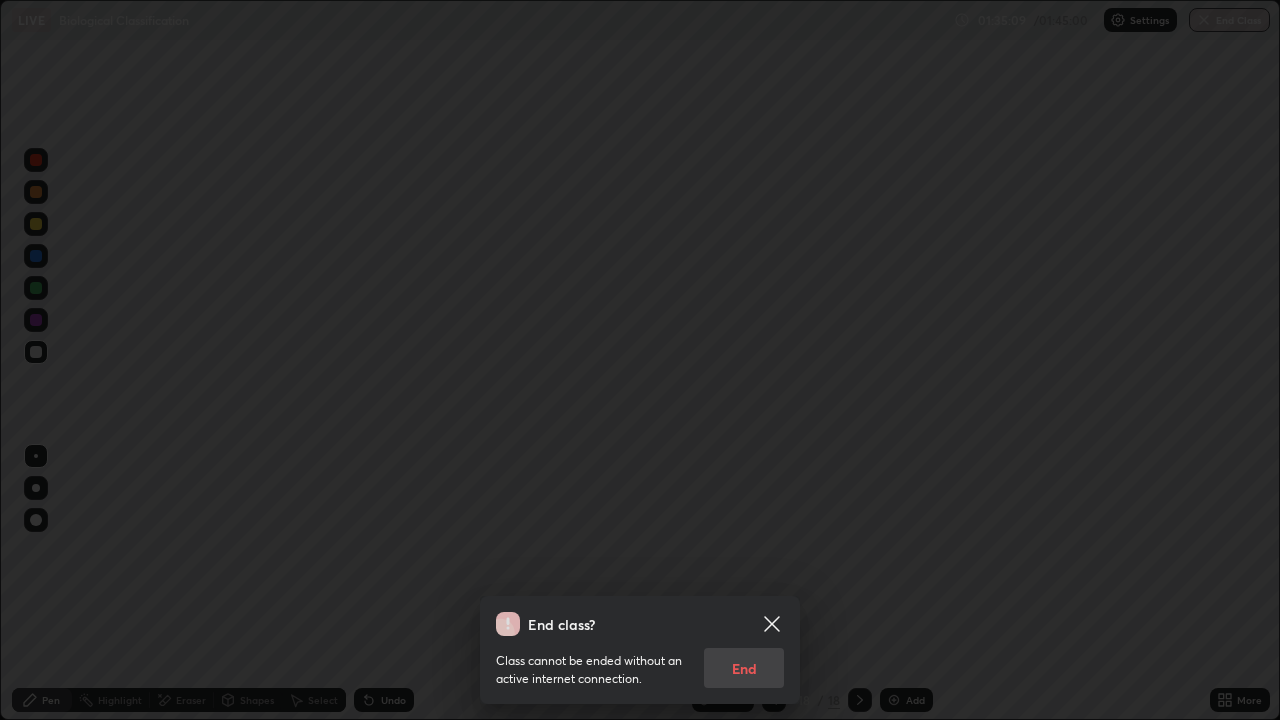 click on "End class? Class cannot be ended without an active internet connection. End" at bounding box center (640, 360) 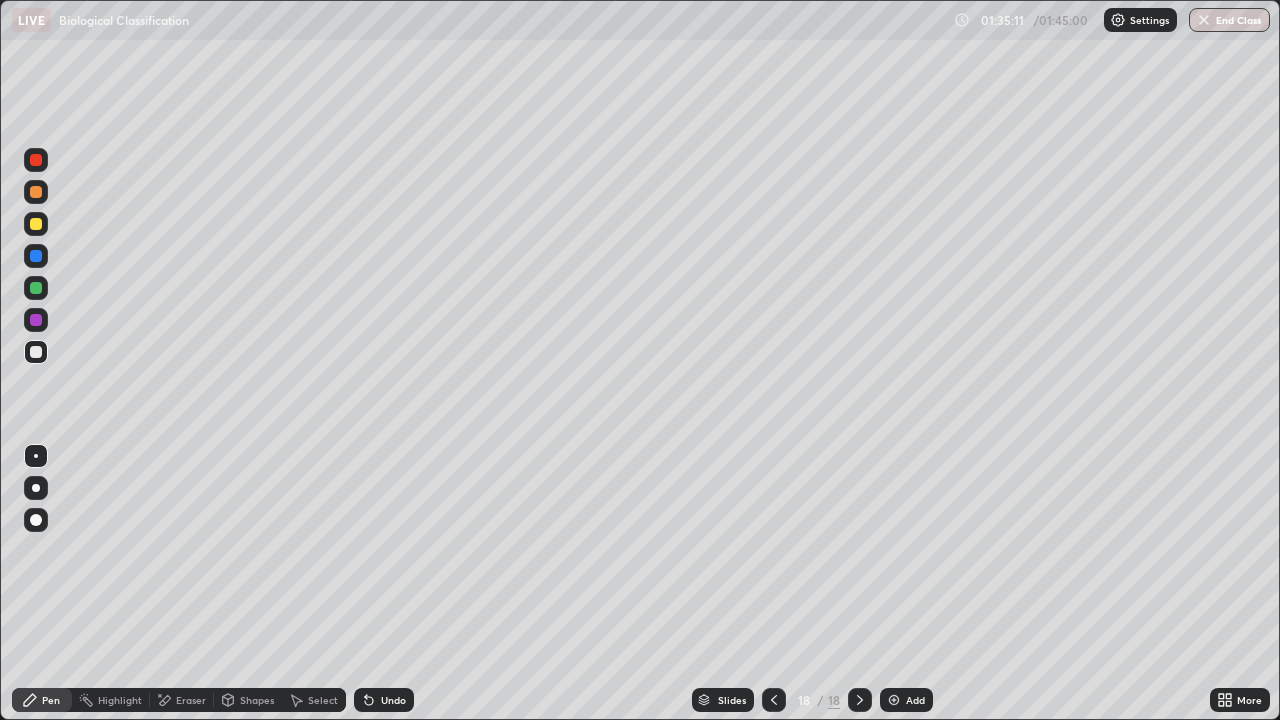 click 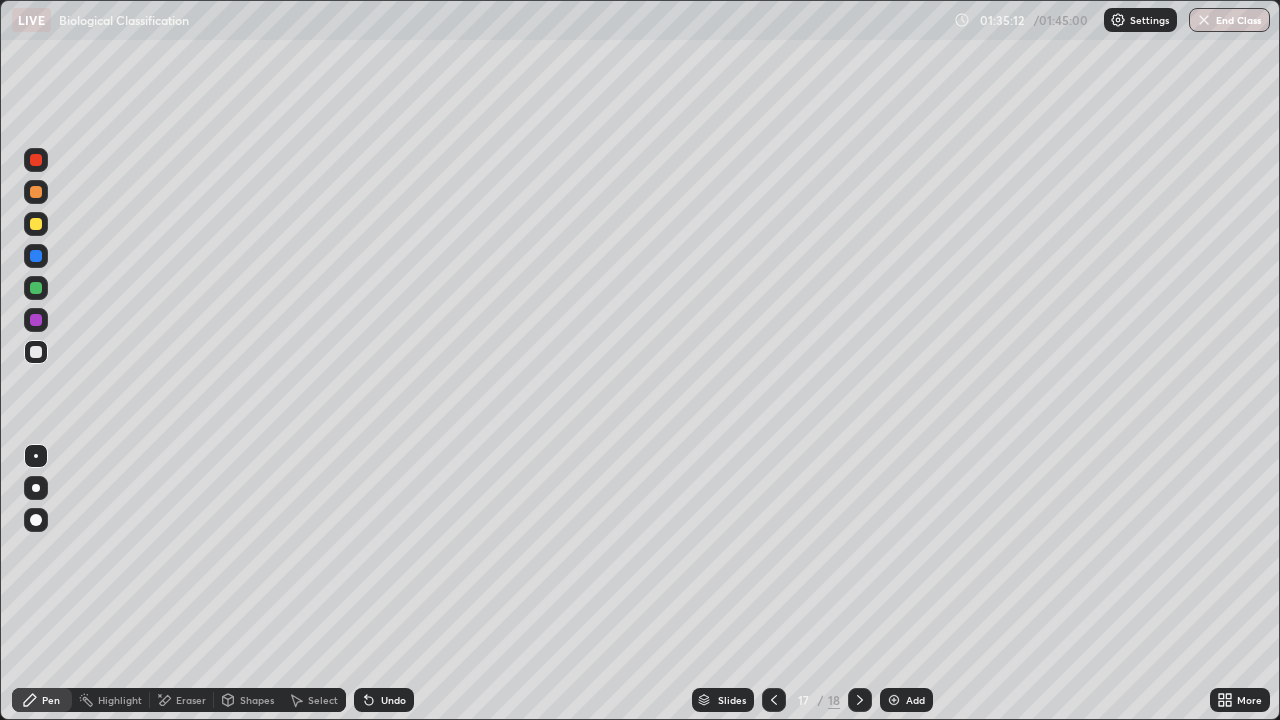 click 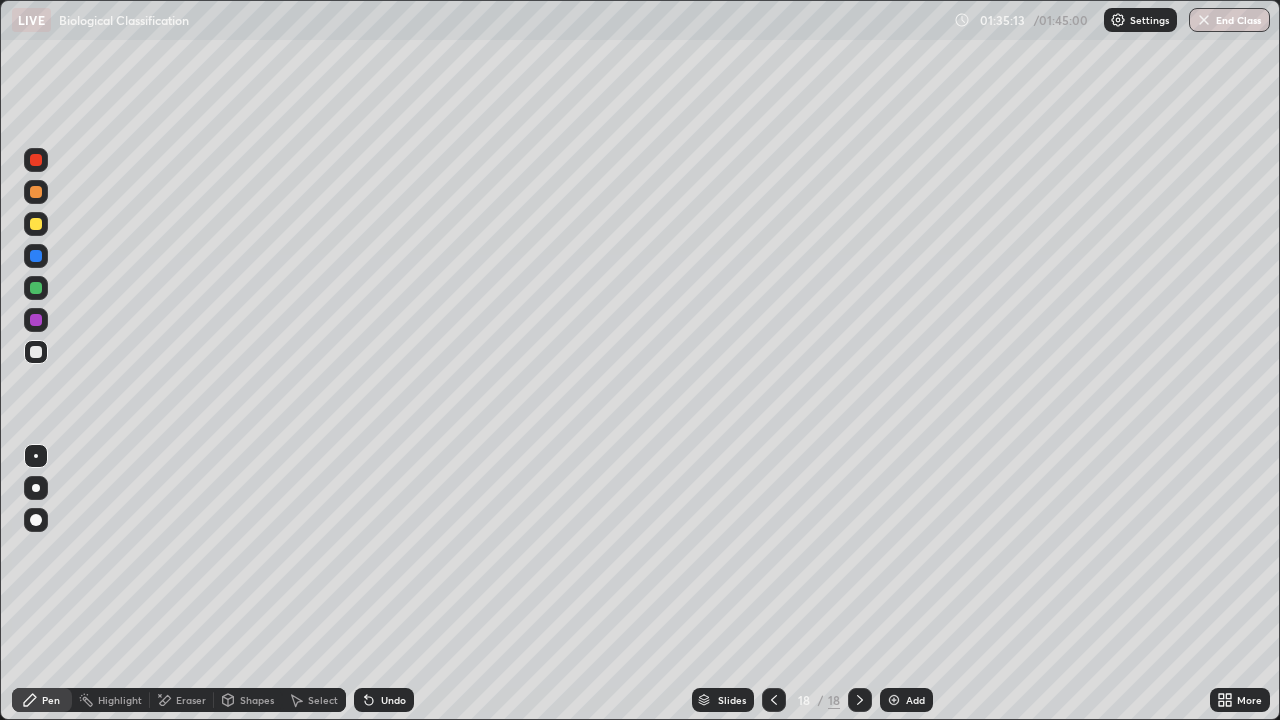 click 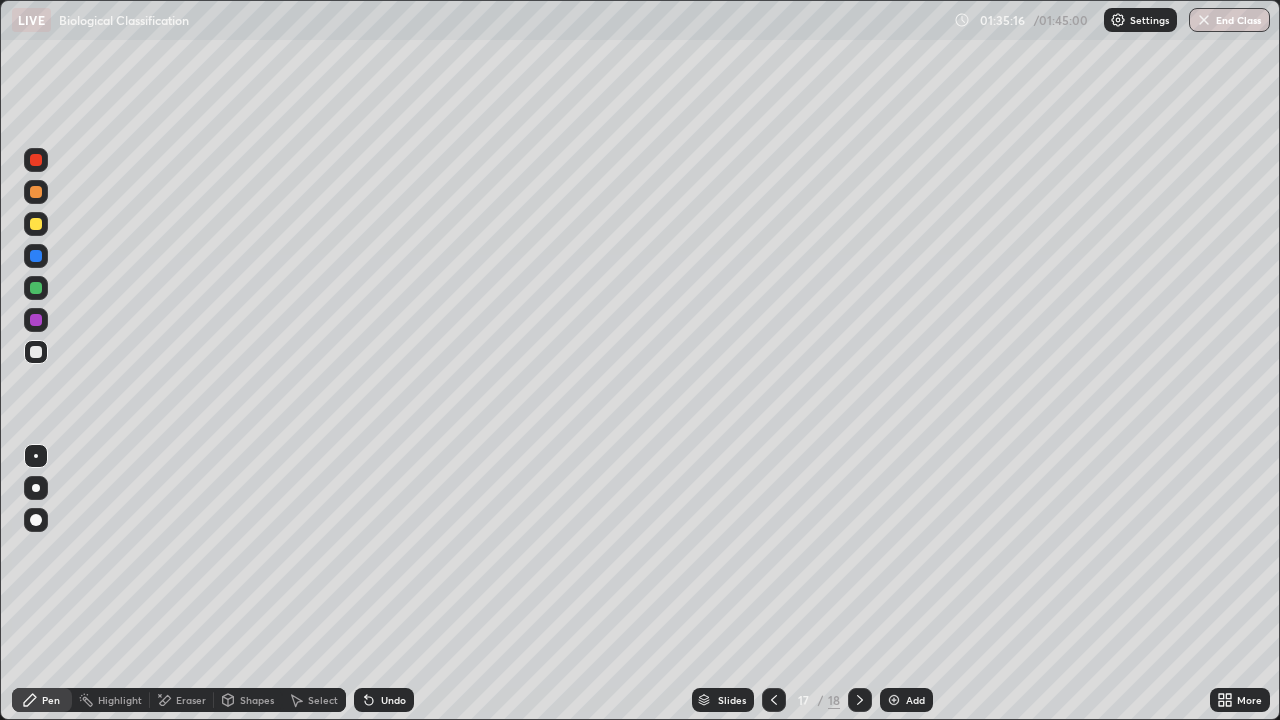 click on "End Class" at bounding box center [1229, 20] 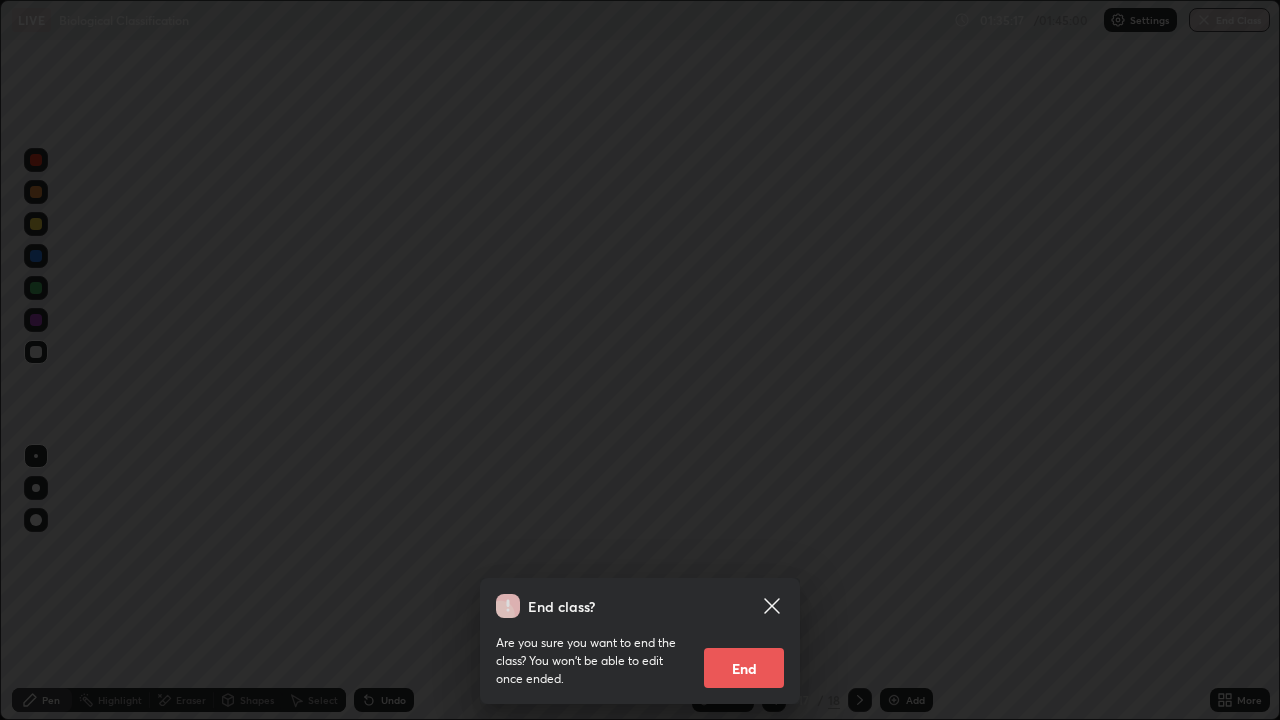 click on "End" at bounding box center (744, 668) 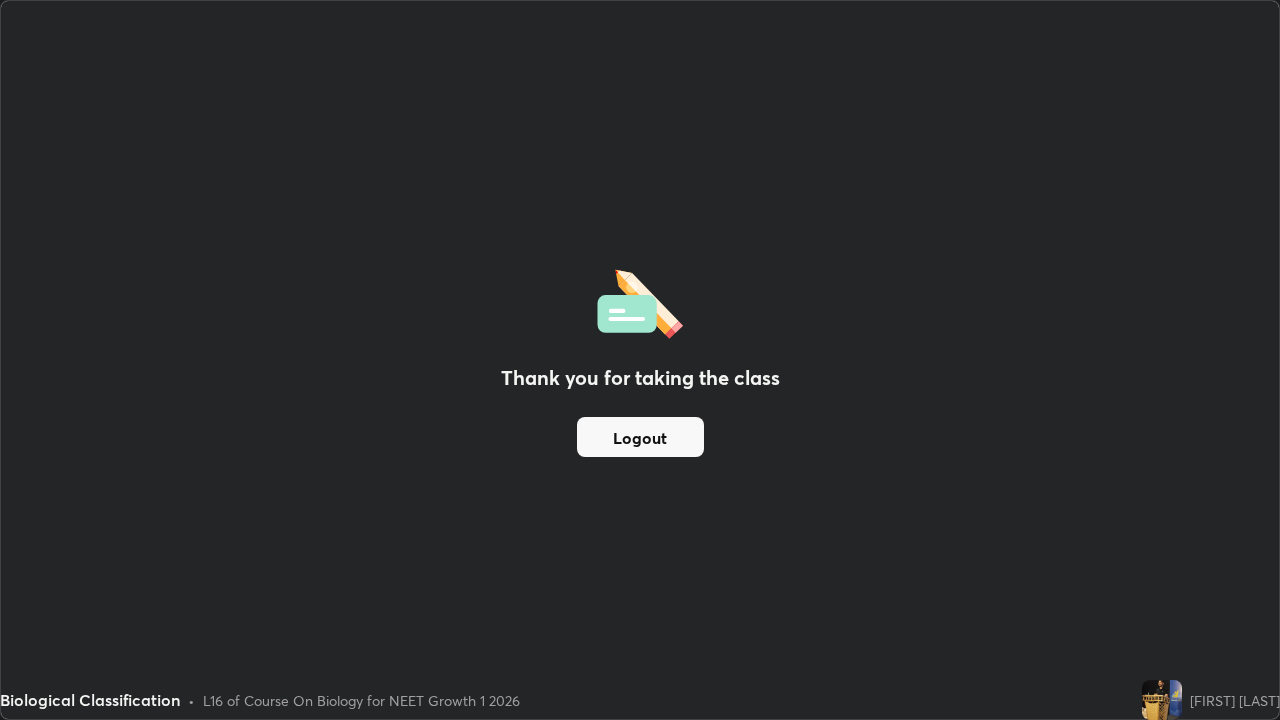 click on "Logout" at bounding box center [640, 437] 